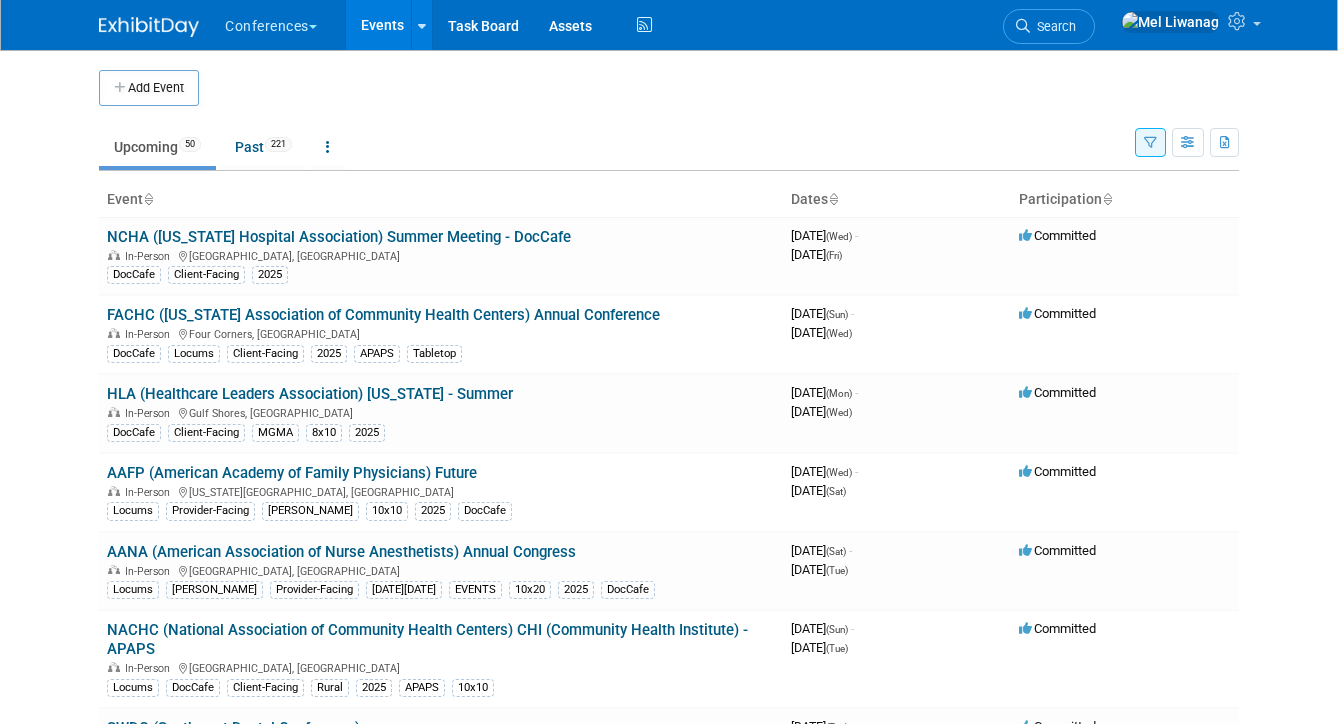 scroll, scrollTop: 484, scrollLeft: 0, axis: vertical 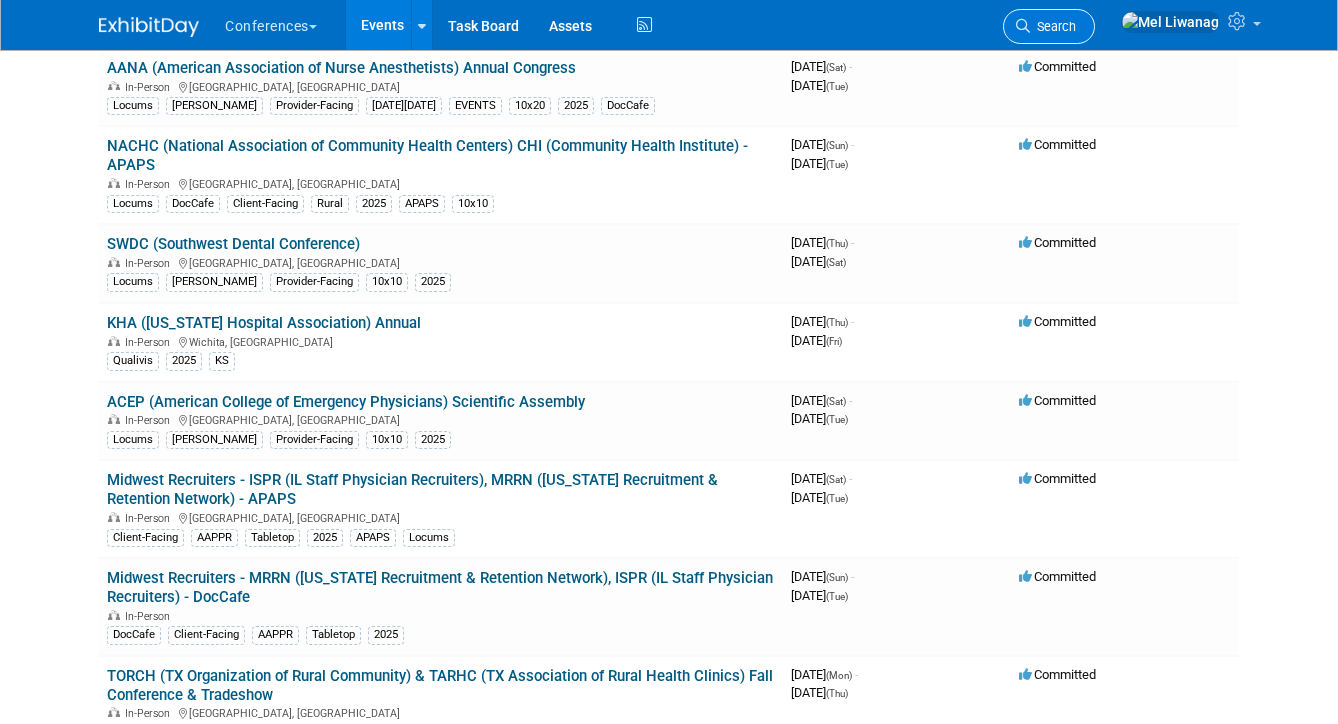 click on "Search" at bounding box center (1053, 26) 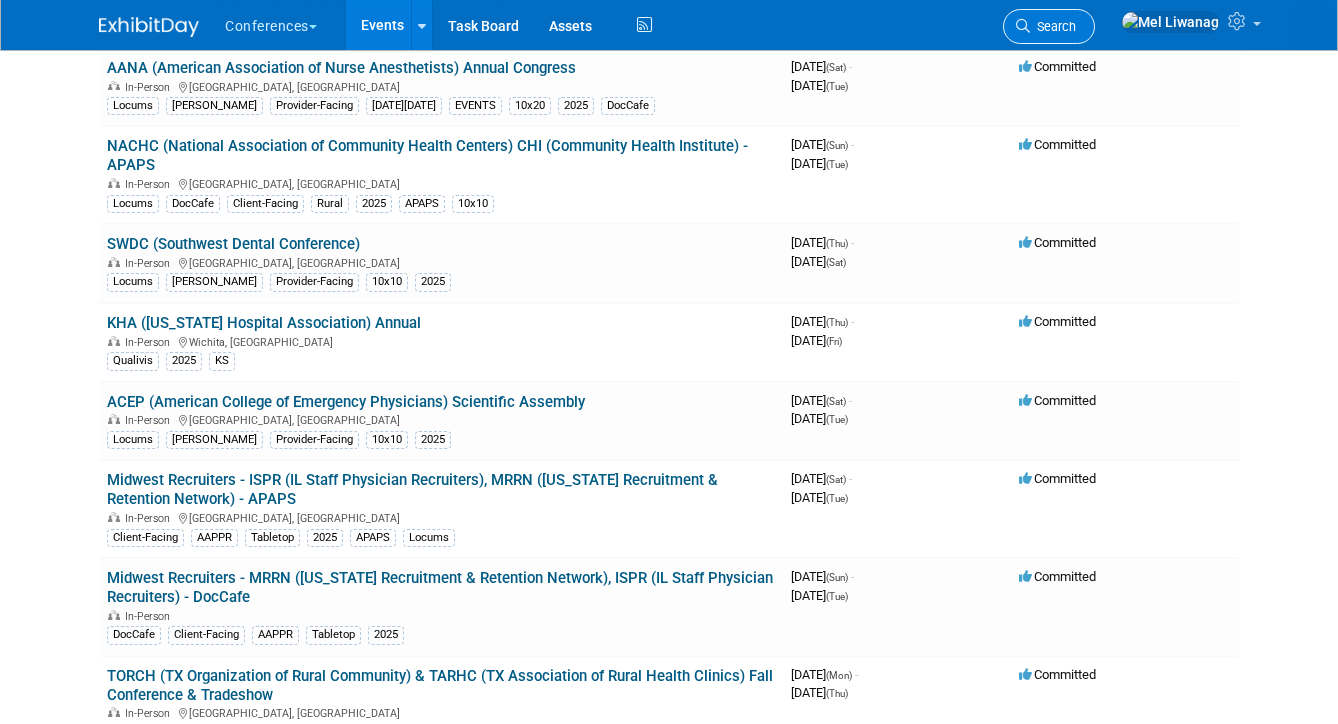 scroll, scrollTop: 0, scrollLeft: 0, axis: both 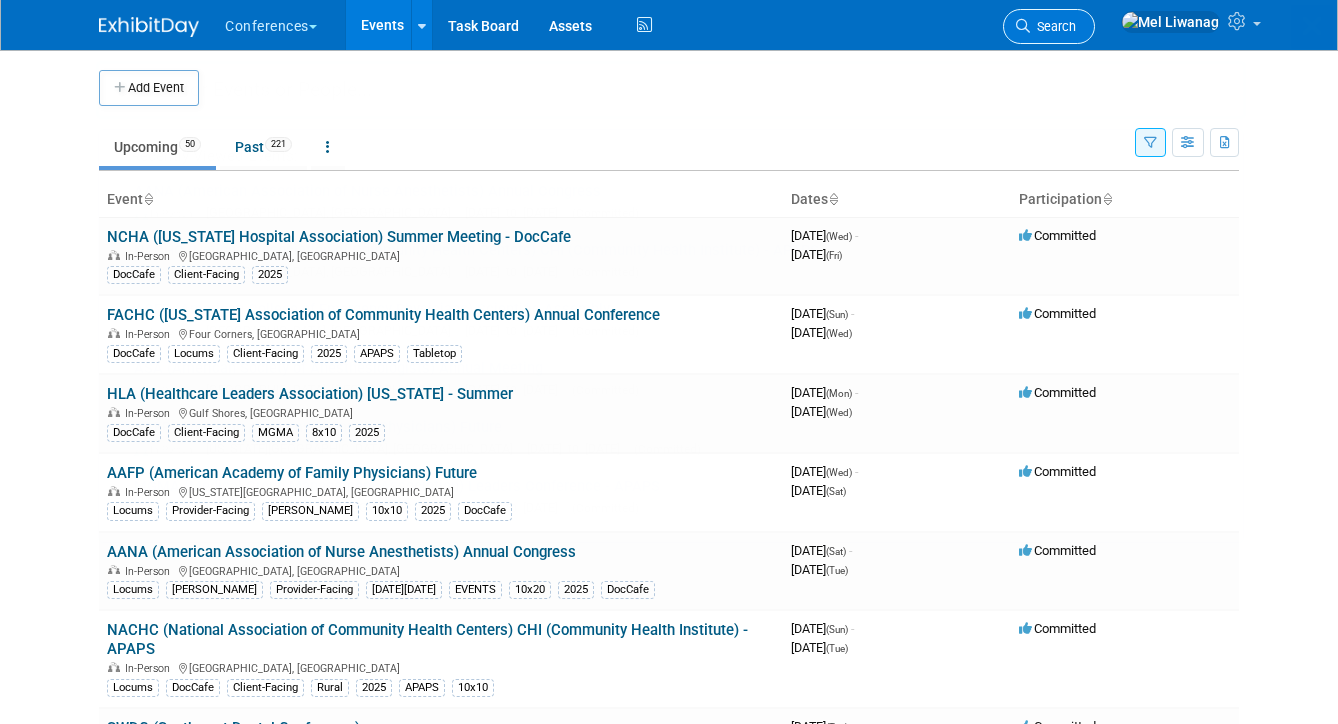 click on "Recently Viewed Events:
AANA (American Association of Nurse Anesthetists) Annual Congress
In-Person
Nashville, TN
Aug 9, 2025  to  Aug 12, 2025
(Committed)
NACHC (National Association of Community Health Centers) CHI (Community Health Institute) - APAPS
In-Person
Chicago, IL
Aug 17, 2025  to  Aug 19, 2025
(Committed)
ACEP (American College of Emergency Physicians) Scientific Assembly
In-Person
Salt Lake City, UT
Sep 6, 2025  to  Sep 9, 2025
(Committed)
ASA (American Society of Anesthesiologists) Annual Meeting
In-Person
San Antonio, TX
Oct 10, 2025  to  Oct 14, 2025
(Committed)
AAFP (American Academy of Family Physicians) Future
In-Person
Kansas City, MO
Jul 30, 2025  to  Aug 2, 2025
(Committed)
MGMA (Medical Group Management Association) Leaders Conference - APAPS
In-Person
Orlando, FL
(Committed)" at bounding box center [671, 272] 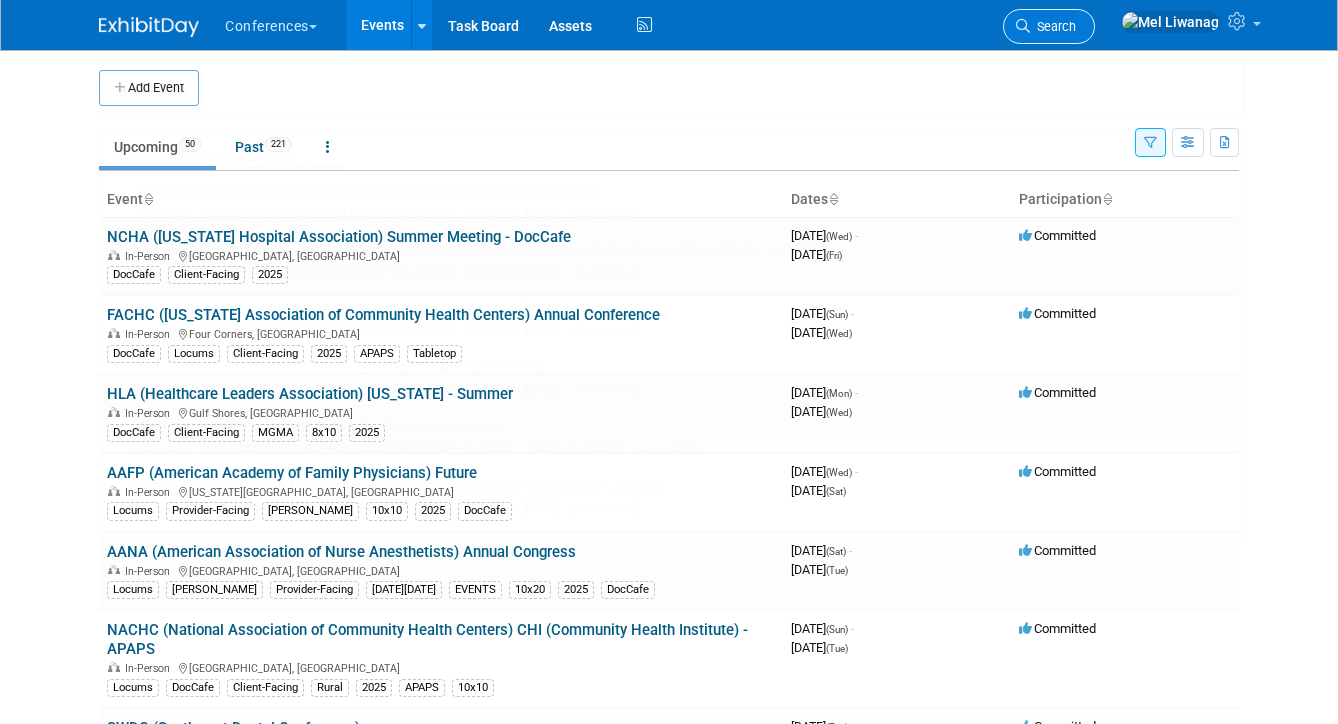 type on "a" 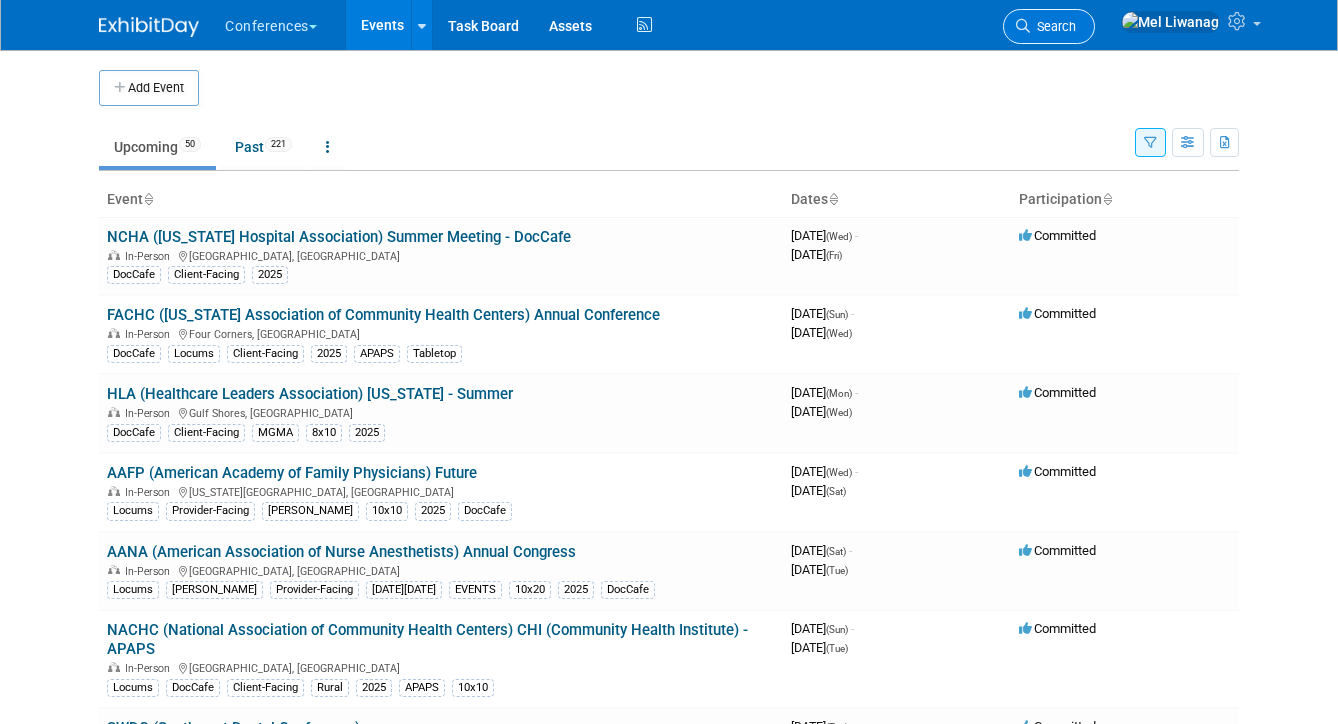 click on "Search" at bounding box center (1053, 26) 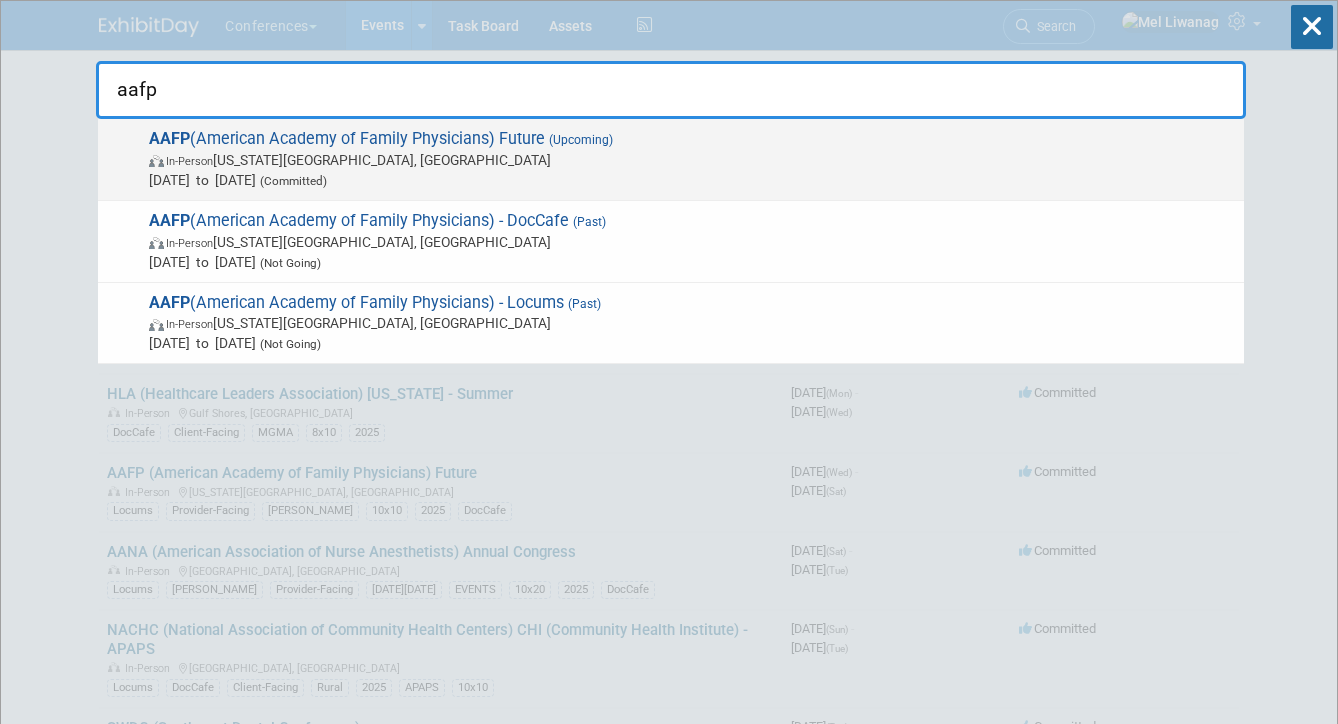 type on "aafp" 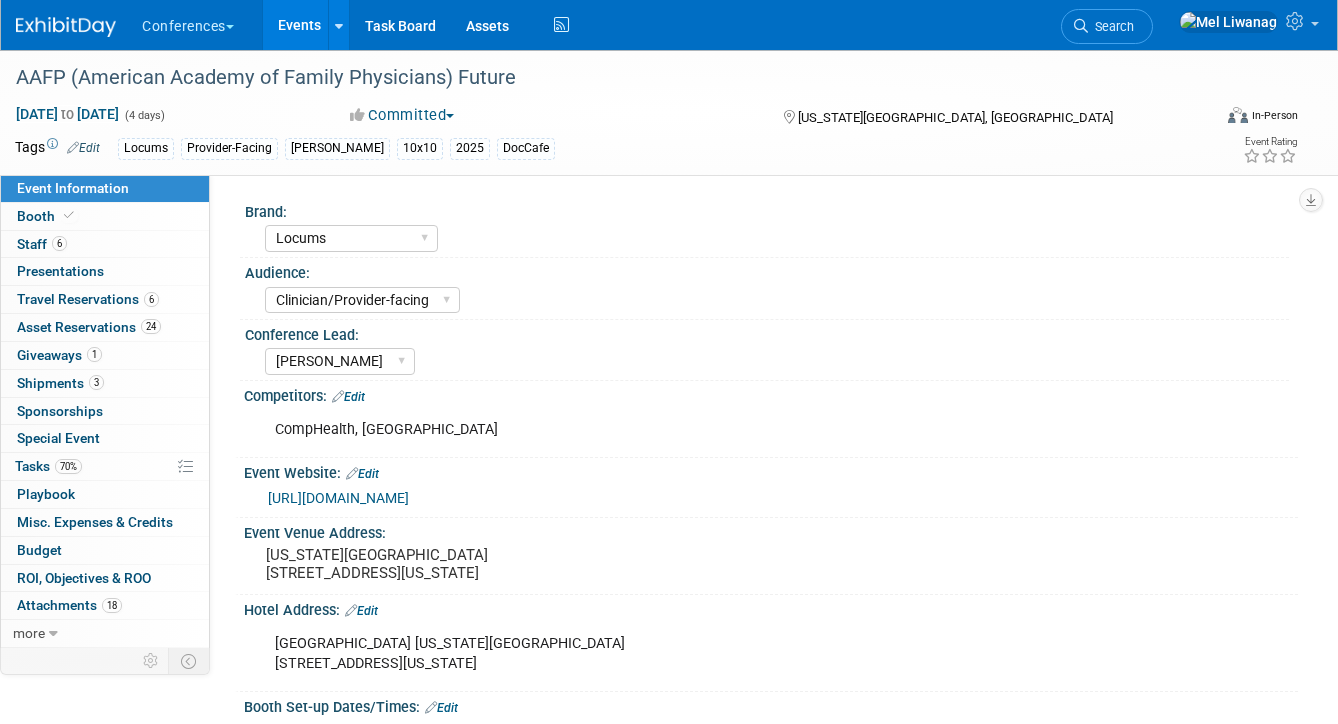 select on "Locums" 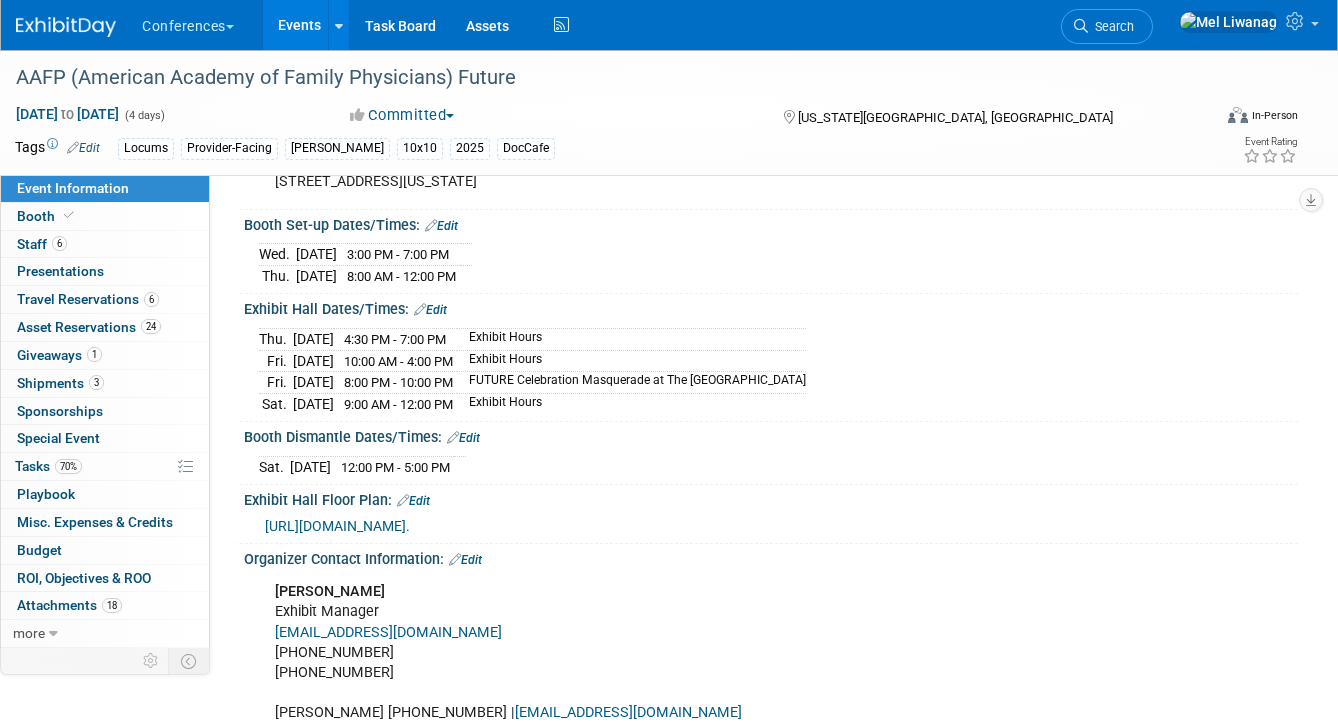 scroll, scrollTop: 486, scrollLeft: 0, axis: vertical 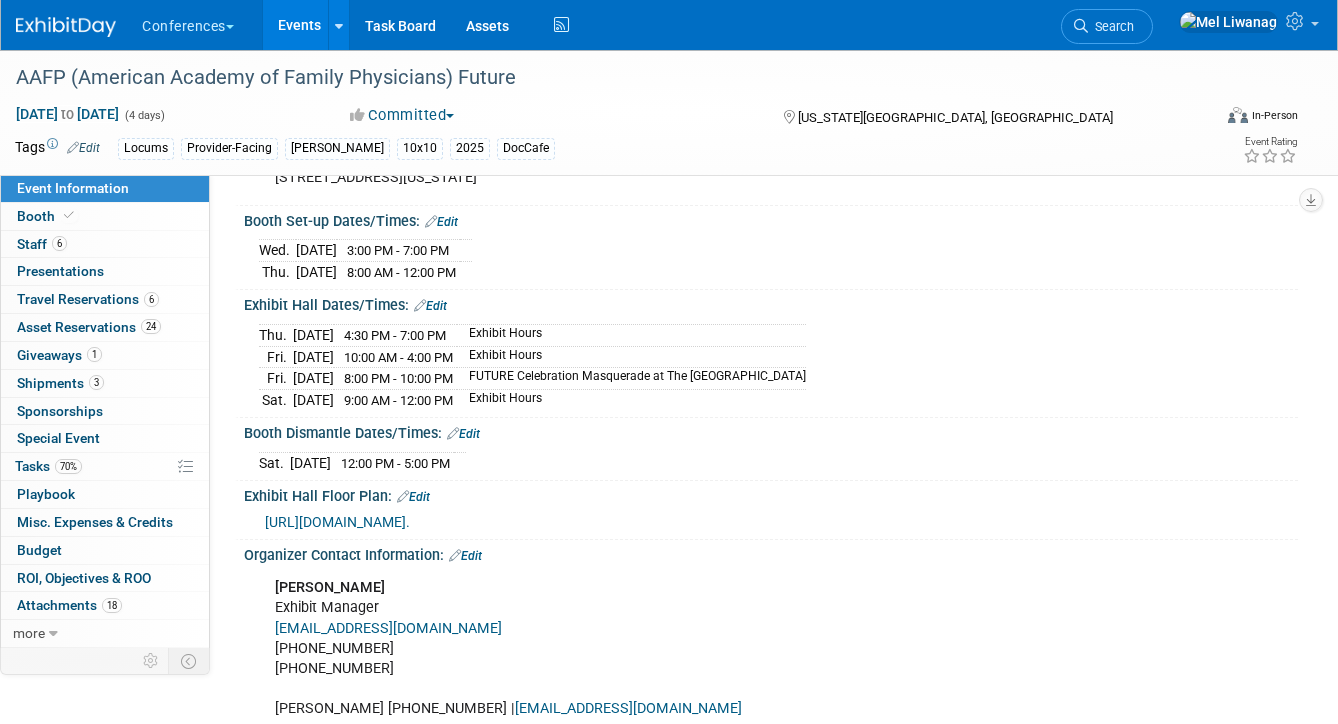 click at bounding box center [66, 27] 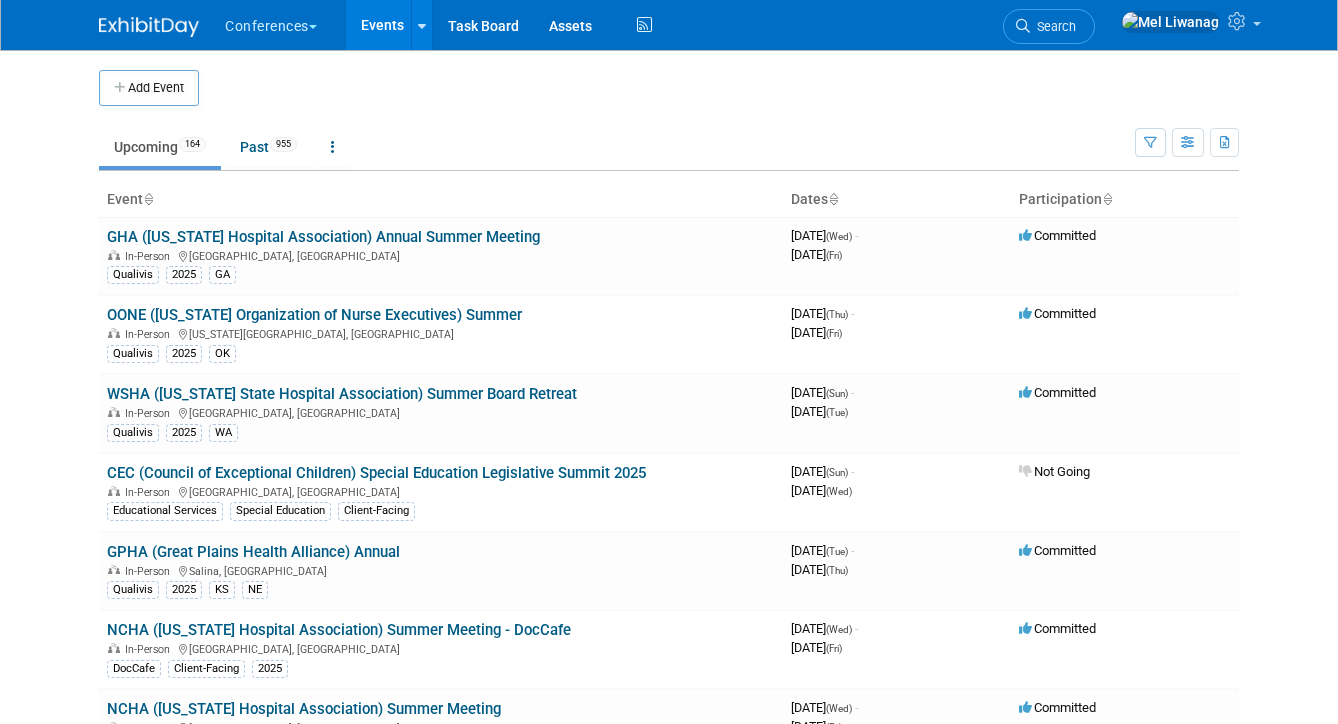scroll, scrollTop: 0, scrollLeft: 0, axis: both 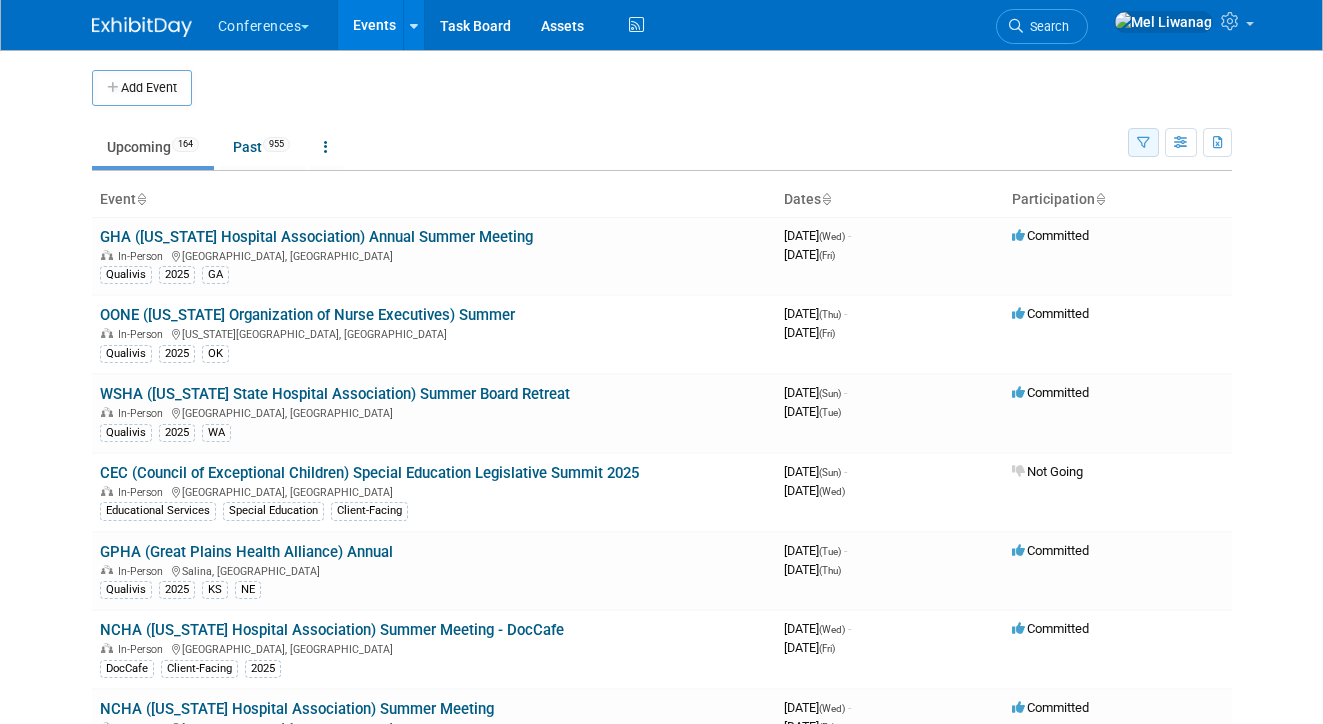 click at bounding box center (1143, 143) 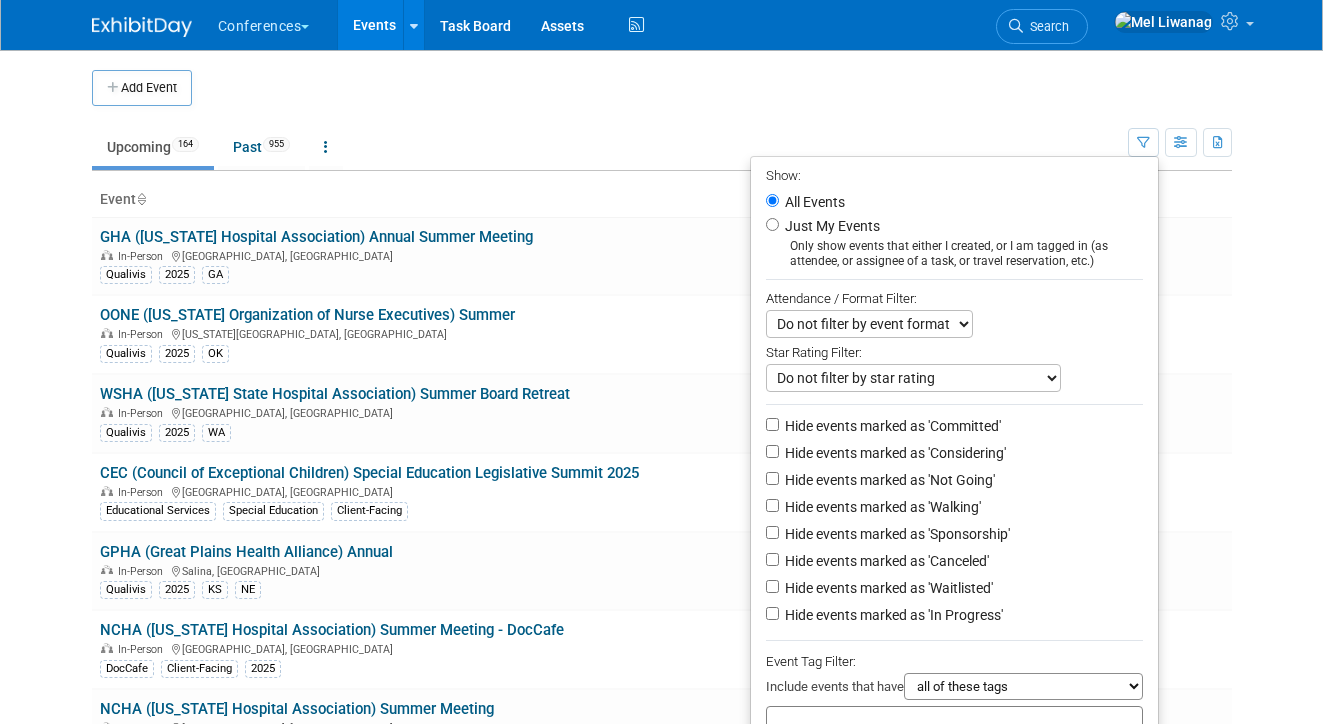 click on "Just My Events
Only show events that either I created, or I am tagged in (as attendee, or assignee of a task, or travel reservation, etc.)" at bounding box center (954, 241) 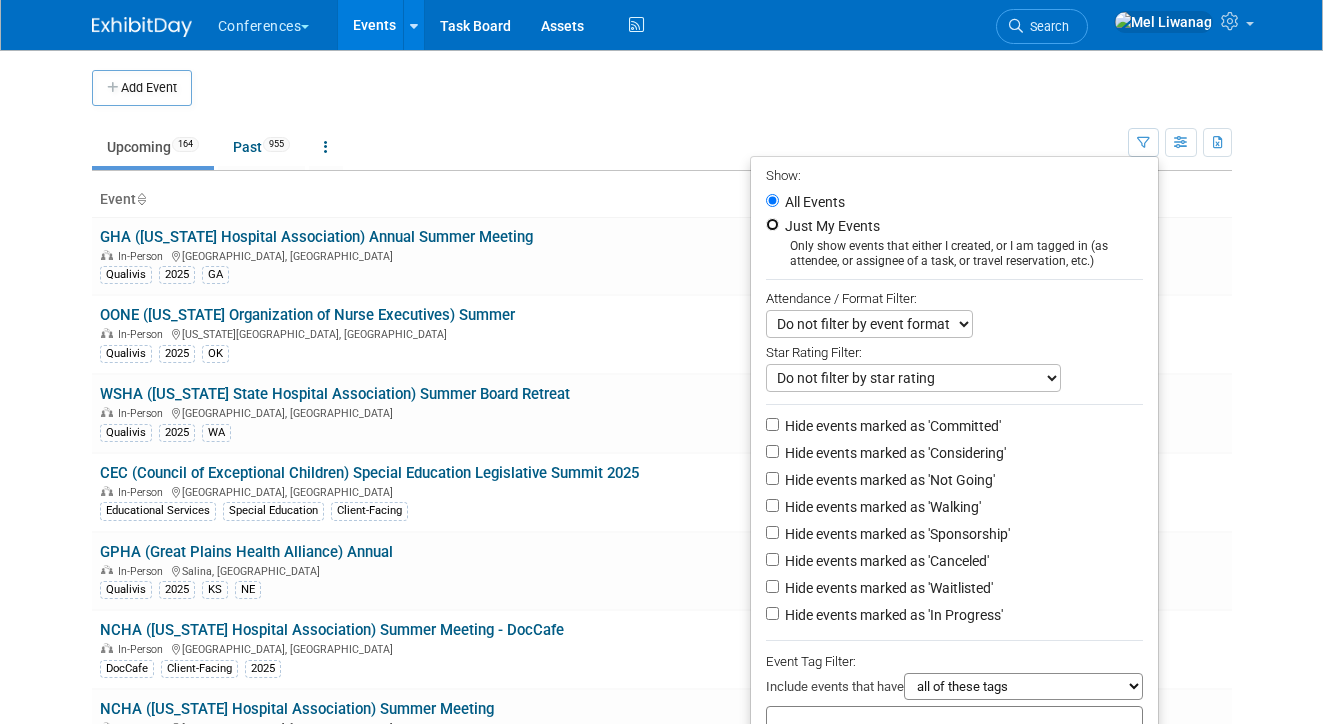 click on "Just My Events" at bounding box center (772, 224) 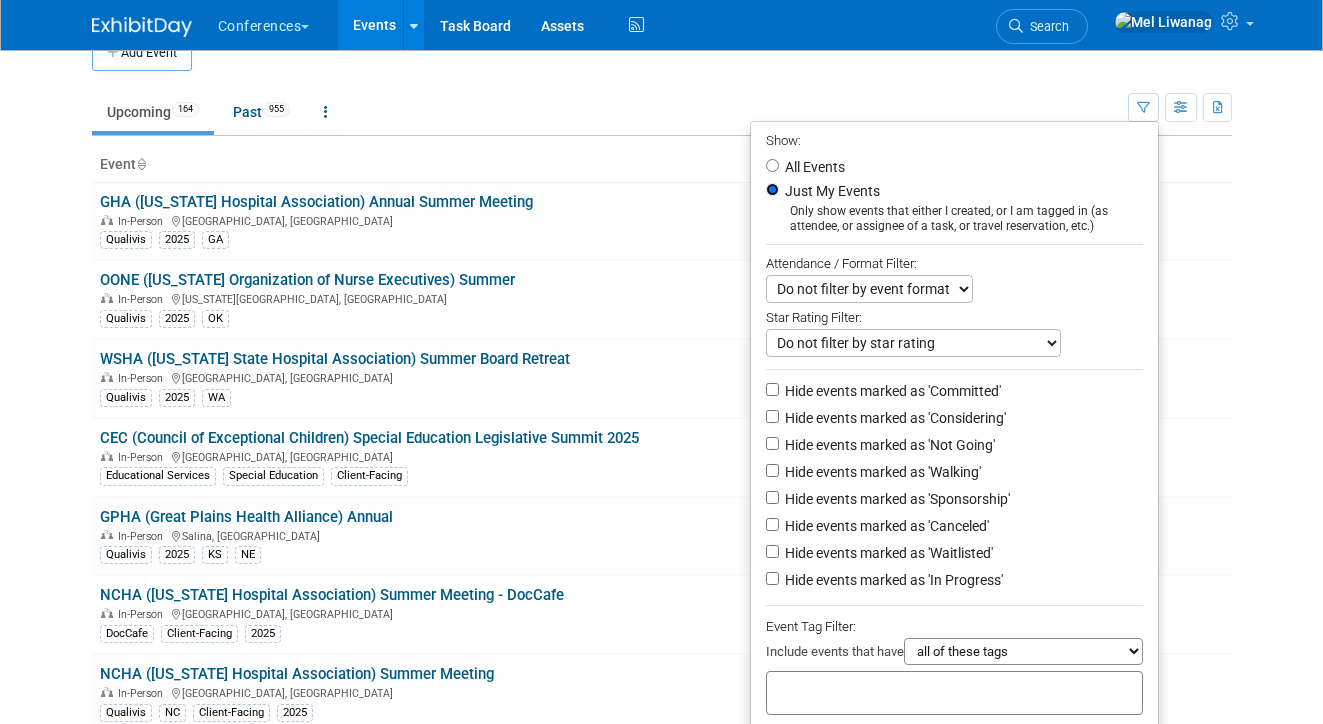 scroll, scrollTop: 37, scrollLeft: 0, axis: vertical 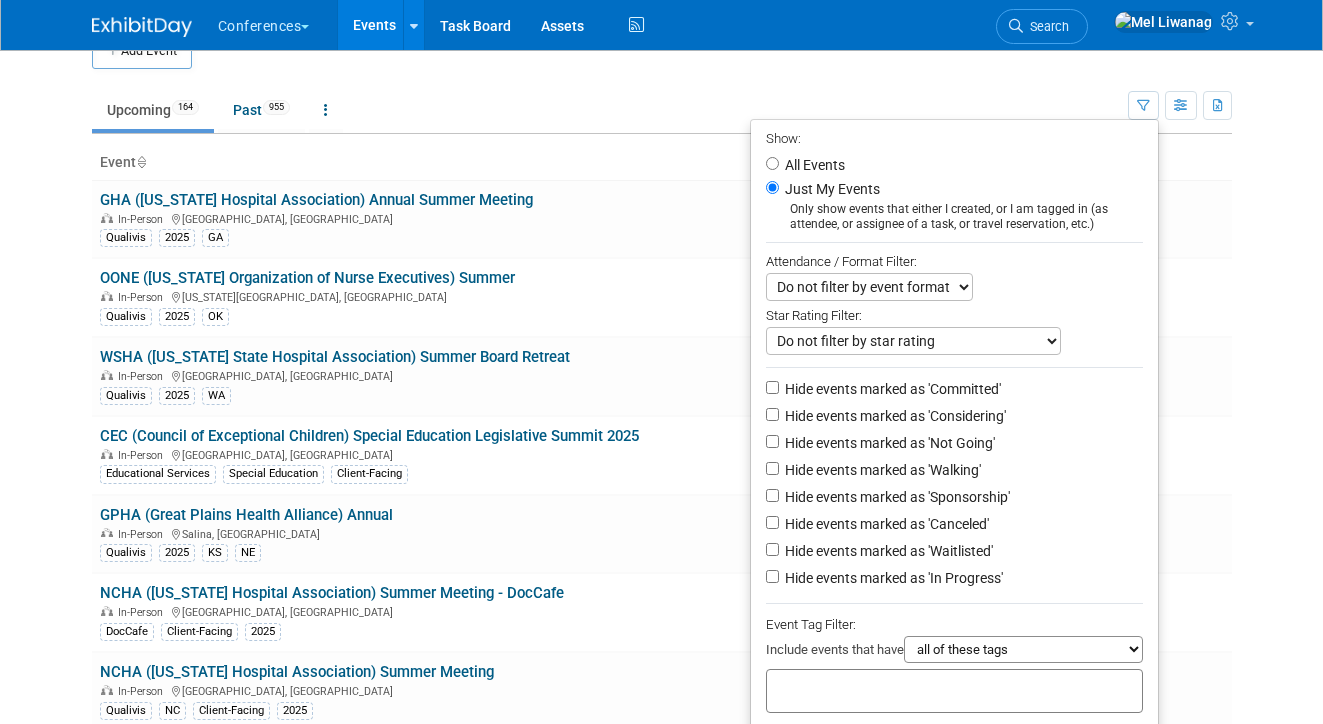 click on "Hide events marked as 'Not Going'" at bounding box center (888, 443) 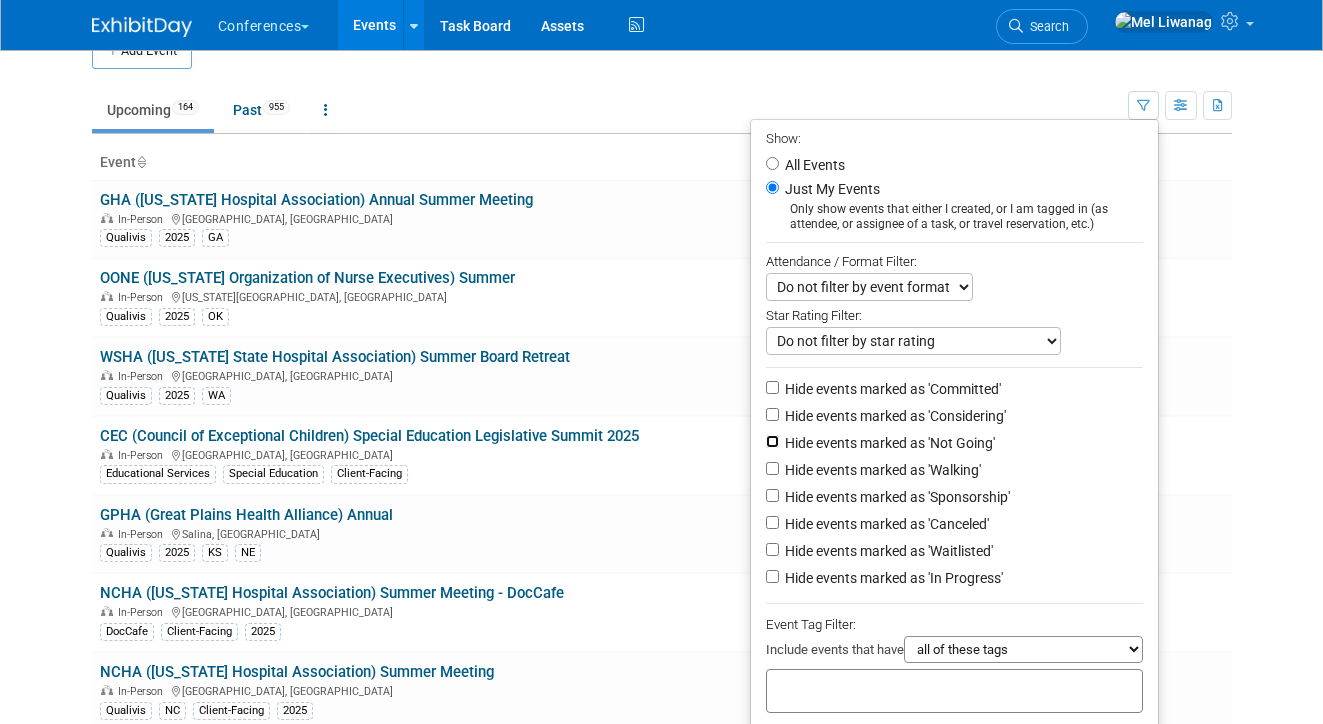 click on "Hide events marked as 'Not Going'" at bounding box center [772, 441] 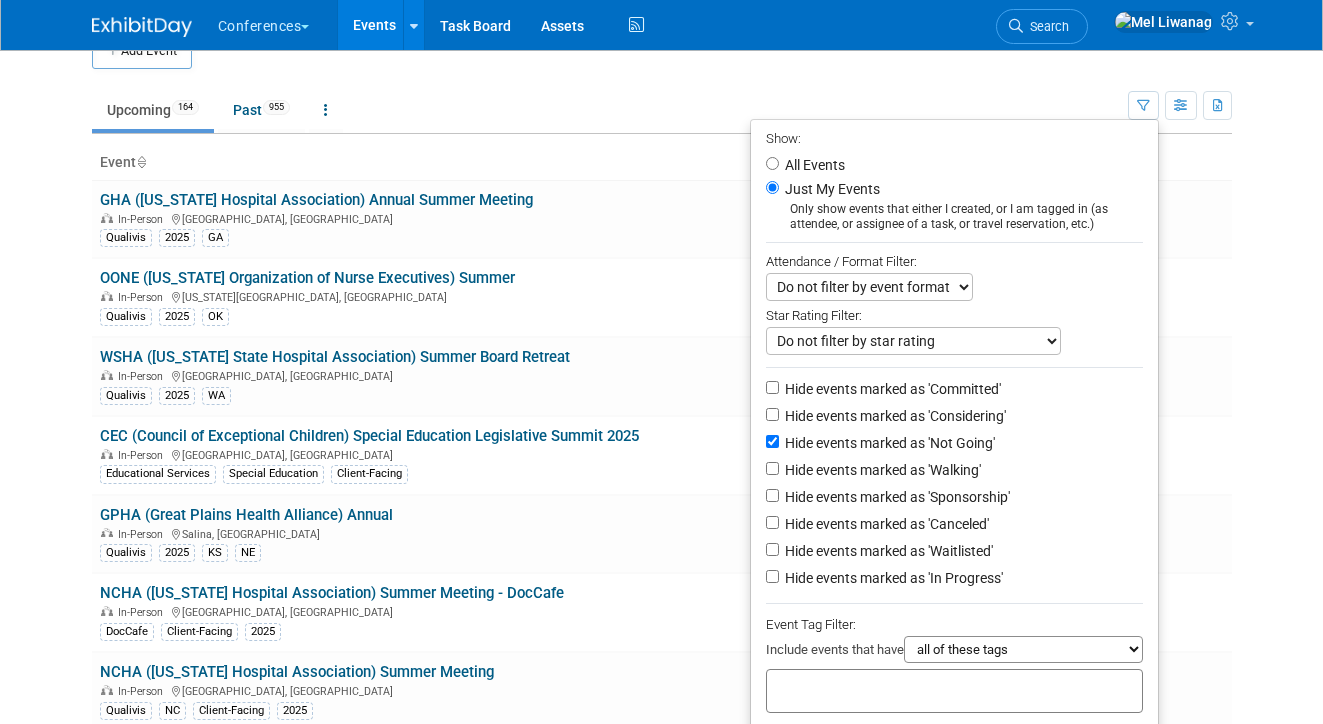click on "Hide events marked as 'Waitlisted'" at bounding box center (887, 551) 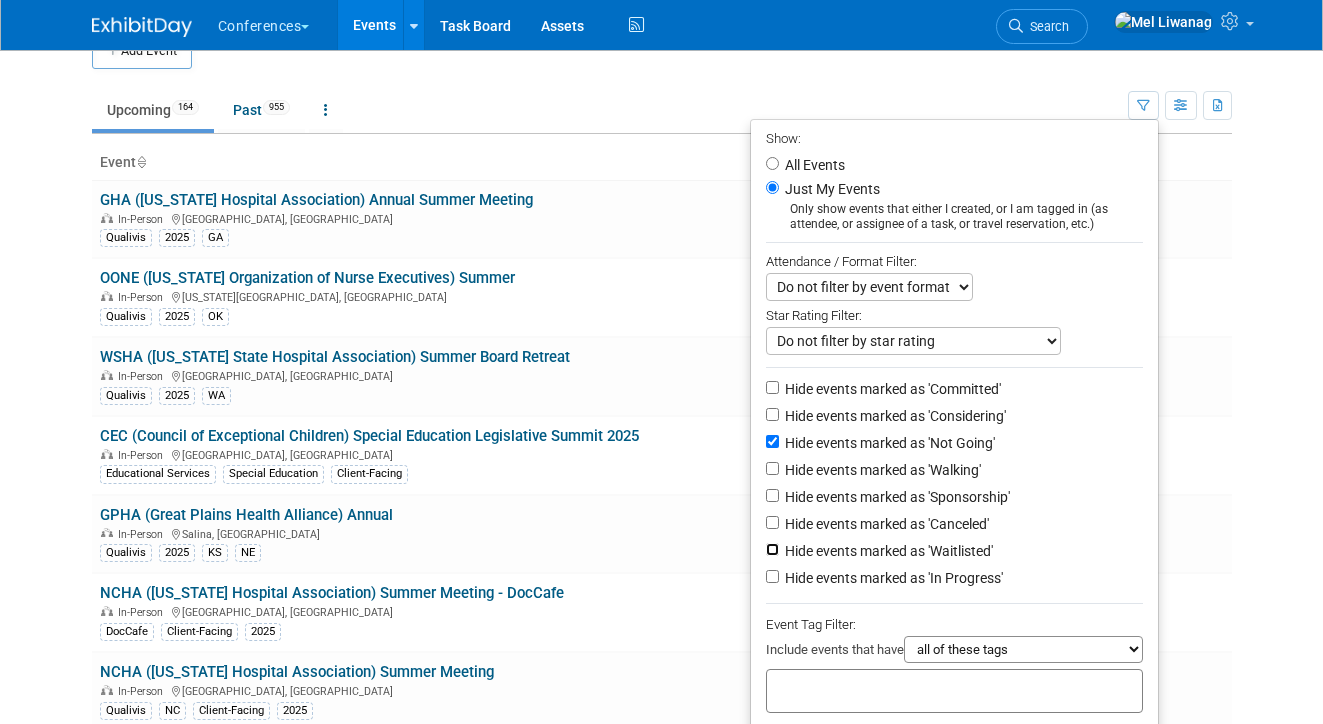 click on "Hide events marked as 'Waitlisted'" at bounding box center (772, 549) 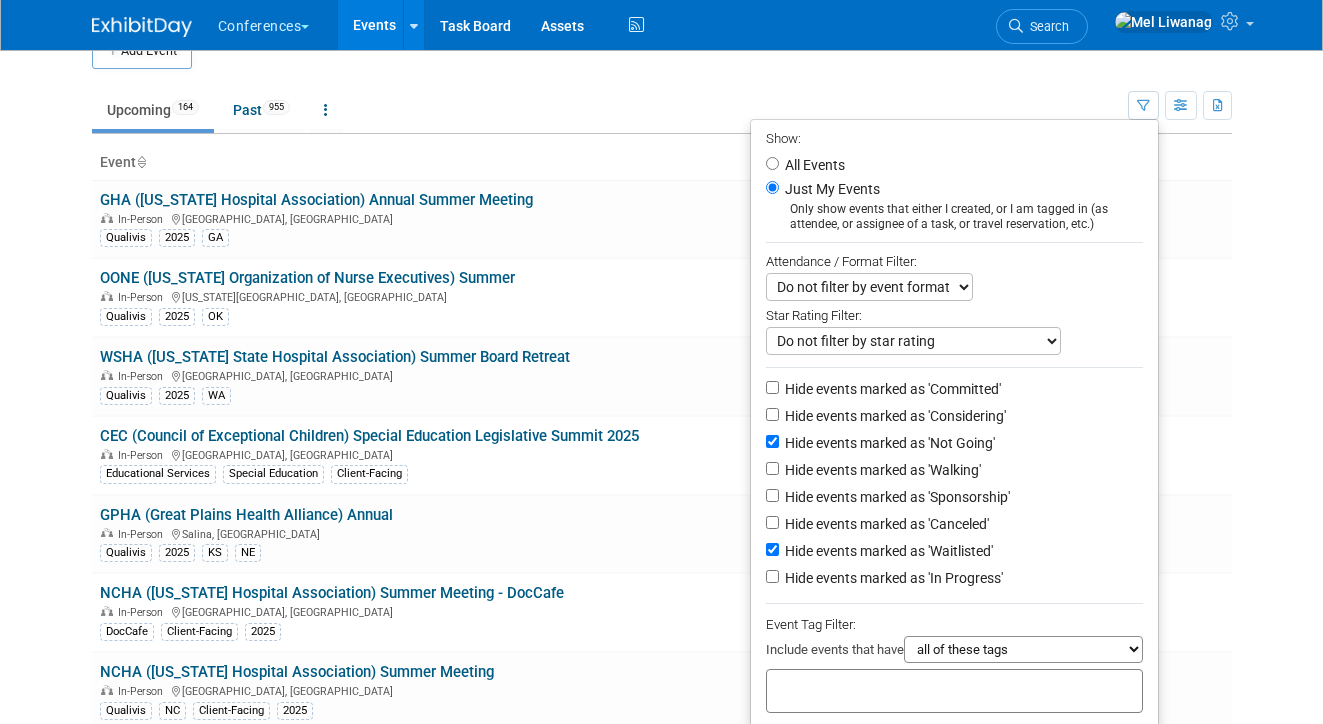 click on "Hide events marked as 'Canceled'" at bounding box center [954, 525] 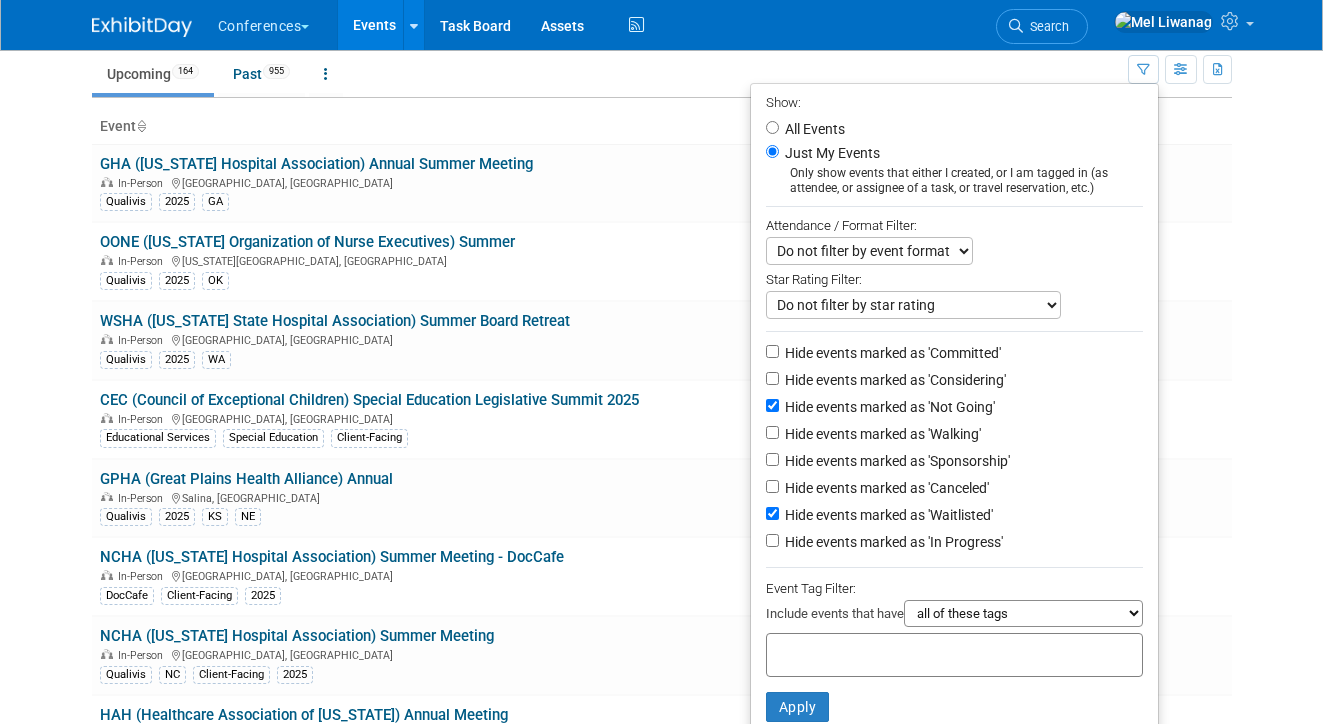 click on "Hide events marked as 'Canceled'" at bounding box center (885, 488) 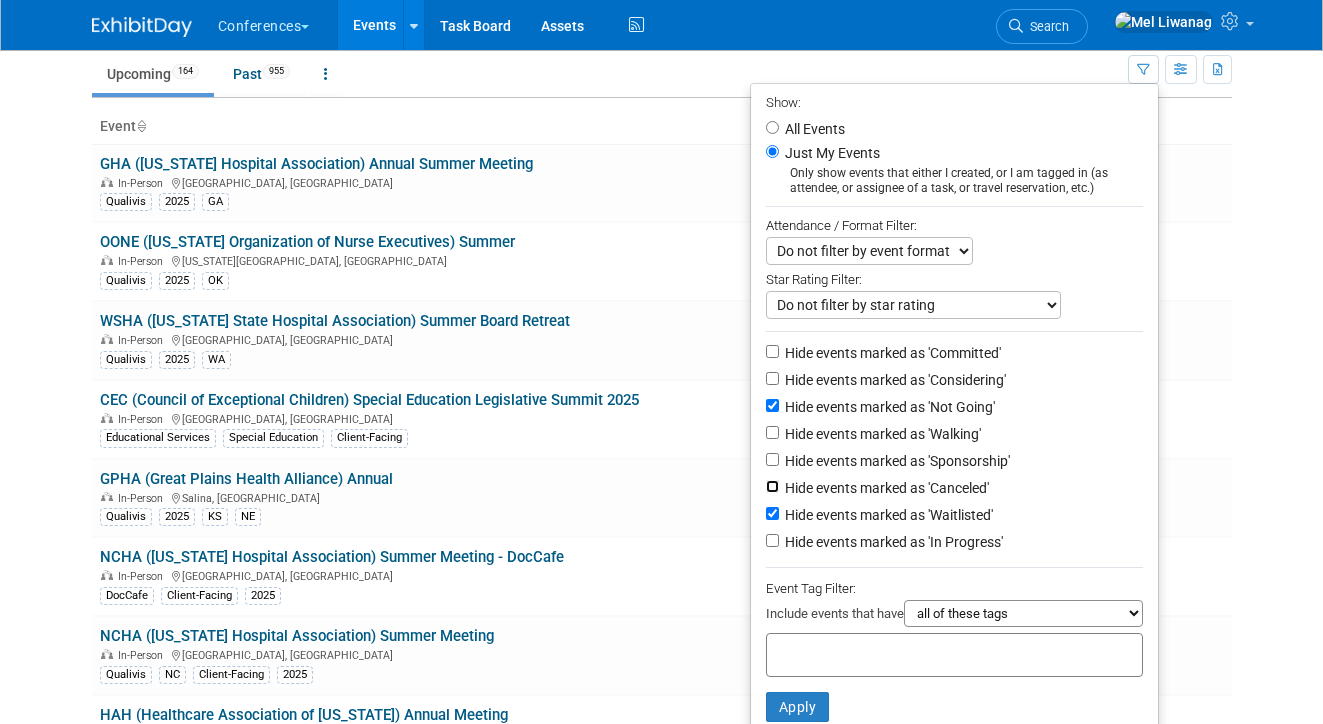 click on "Hide events marked as 'Canceled'" at bounding box center (772, 486) 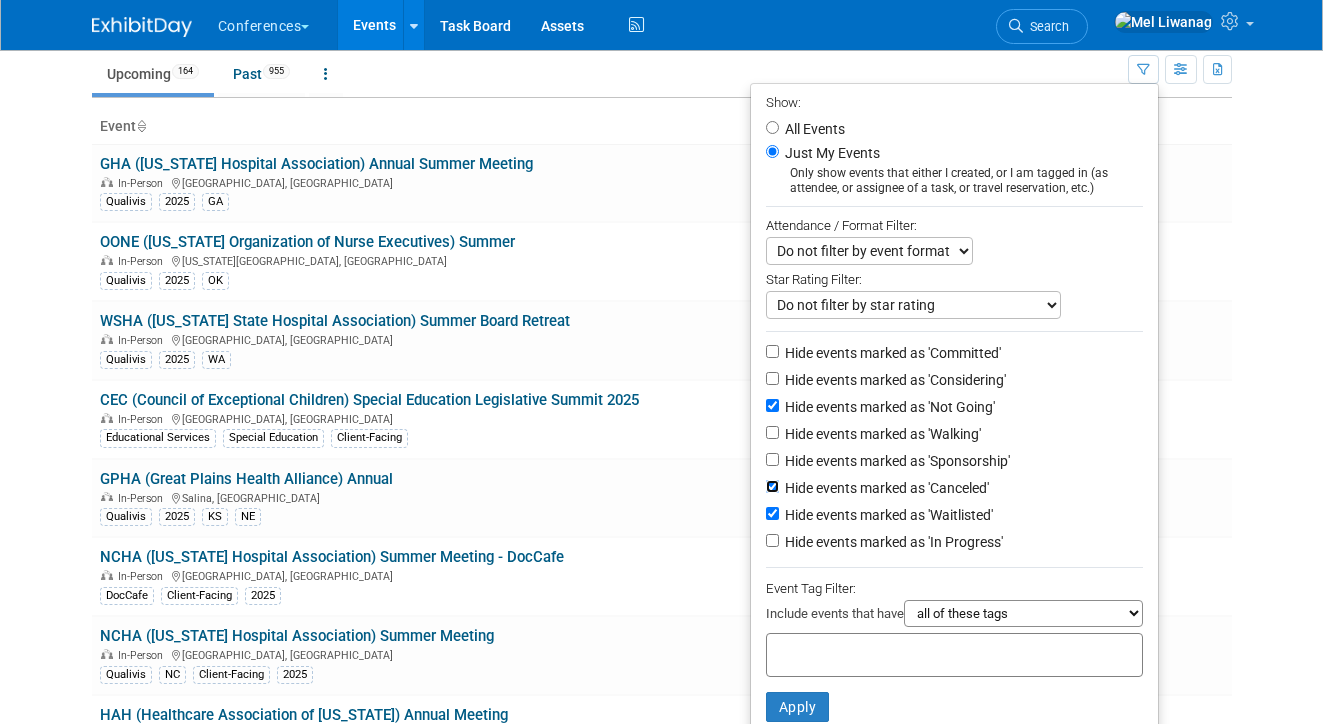 scroll, scrollTop: 494, scrollLeft: 0, axis: vertical 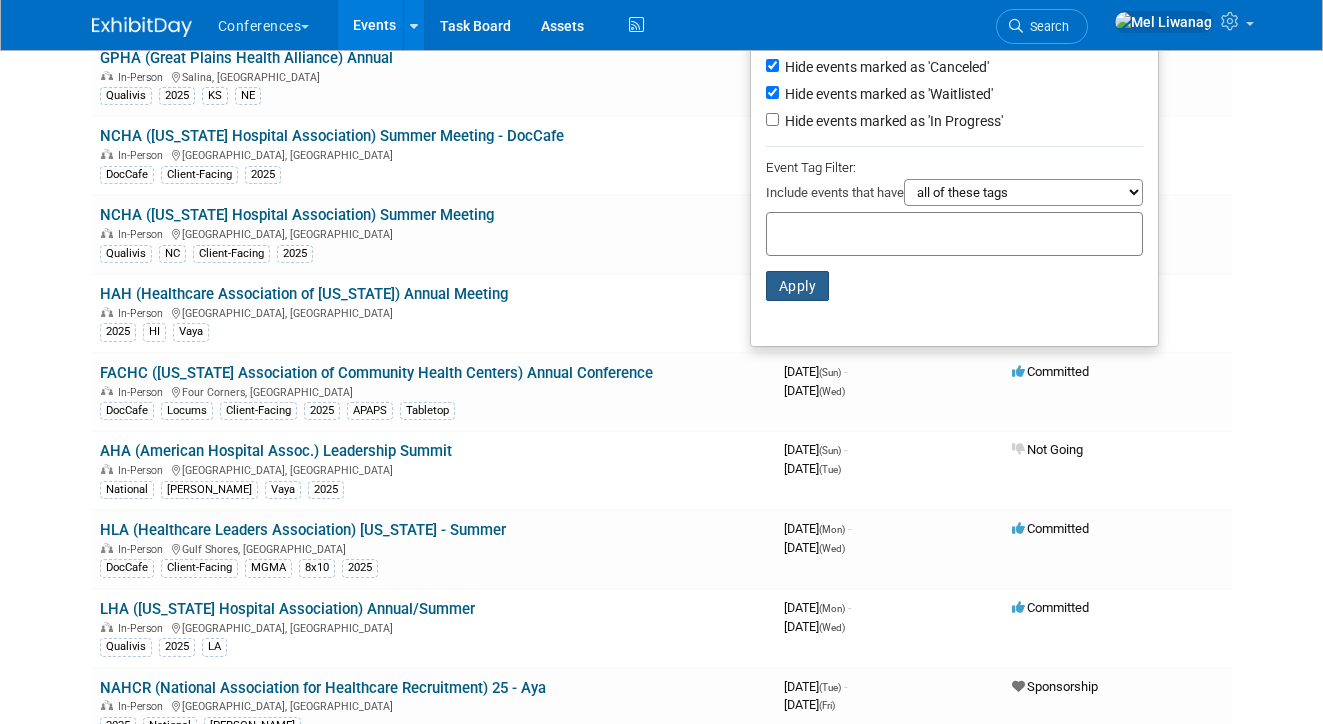 click on "Apply" at bounding box center (798, 286) 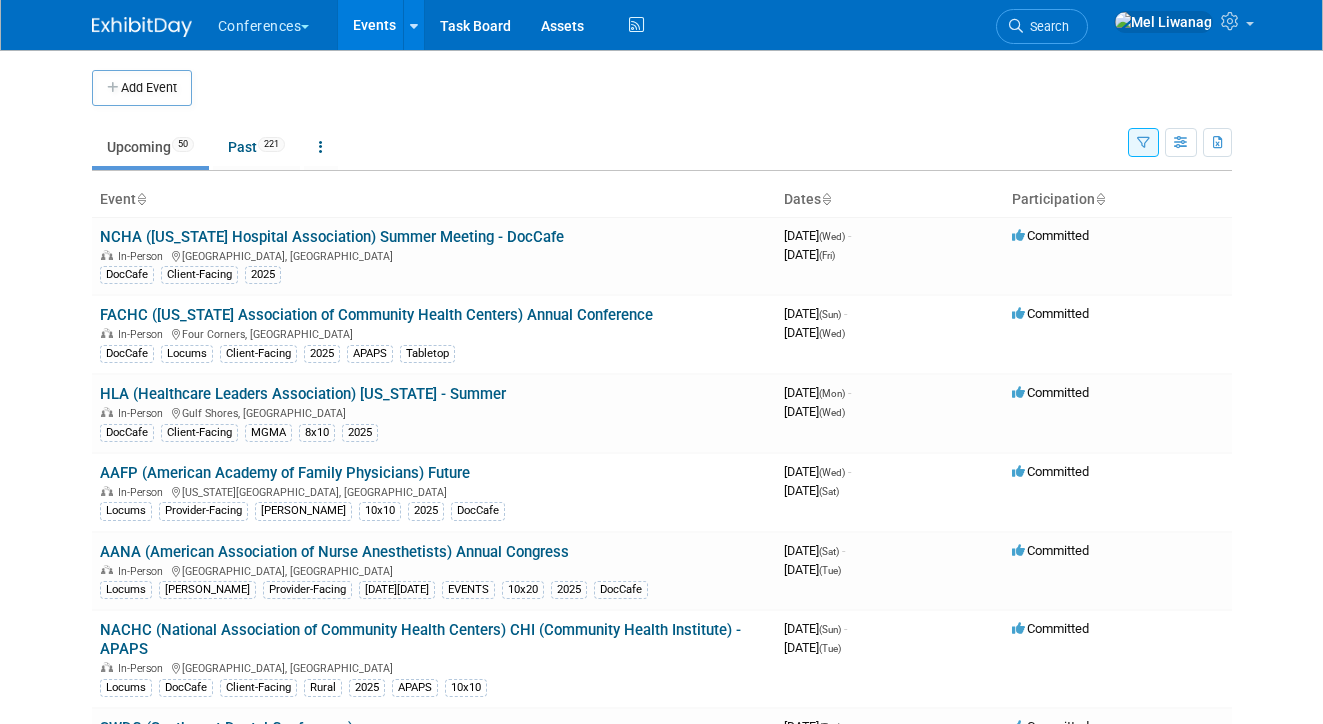 scroll, scrollTop: 0, scrollLeft: 0, axis: both 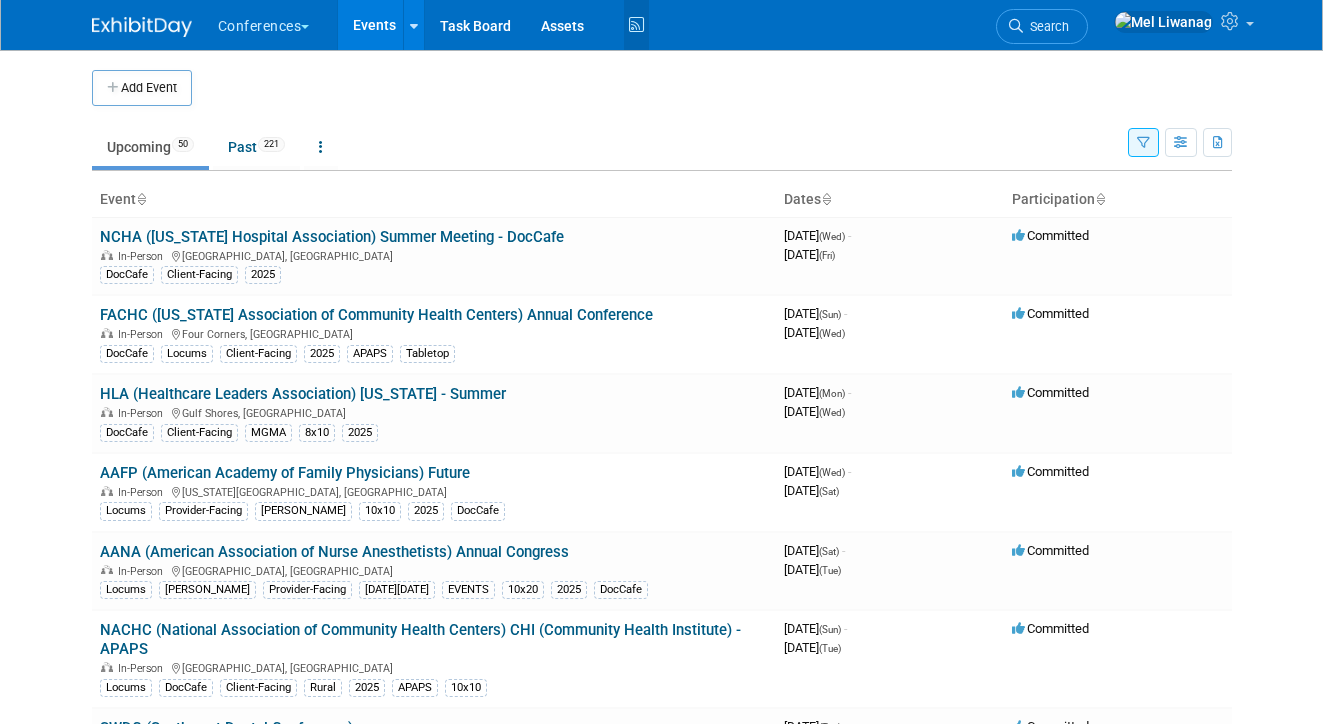 click at bounding box center [636, 25] 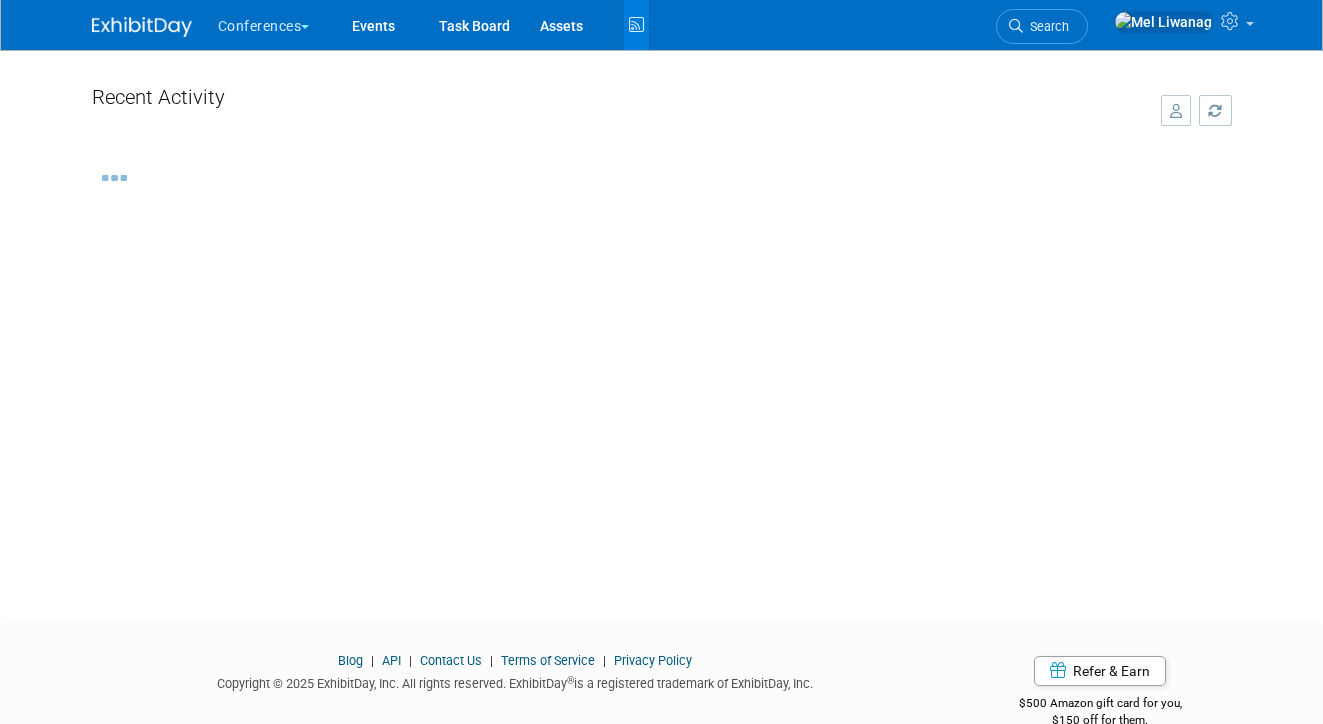 scroll, scrollTop: 0, scrollLeft: 0, axis: both 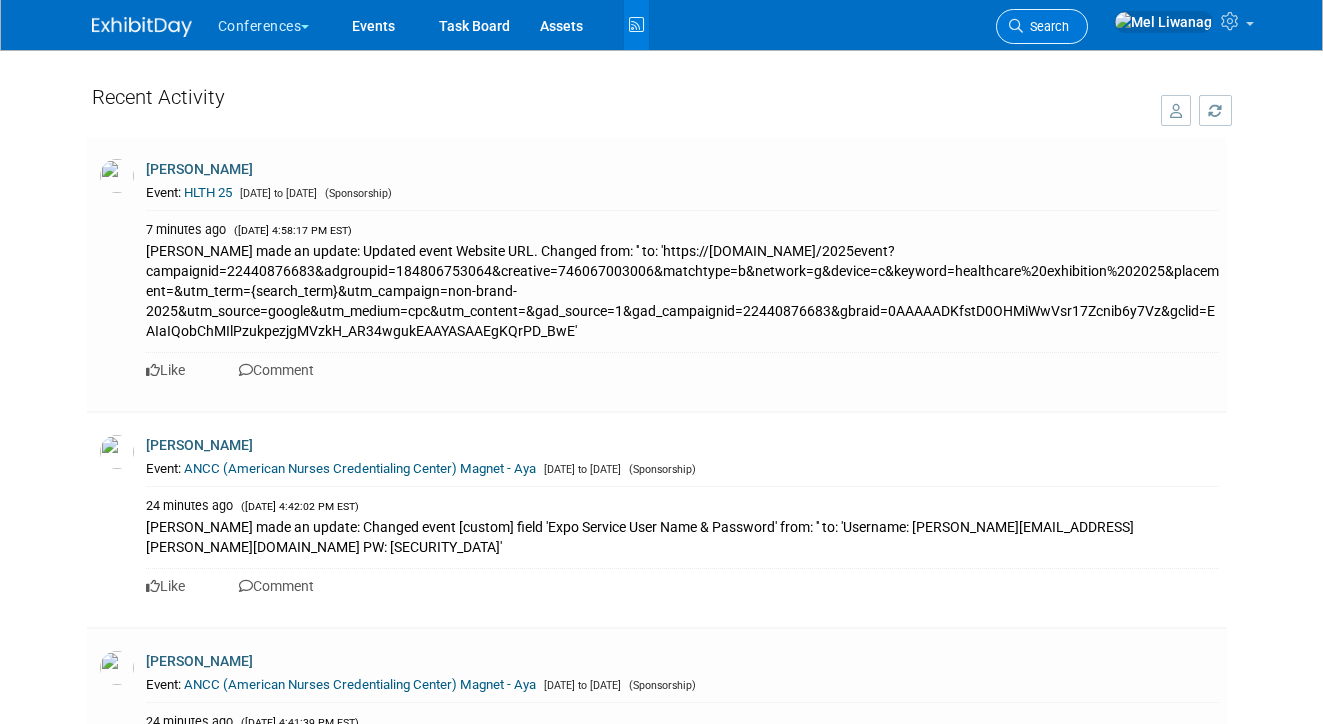 click on "Search" at bounding box center (1046, 26) 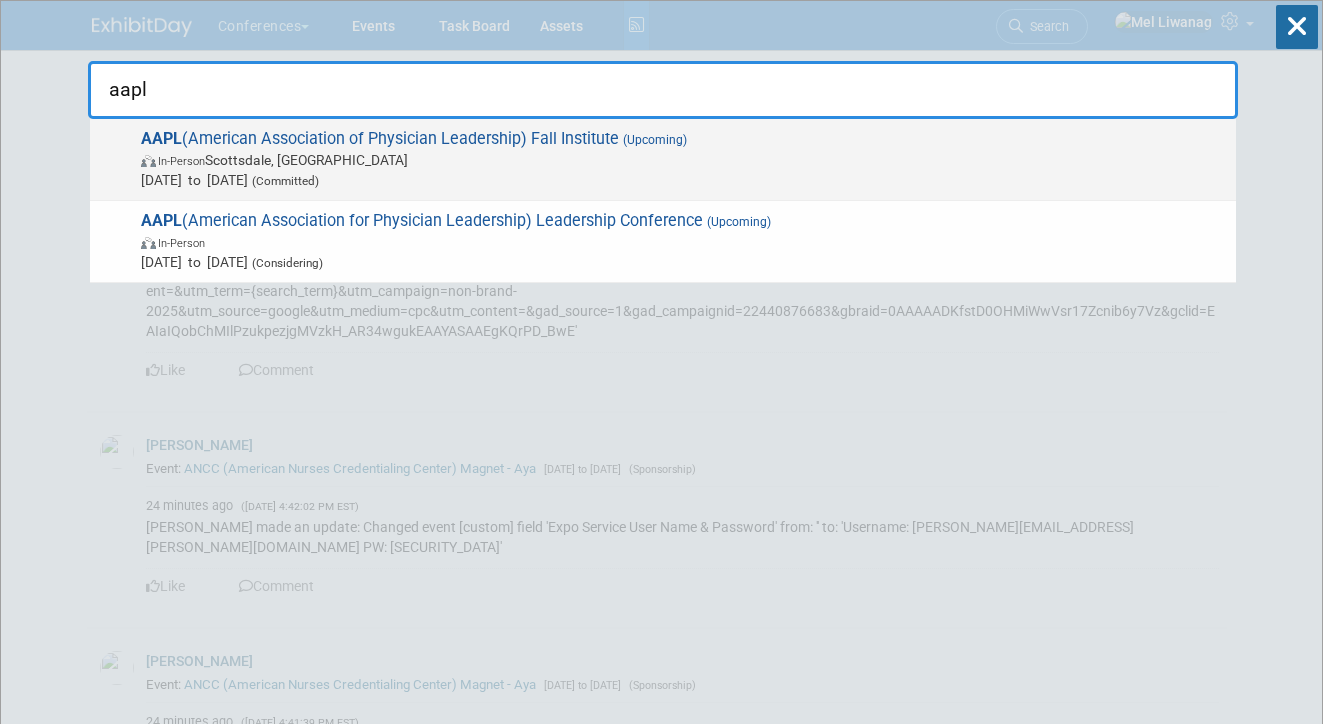 type on "aapl" 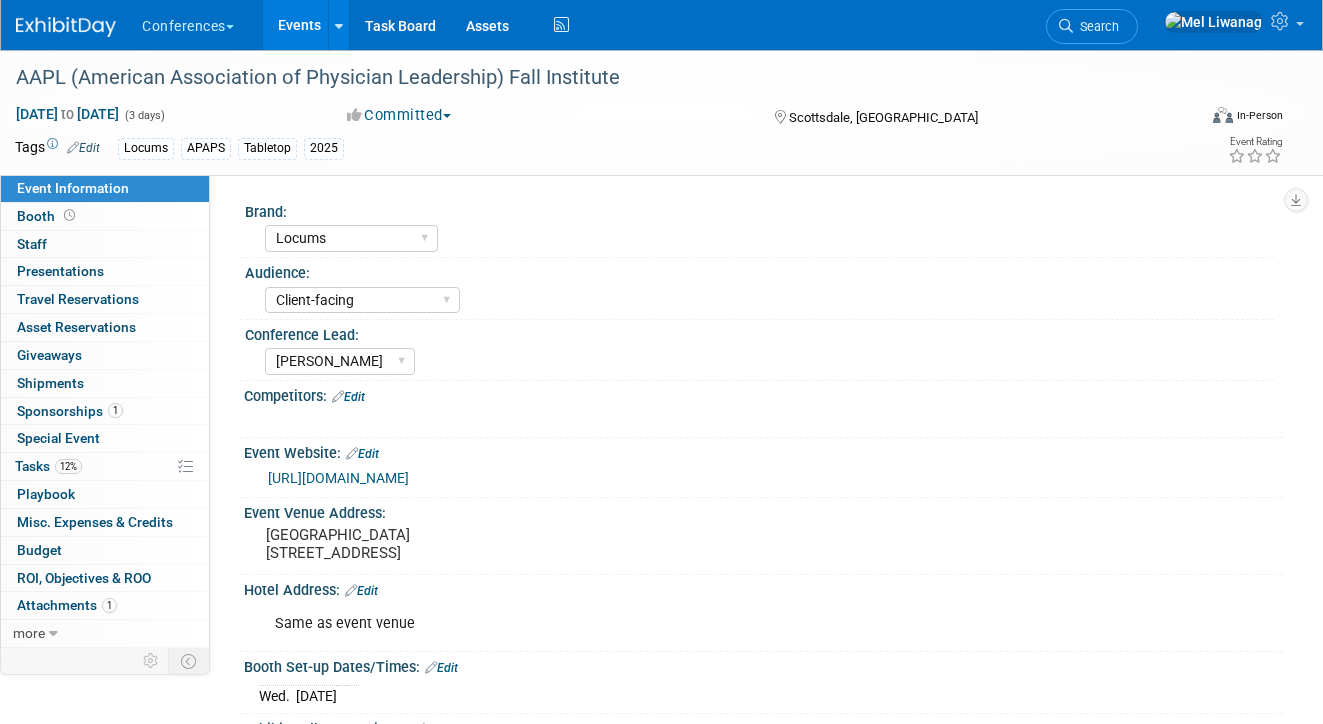select on "Locums" 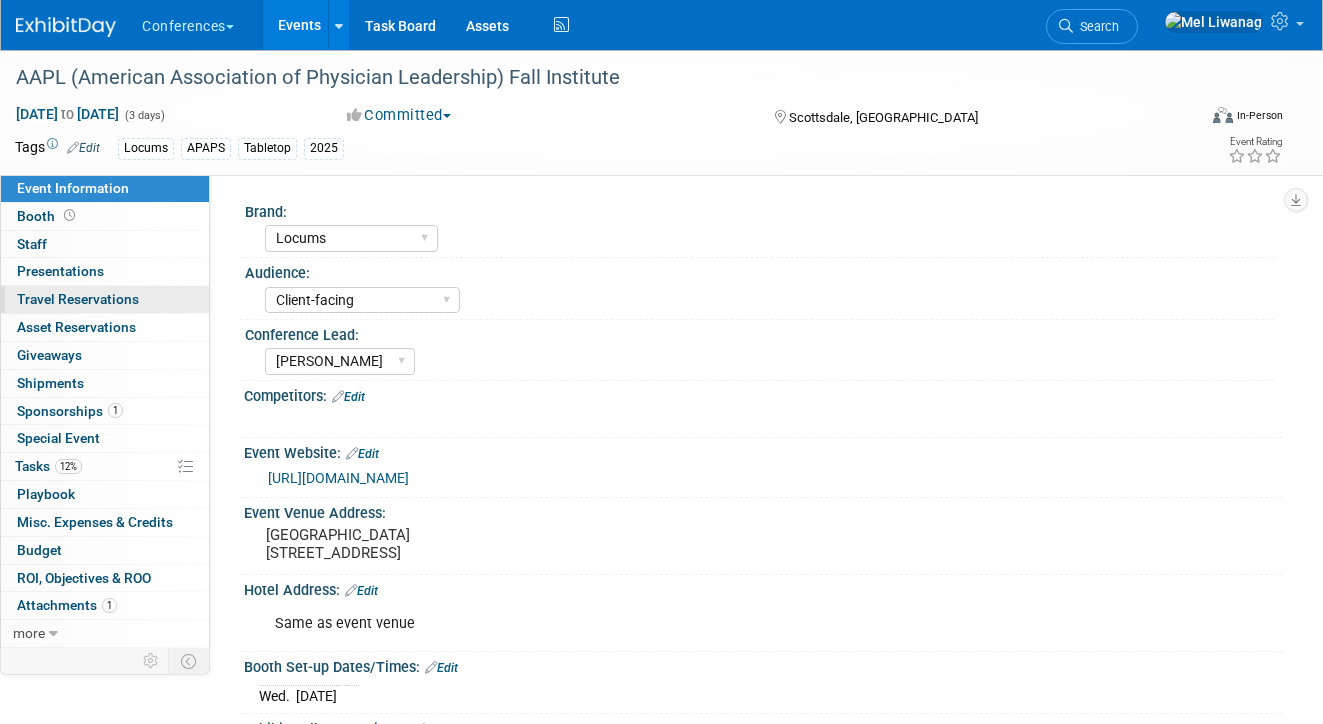 scroll, scrollTop: 0, scrollLeft: 0, axis: both 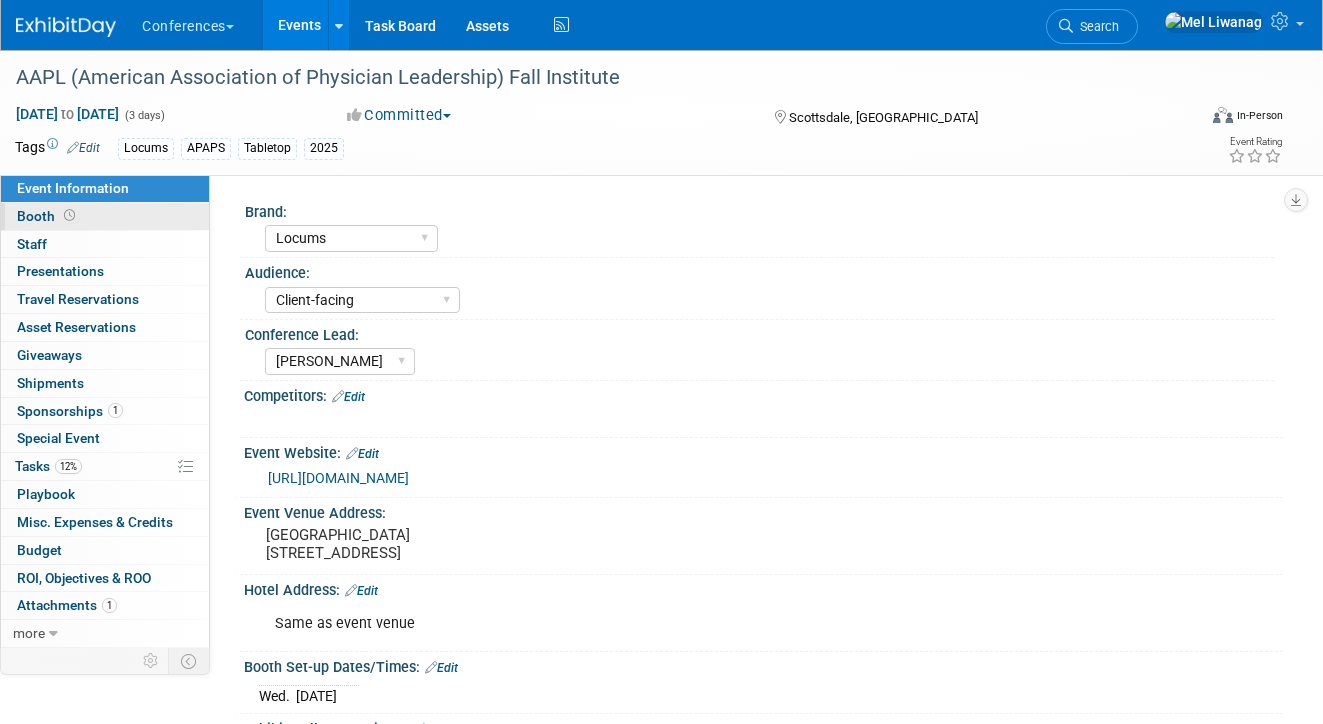 click on "Booth" at bounding box center (105, 216) 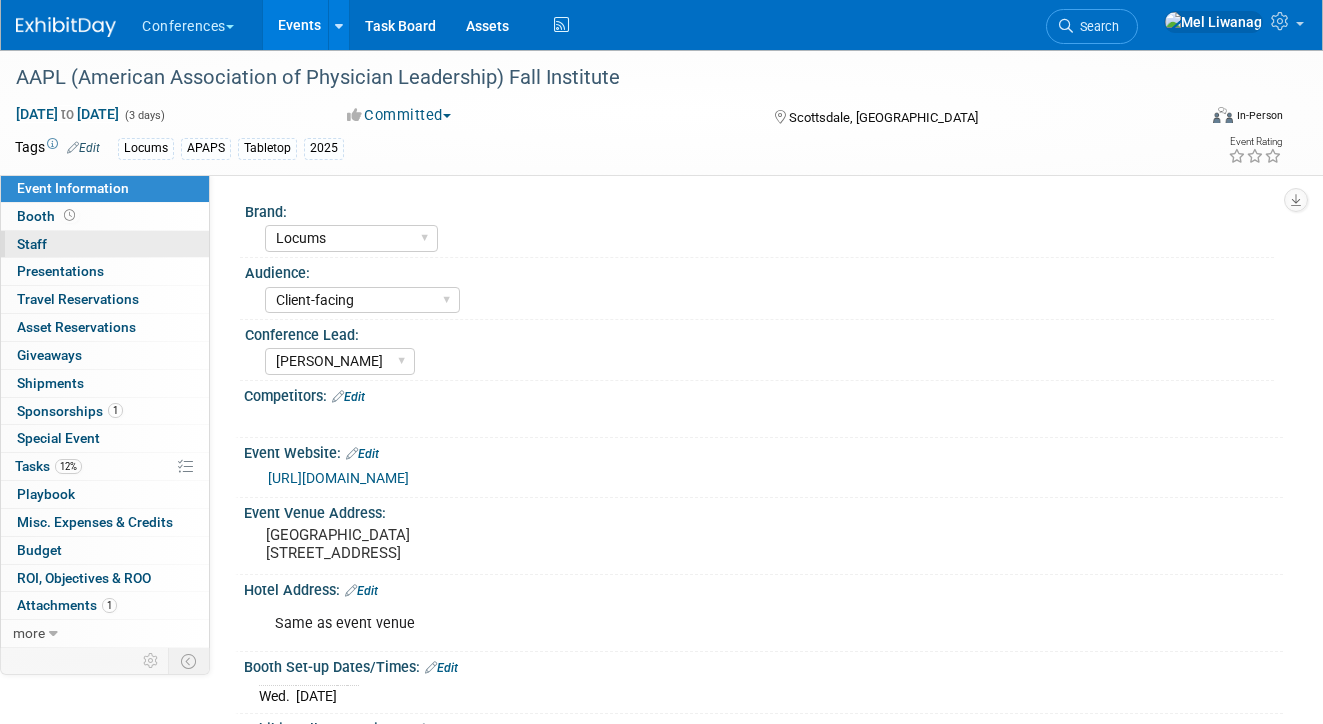select on "6' tabletop" 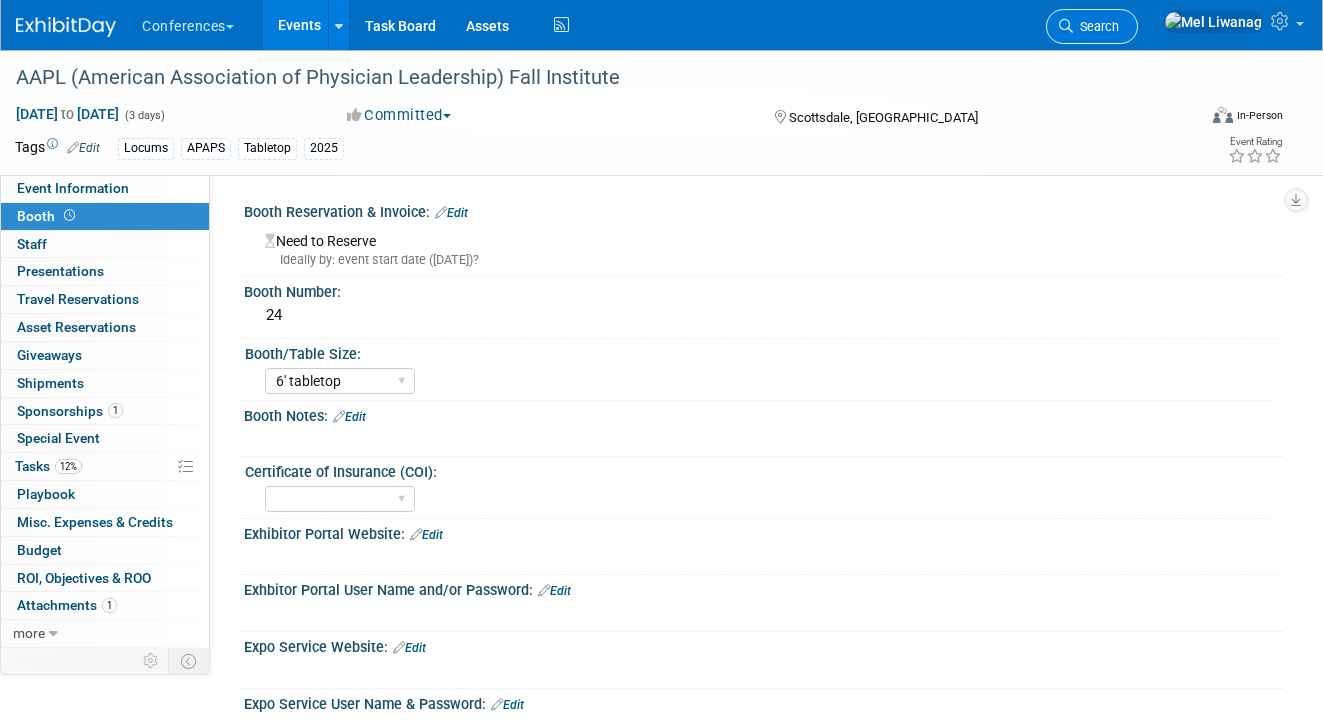 click on "Search" at bounding box center (1092, 26) 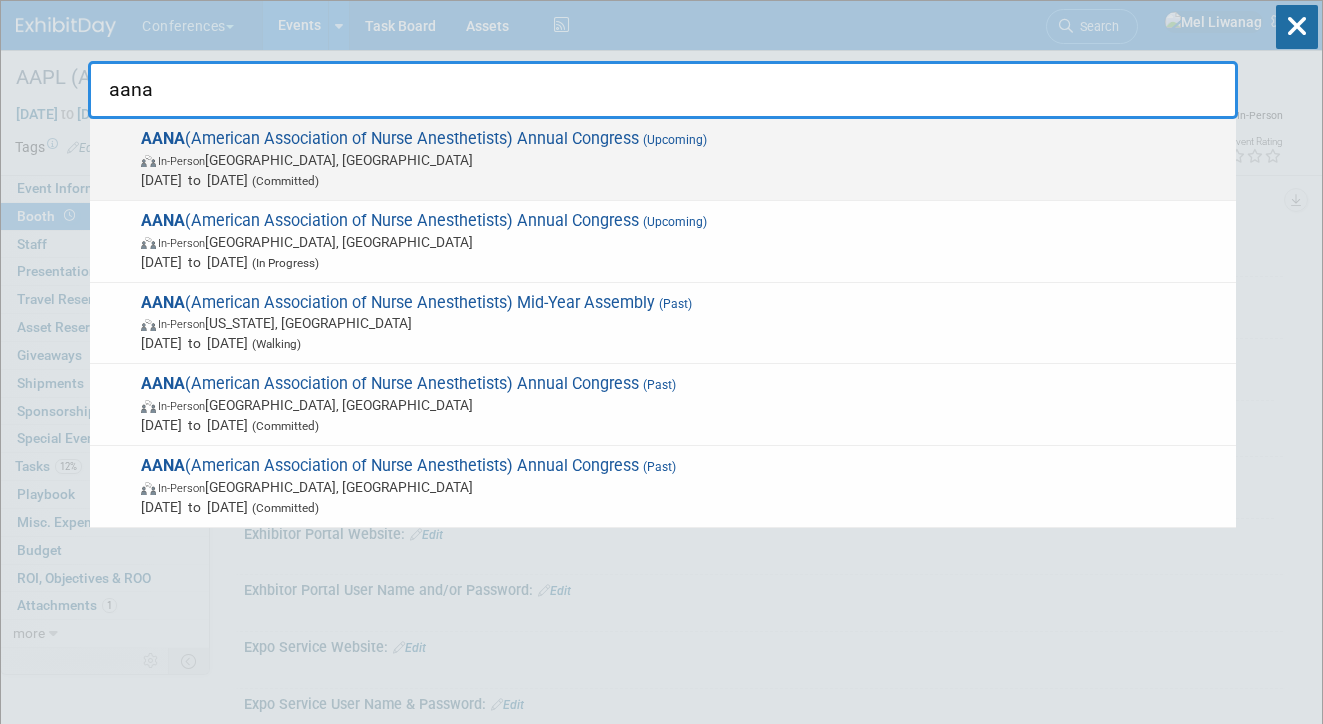 type on "aana" 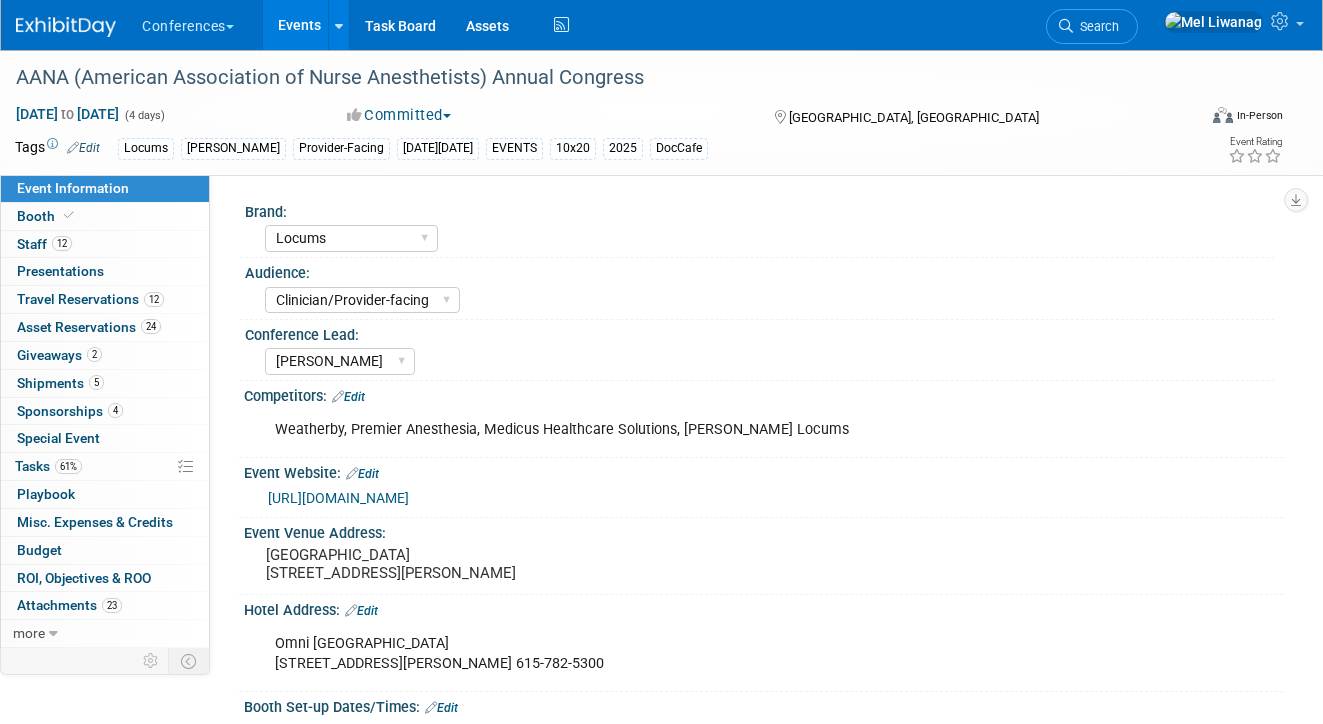 select on "Locums" 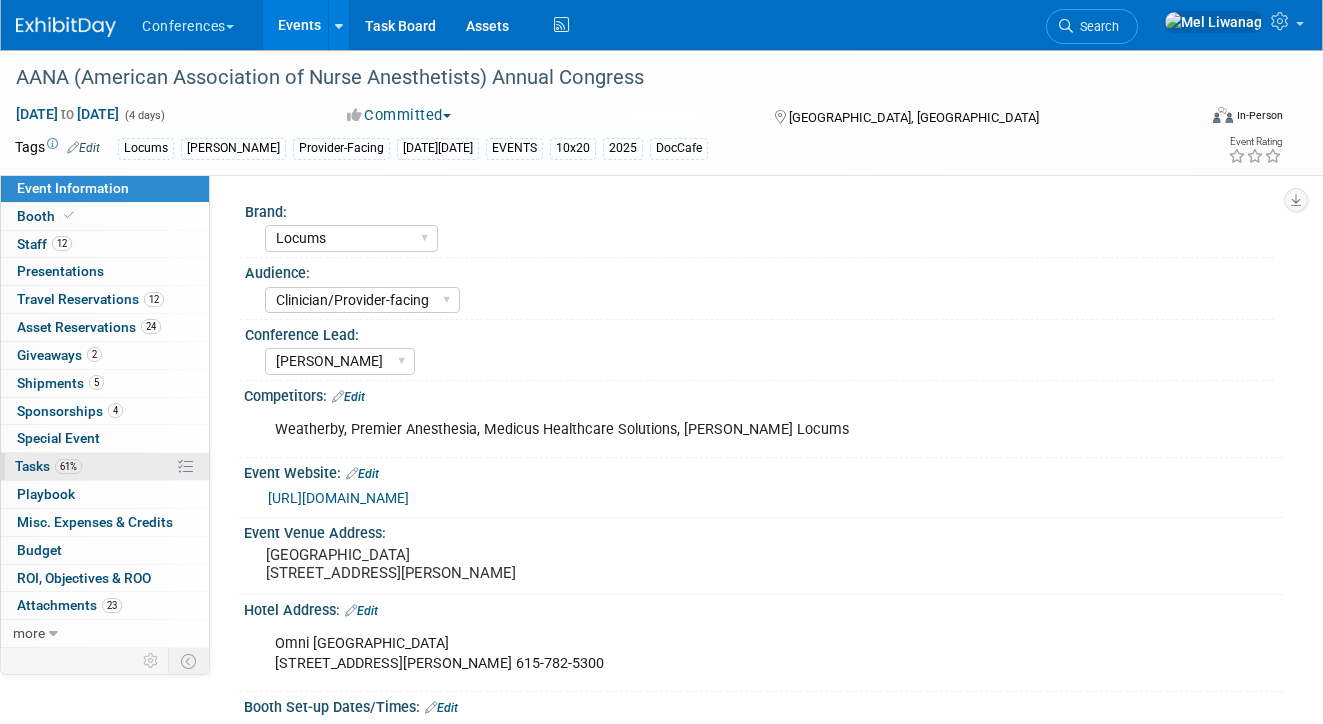 click on "61%
Tasks 61%" at bounding box center [105, 466] 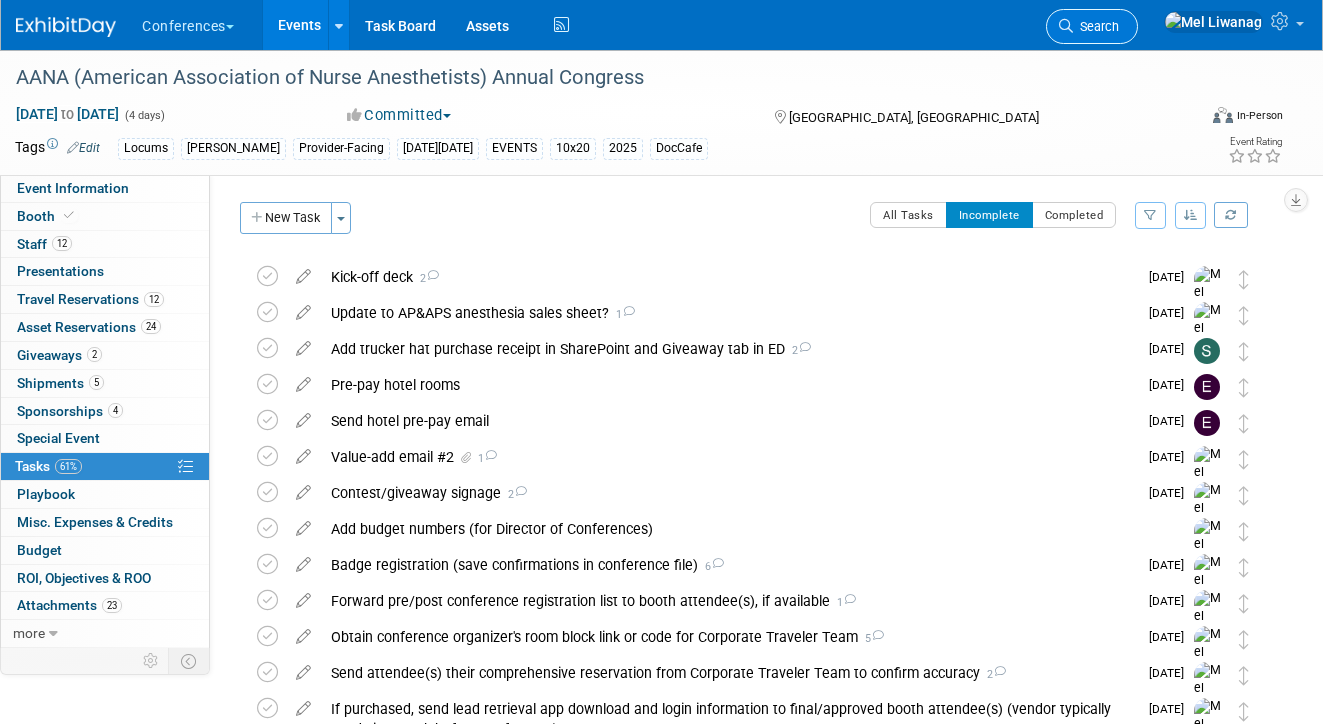 click on "Search" at bounding box center [1092, 26] 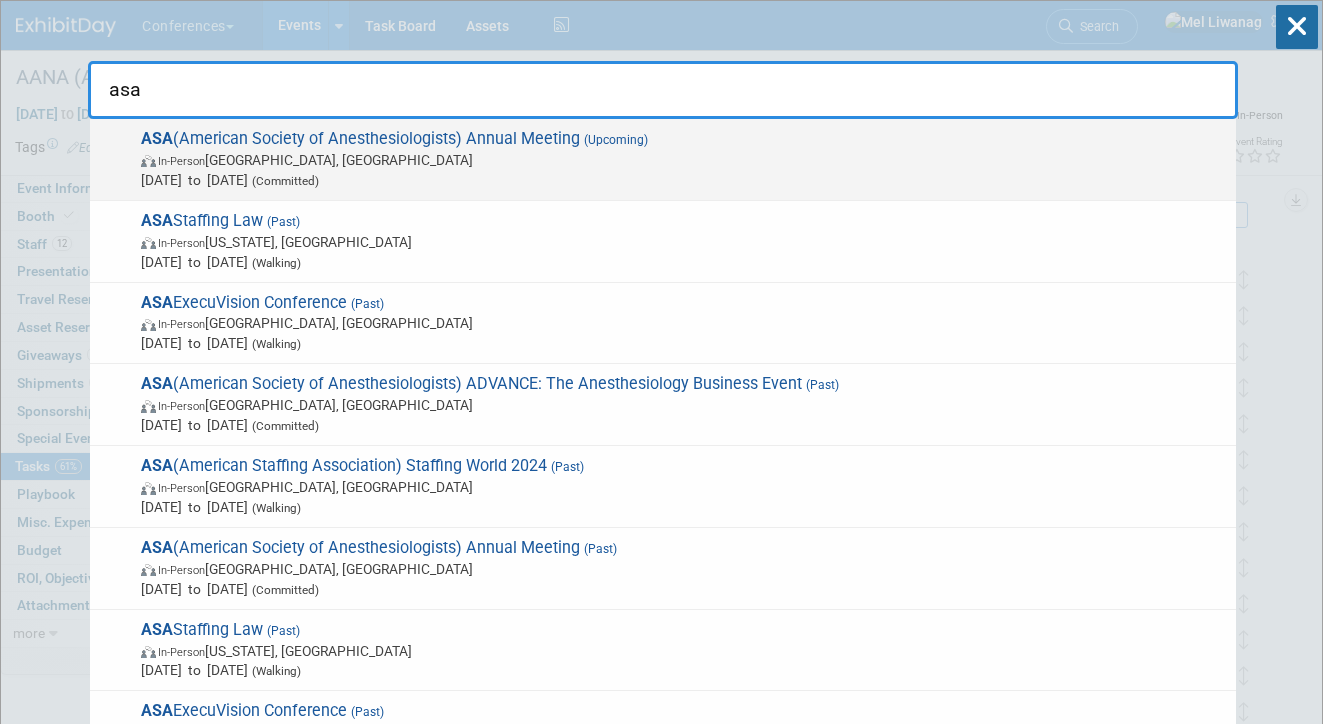 type on "asa" 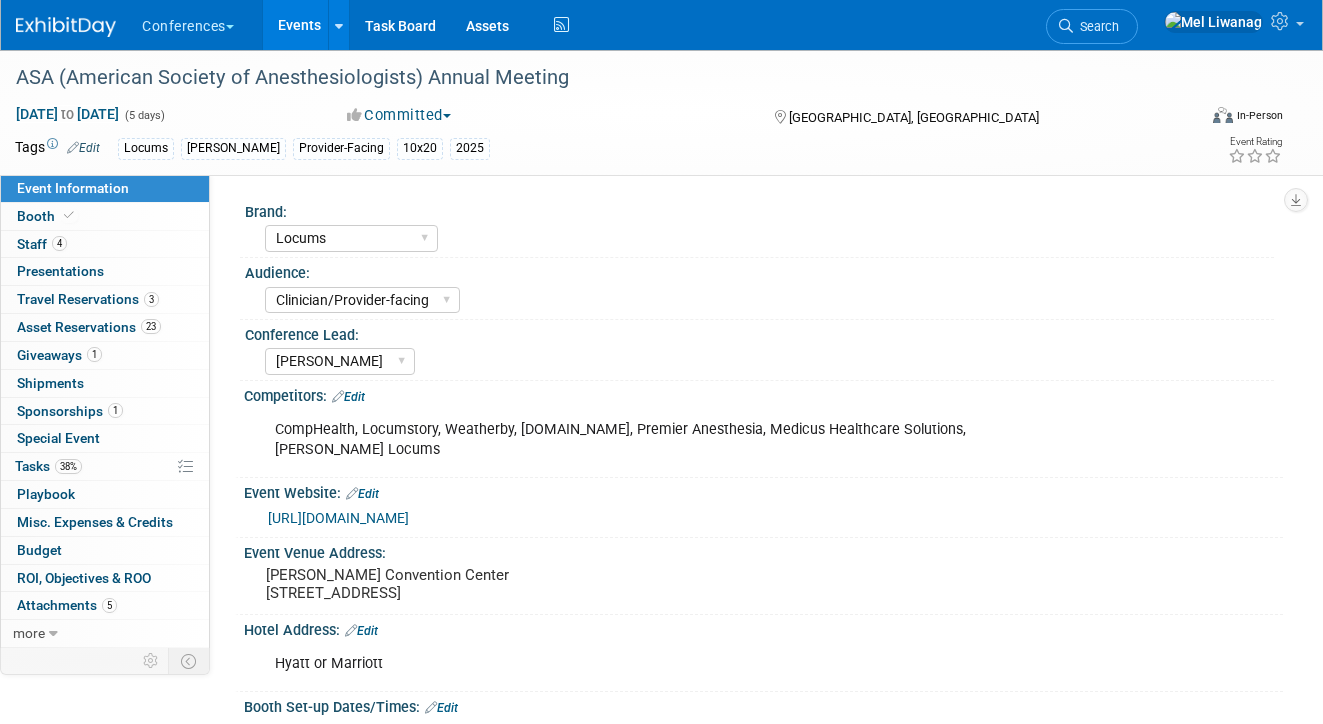 select on "Locums" 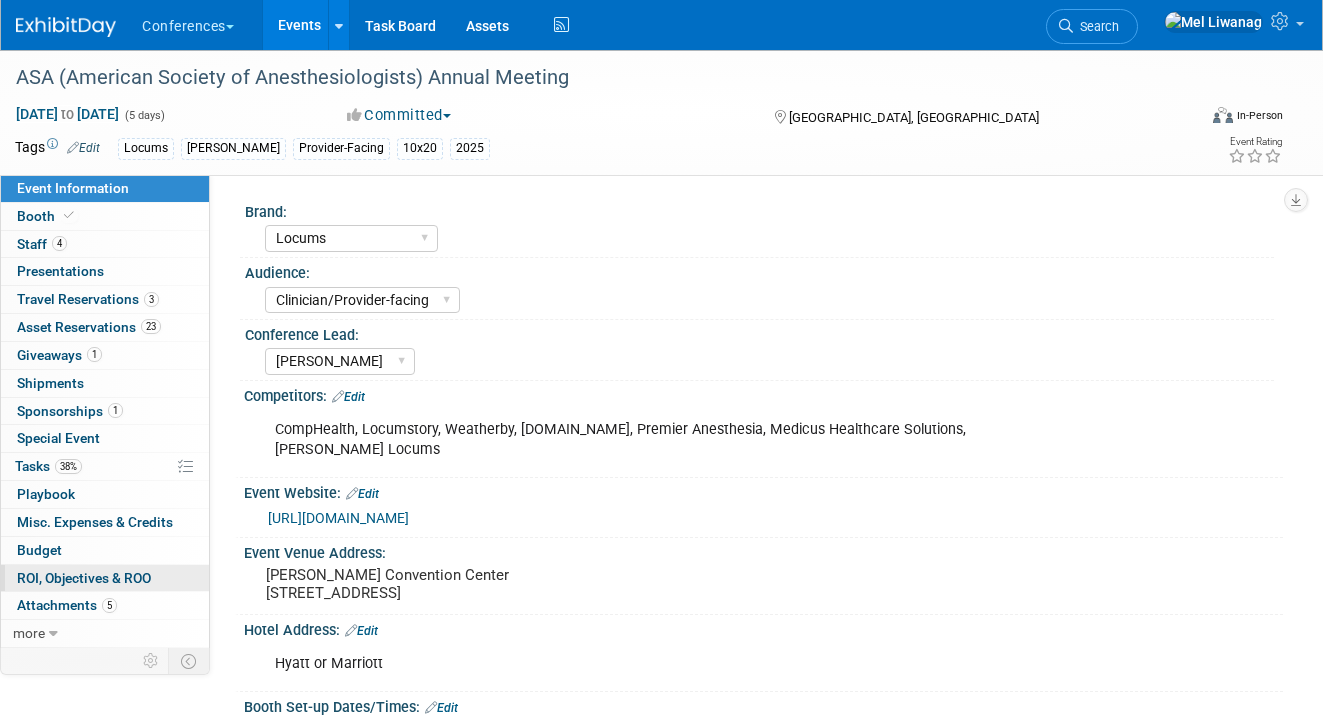 scroll, scrollTop: 4, scrollLeft: 0, axis: vertical 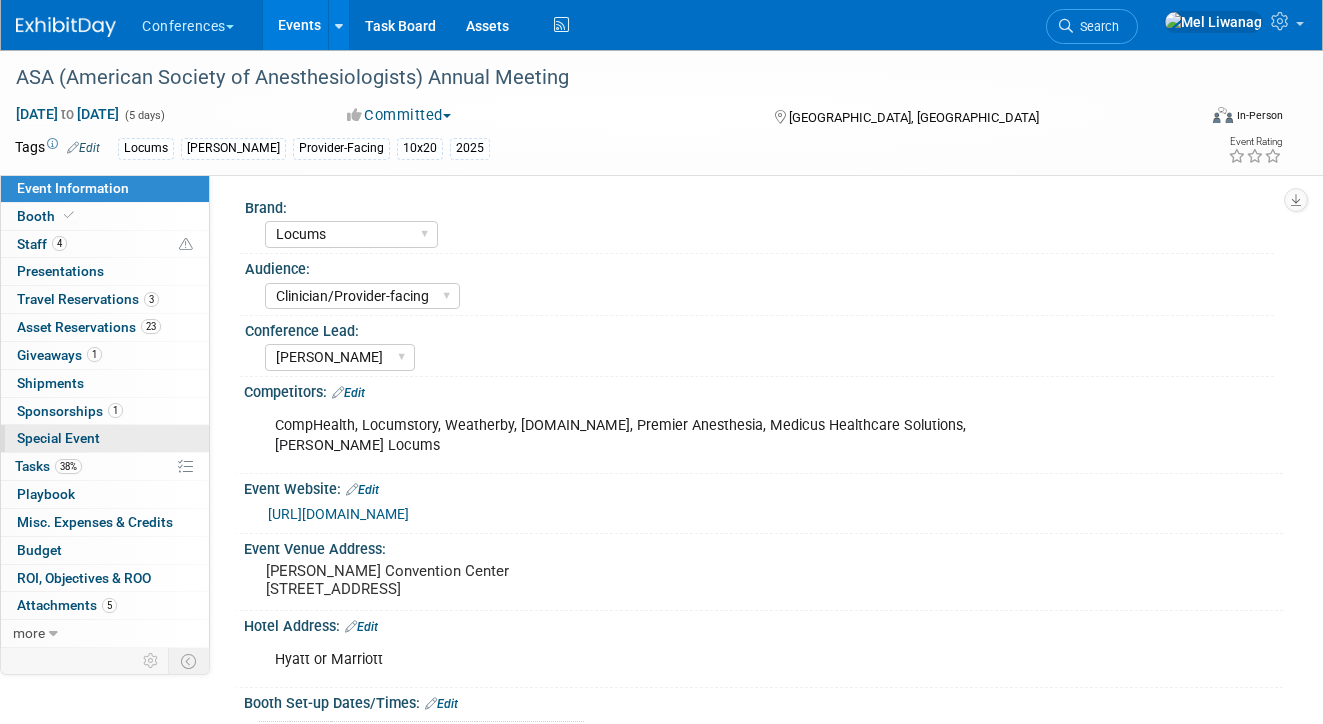 click on "Special Event" at bounding box center (105, 438) 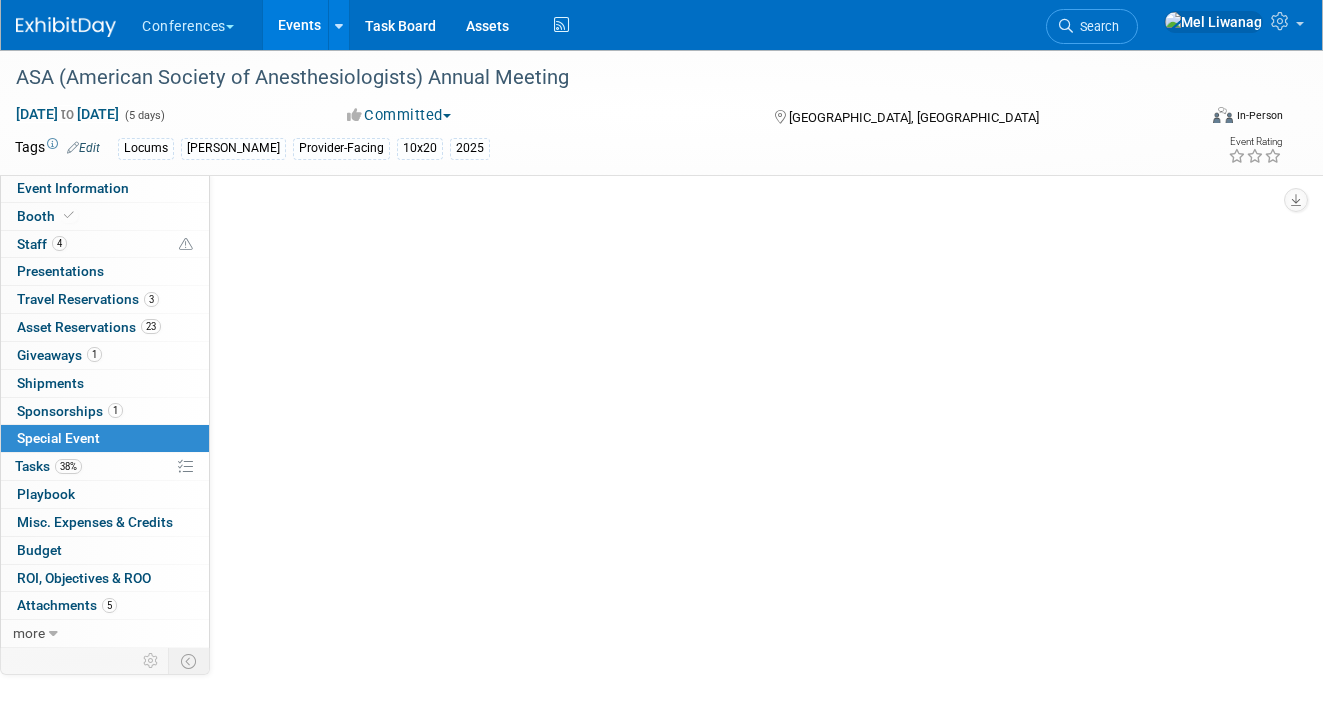 scroll, scrollTop: 0, scrollLeft: 0, axis: both 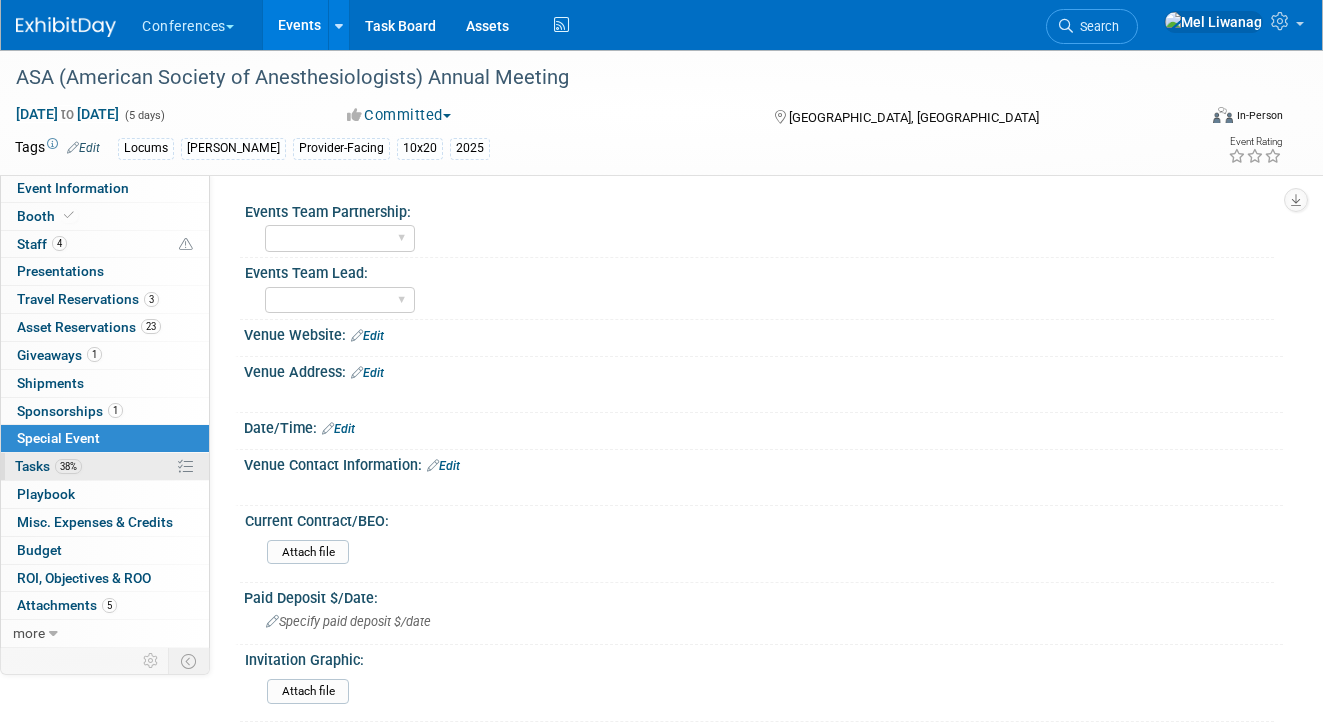 click on "38%
Tasks 38%" at bounding box center [105, 466] 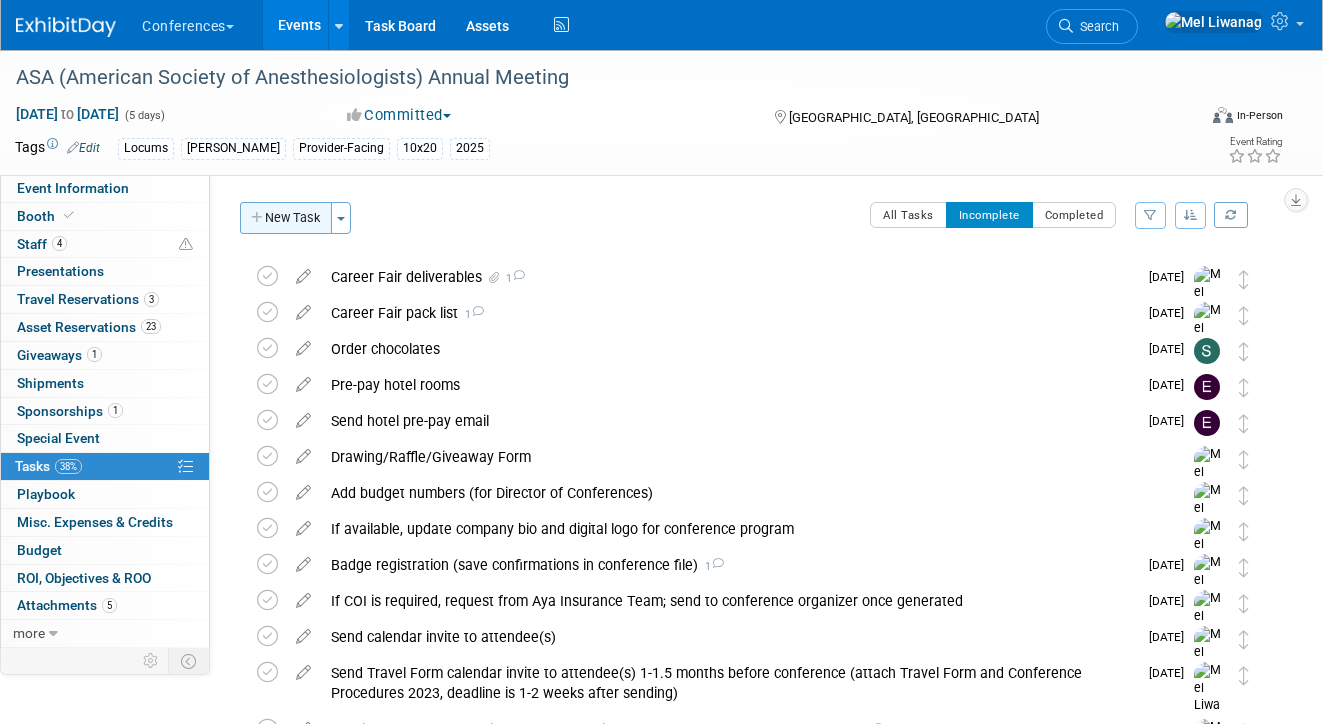 click on "New Task" at bounding box center [286, 218] 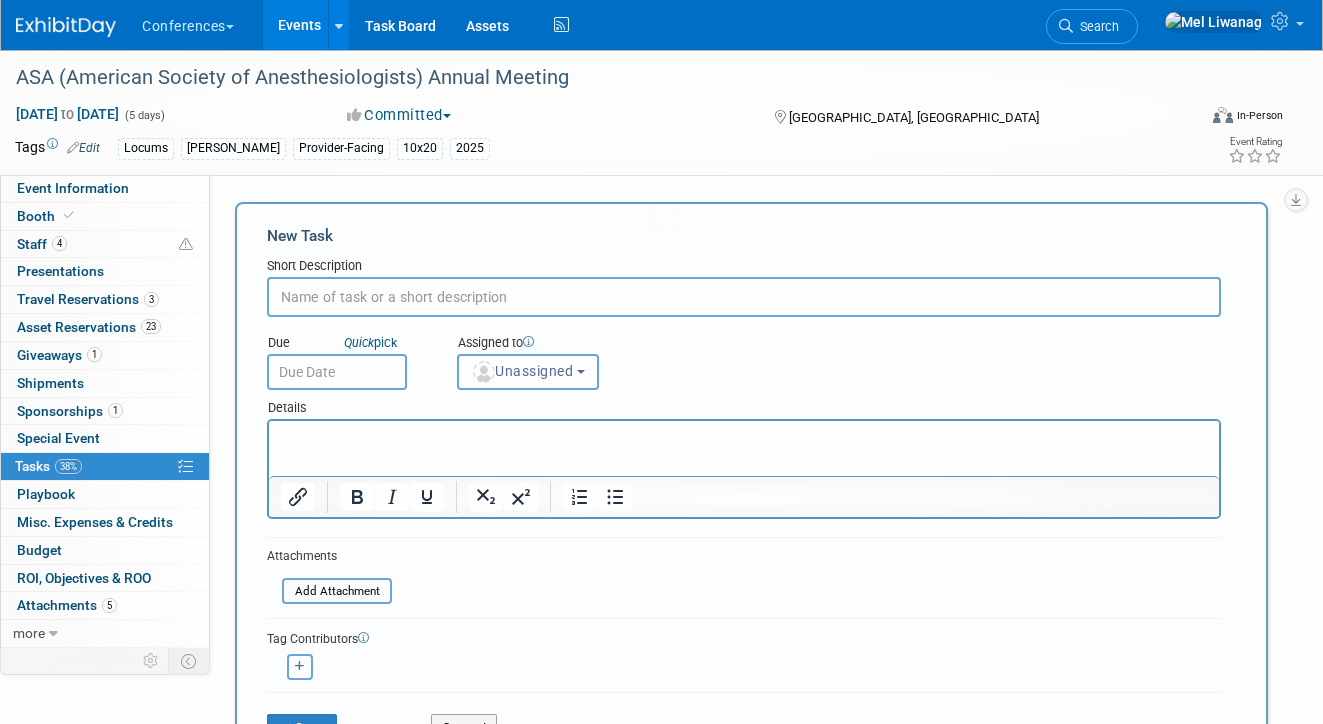 scroll, scrollTop: 0, scrollLeft: 0, axis: both 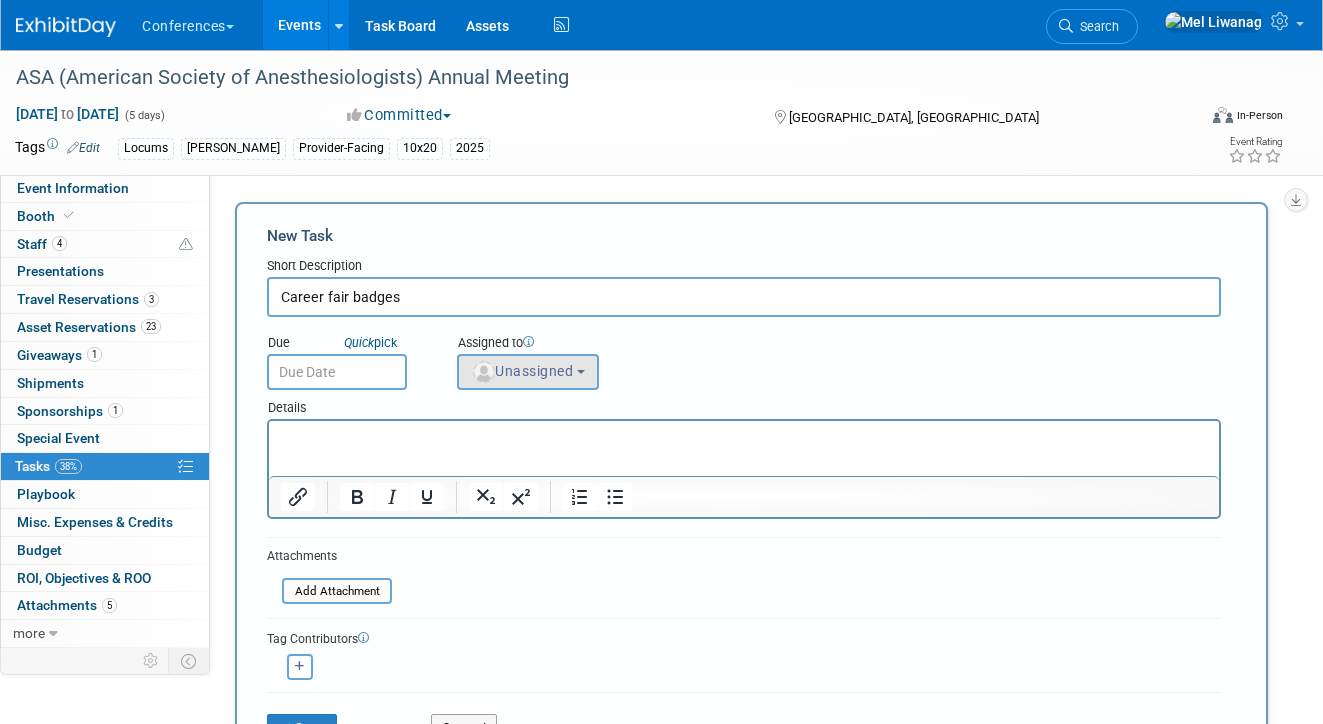 type on "Career fair badges" 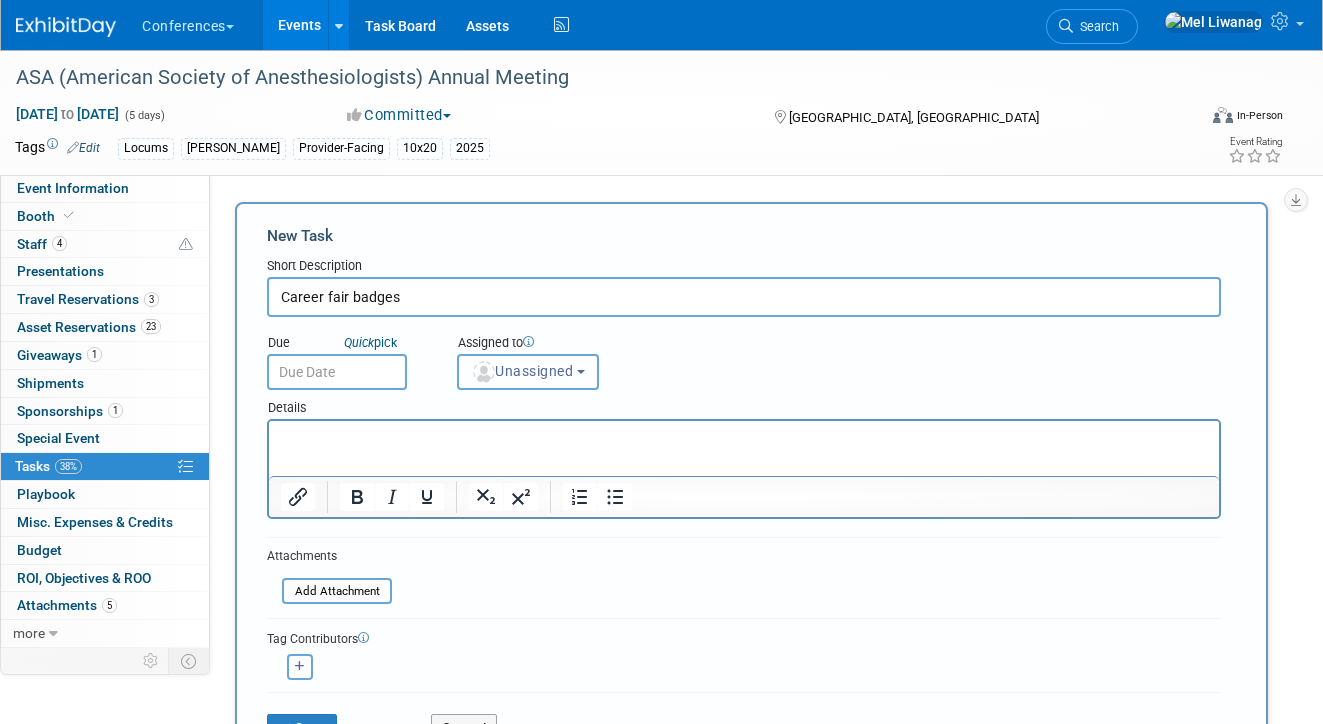 click at bounding box center [484, 372] 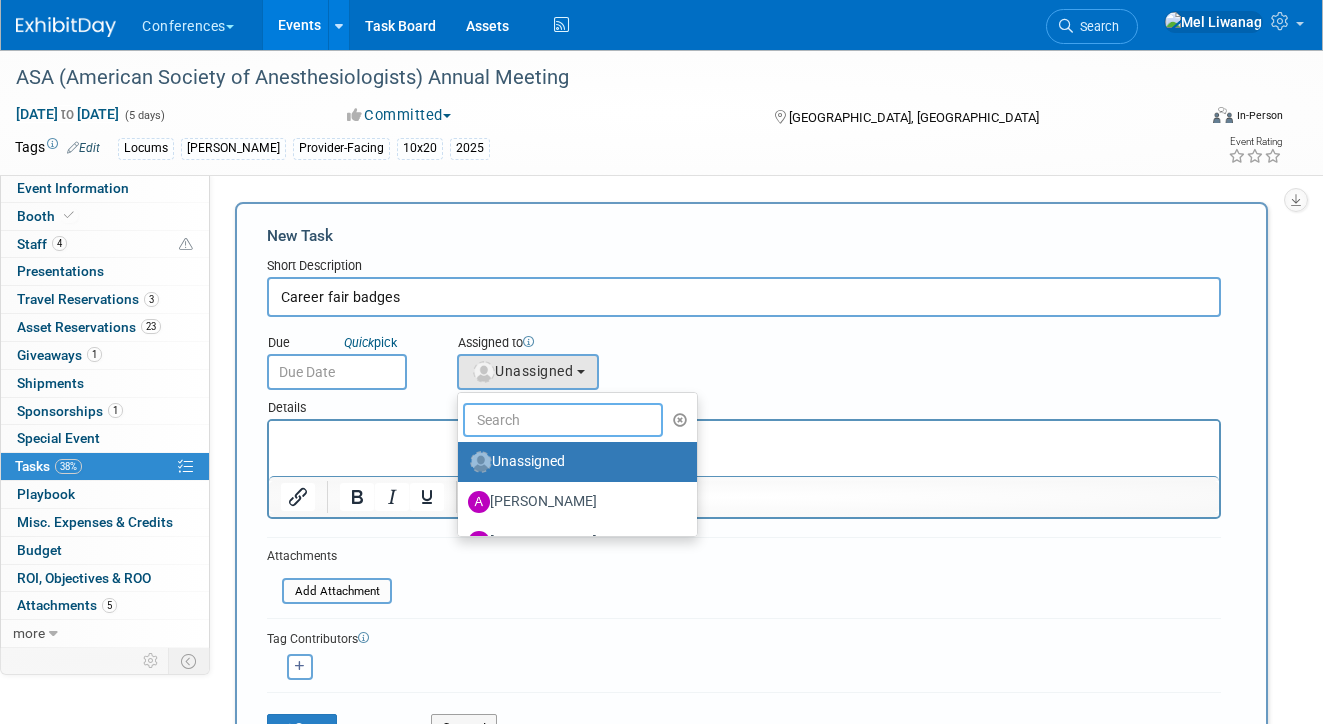 click at bounding box center (563, 420) 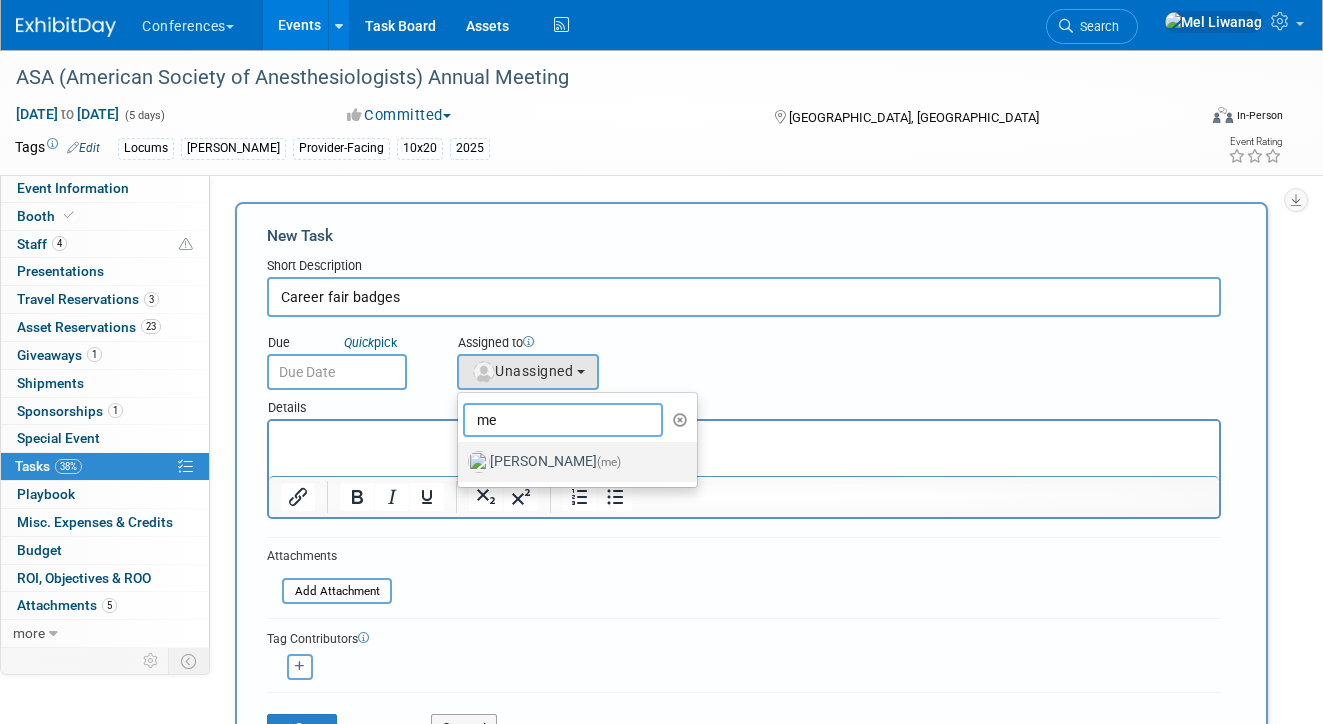 type on "me" 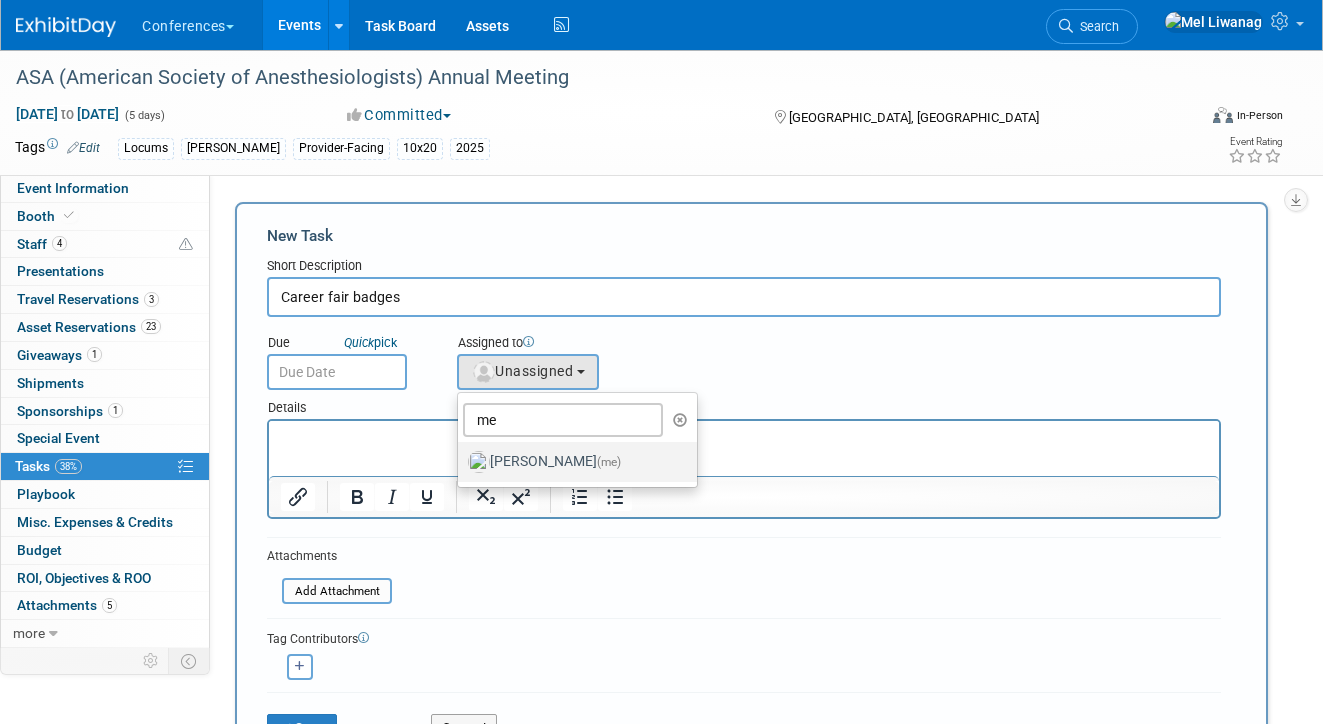 click on "Mel Liwanag
(me)" at bounding box center (572, 462) 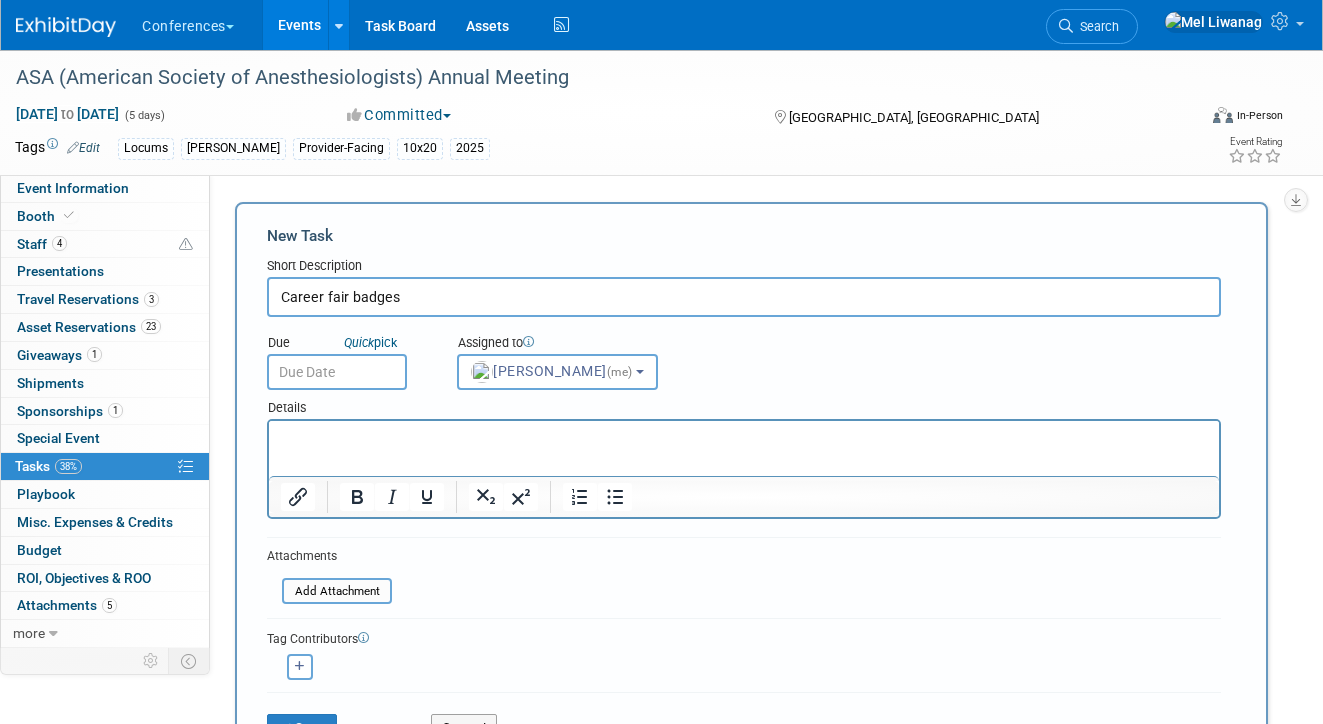 click at bounding box center (337, 372) 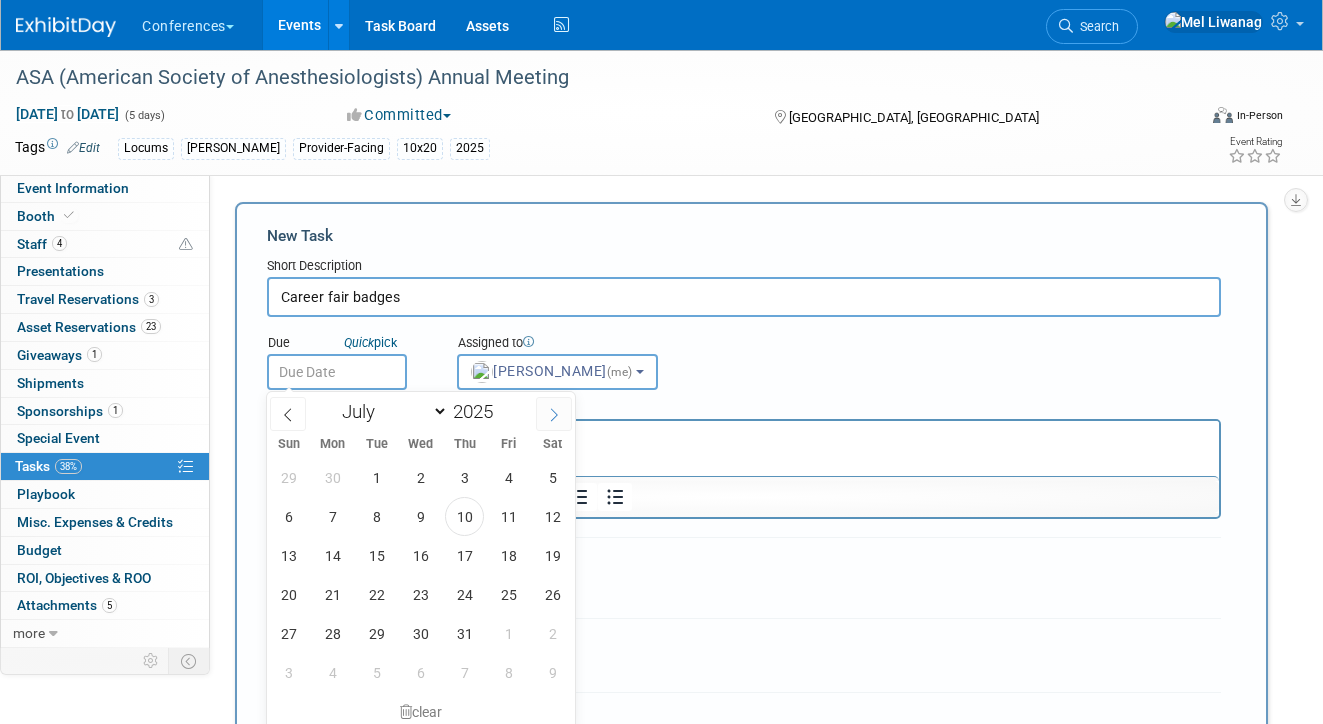 click 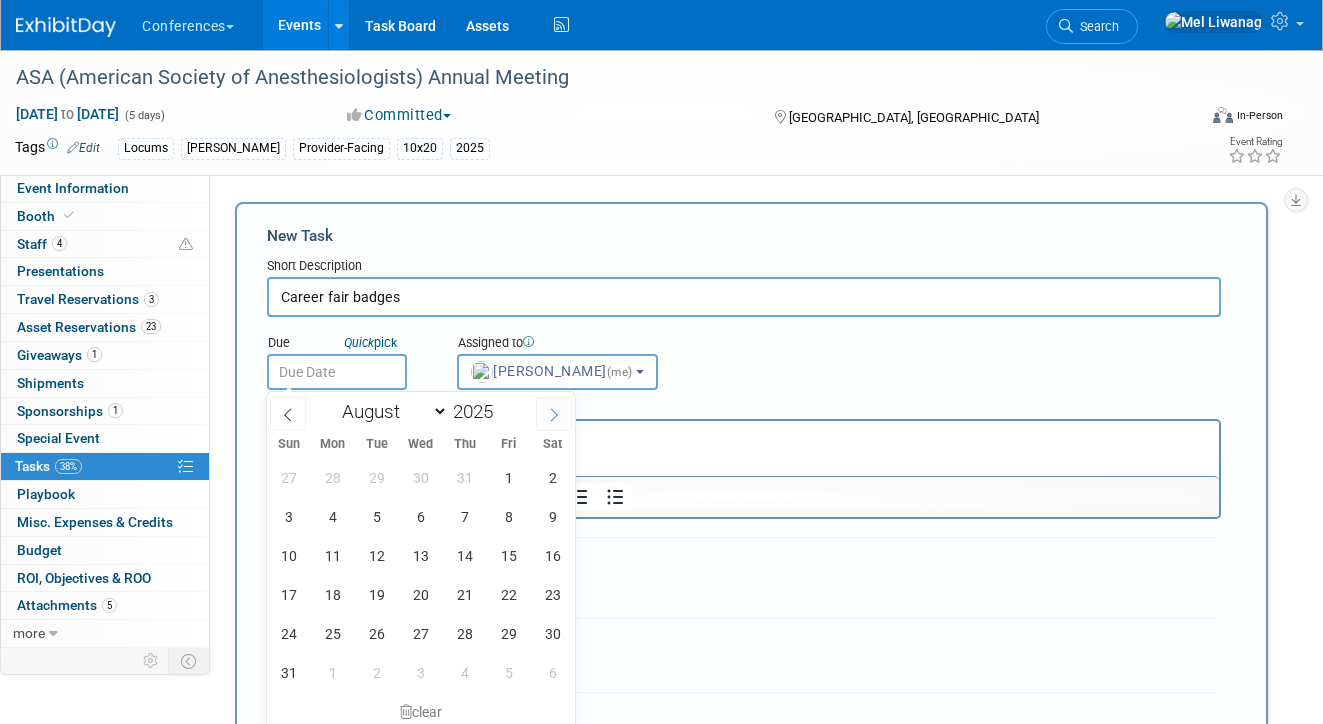 click 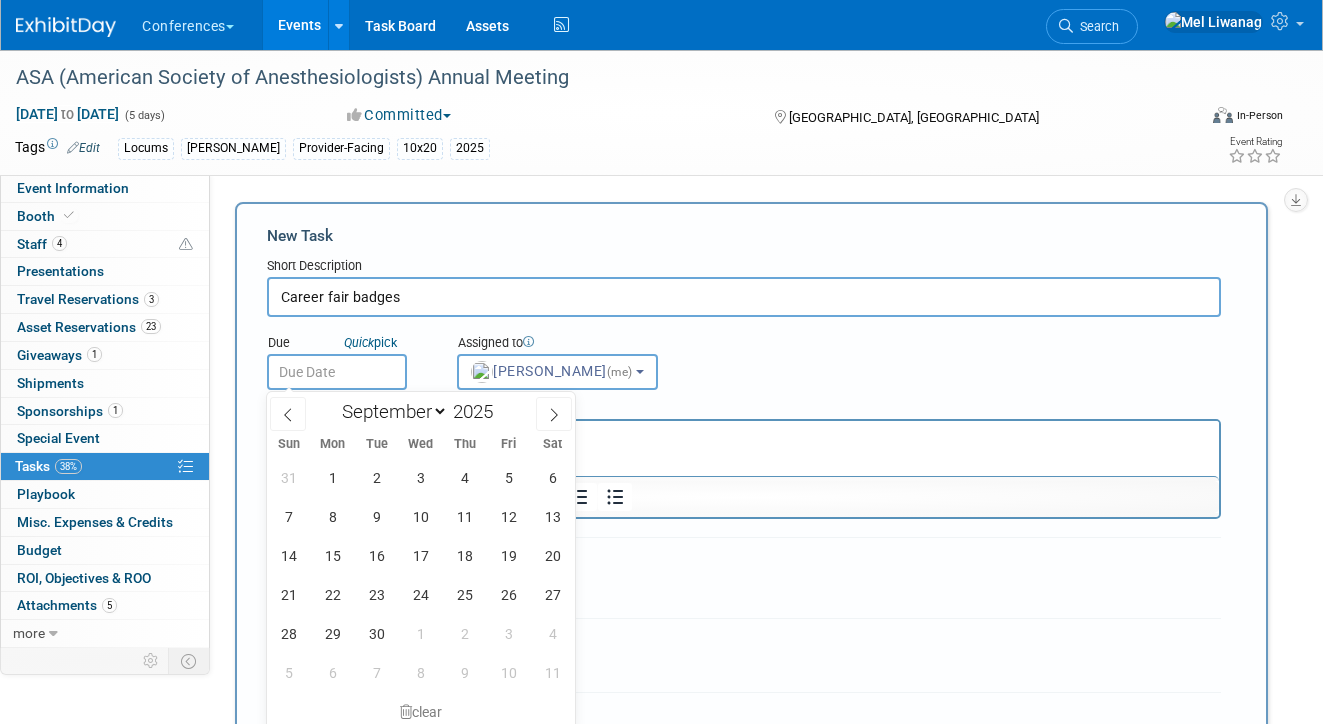 click on "31 1 2 3 4 5 6 7 8 9 10 11 12 13 14 15 16 17 18 19 20 21 22 23 24 25 26 27 28 29 30 1 2 3 4 5 6 7 8 9 10 11" at bounding box center [421, 575] 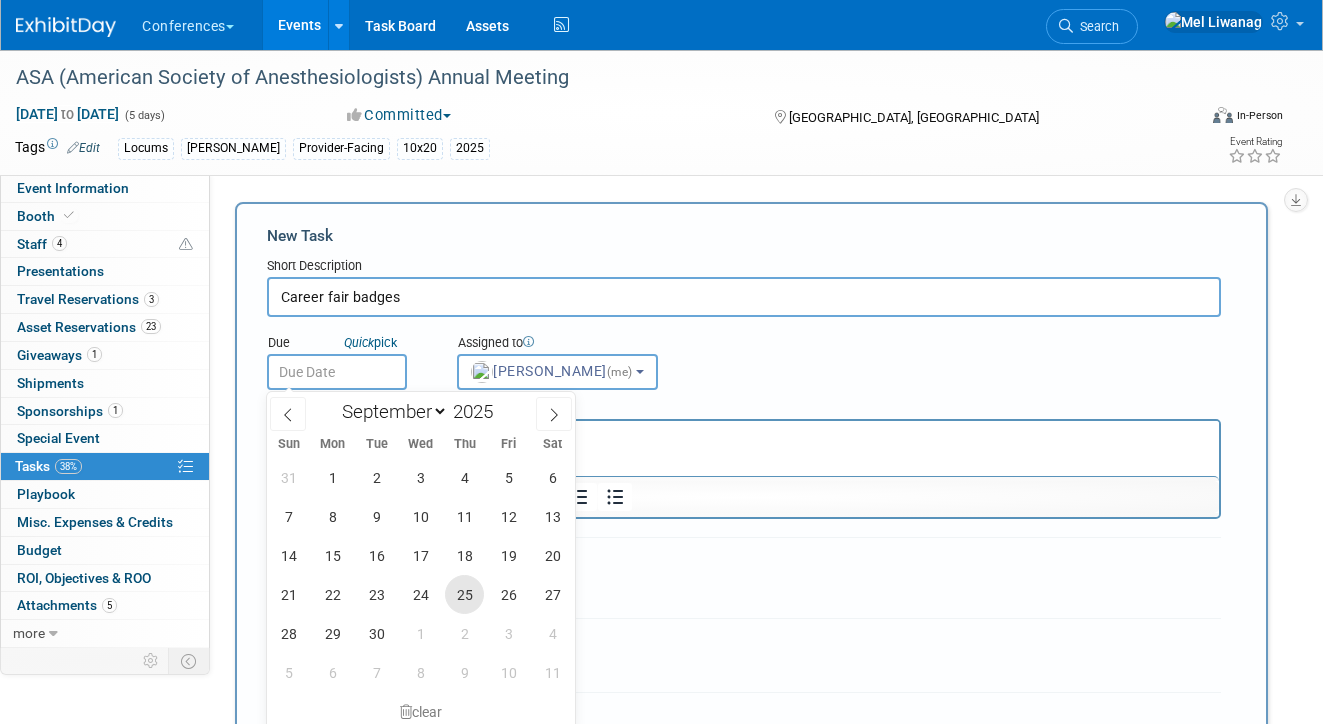 click on "25" at bounding box center (464, 594) 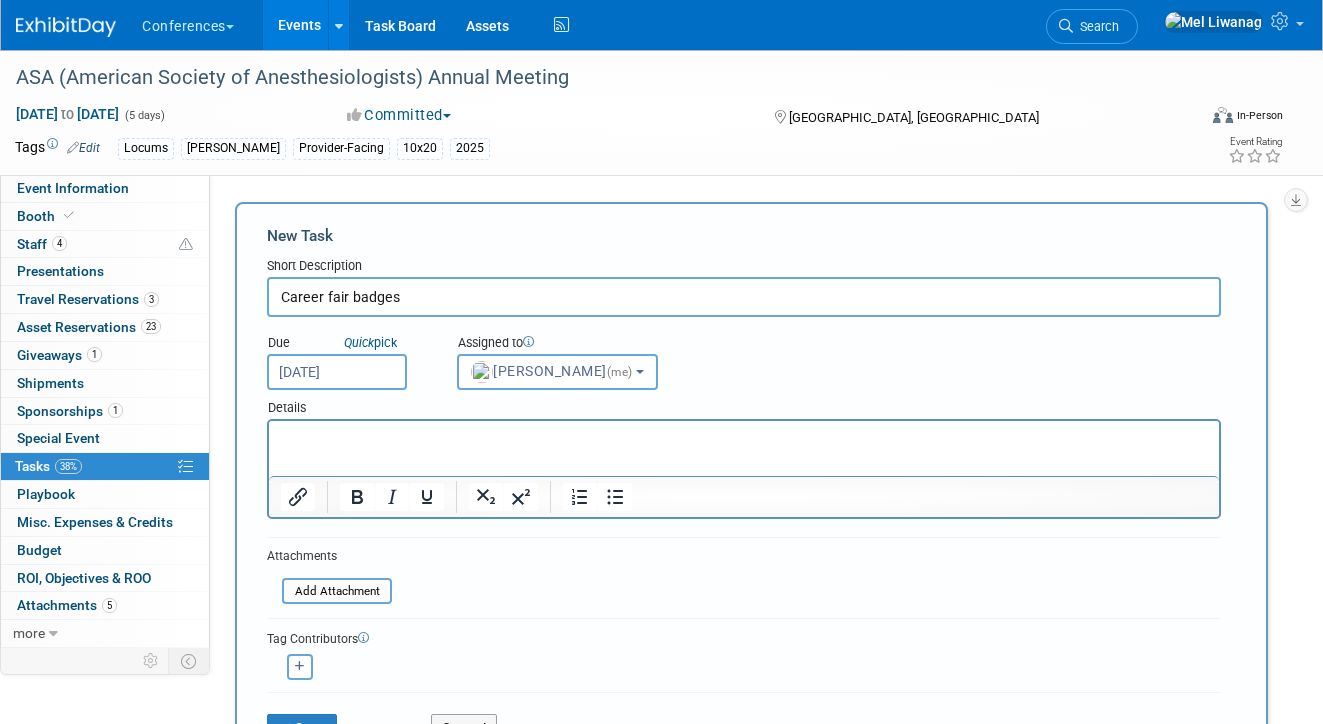 click on "Sep 25, 2025" at bounding box center [337, 372] 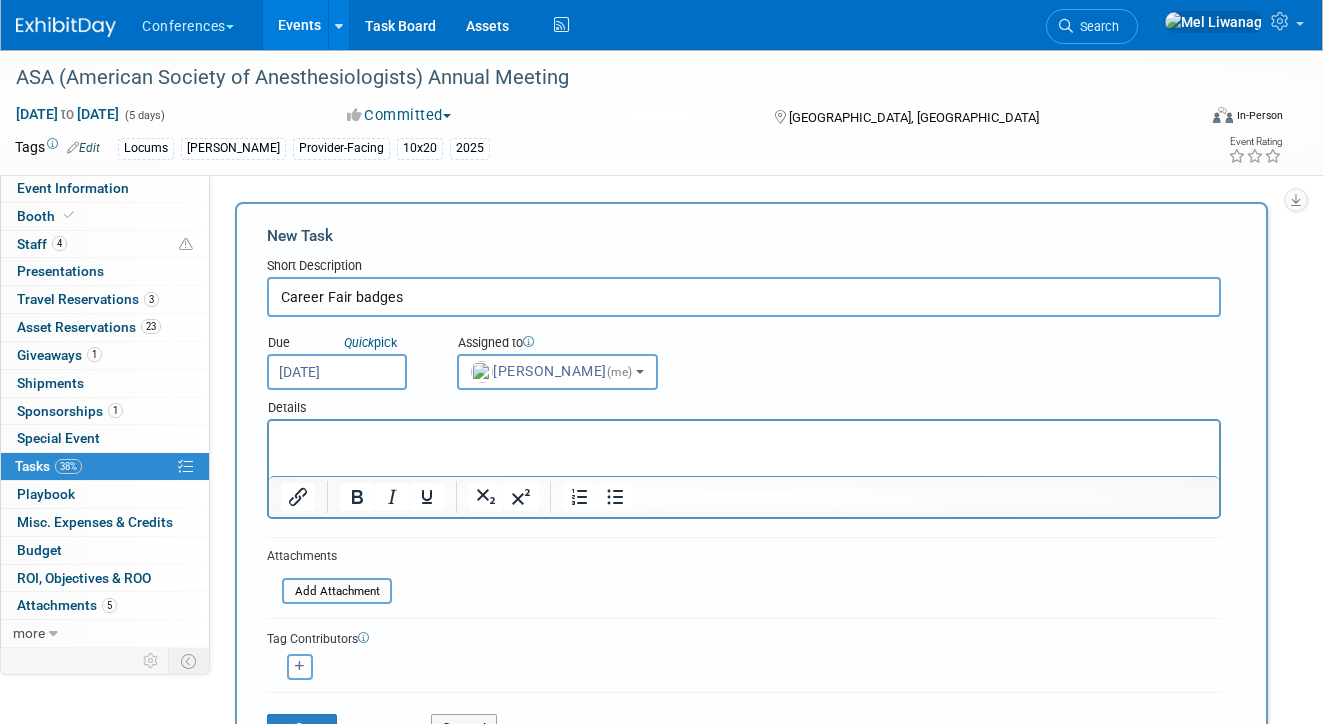 click on "Career Fair badges" at bounding box center [744, 297] 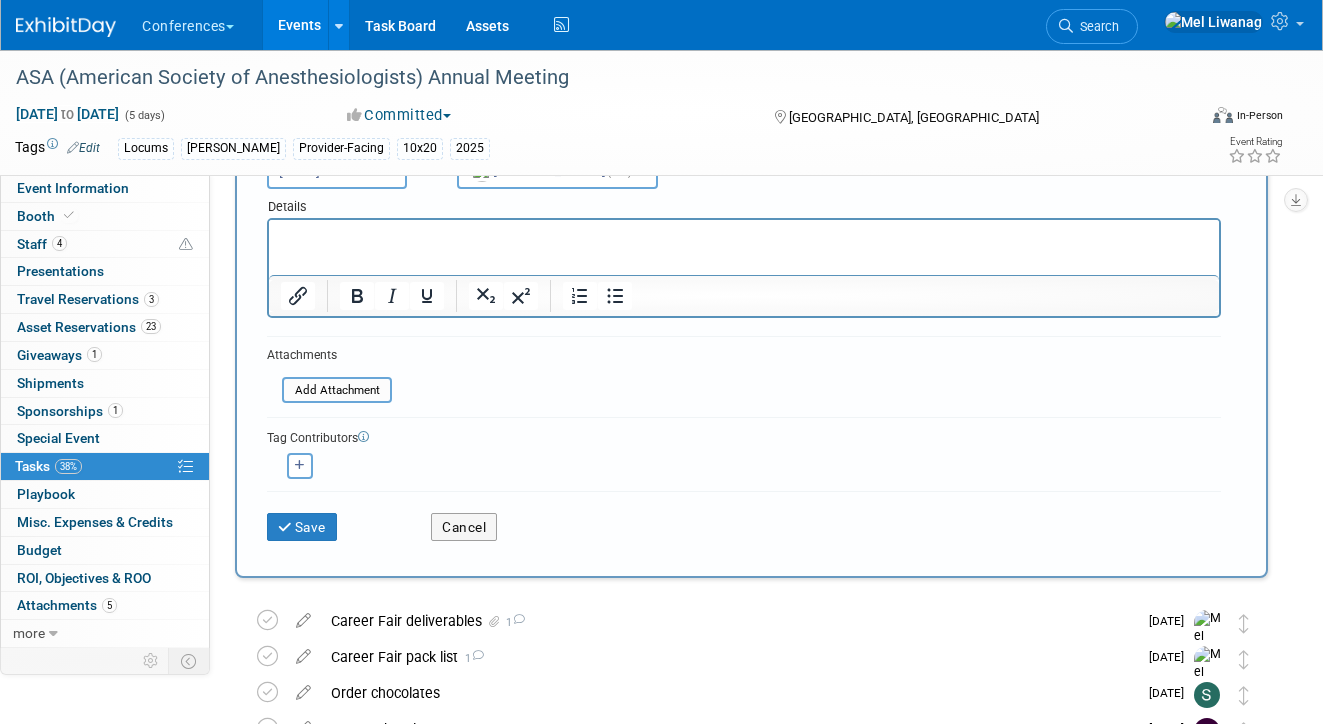 scroll, scrollTop: 208, scrollLeft: 0, axis: vertical 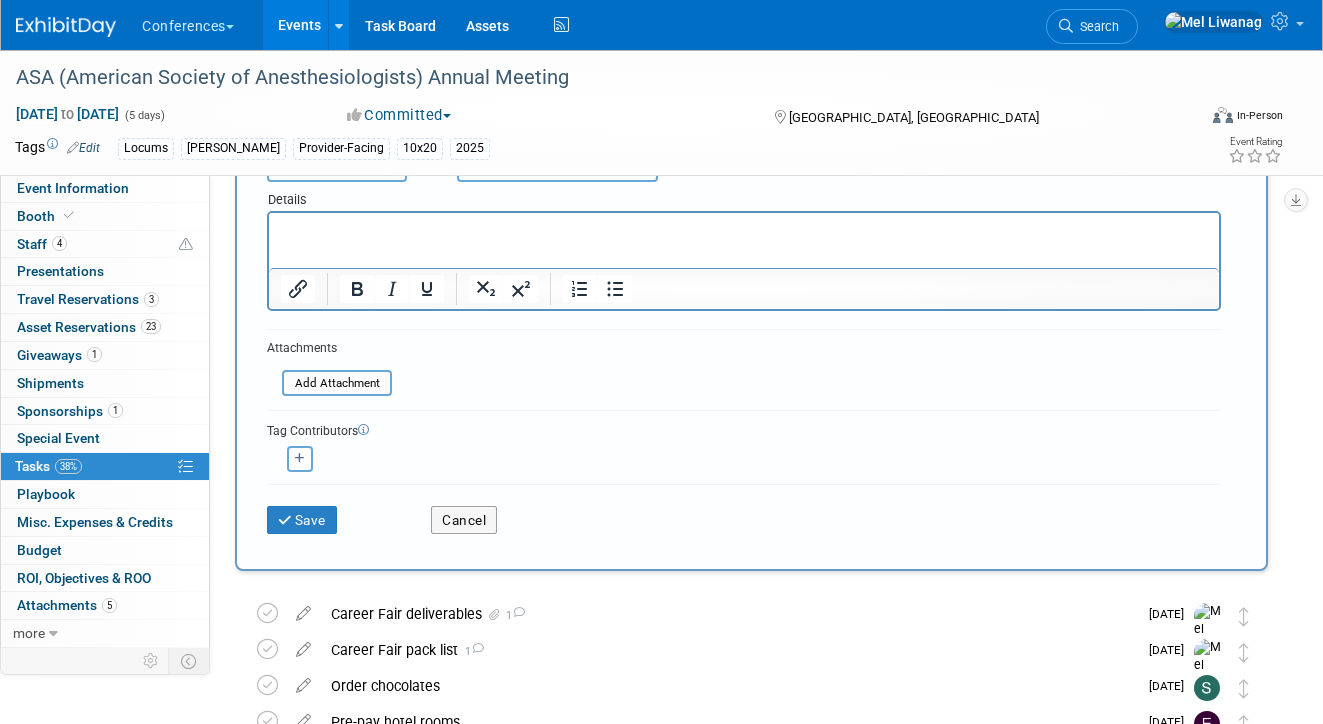 type on "Career Fair badges" 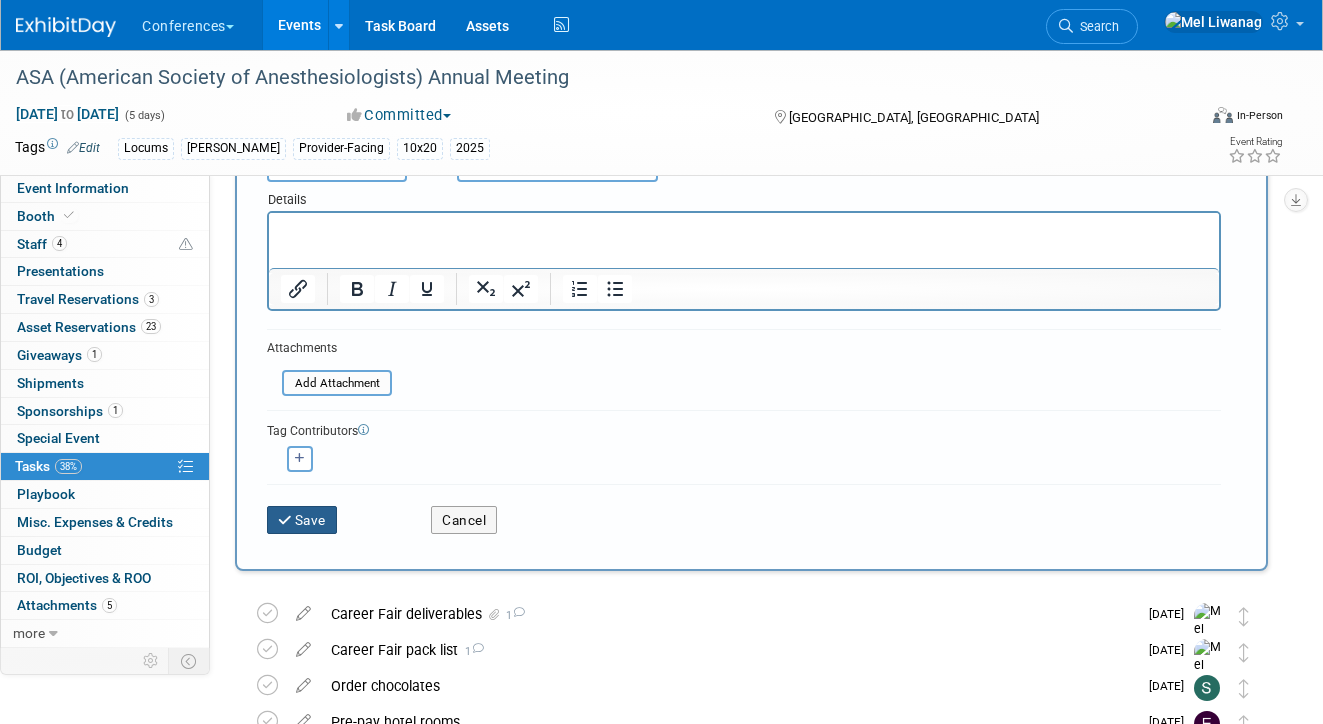 click on "Save" at bounding box center (302, 520) 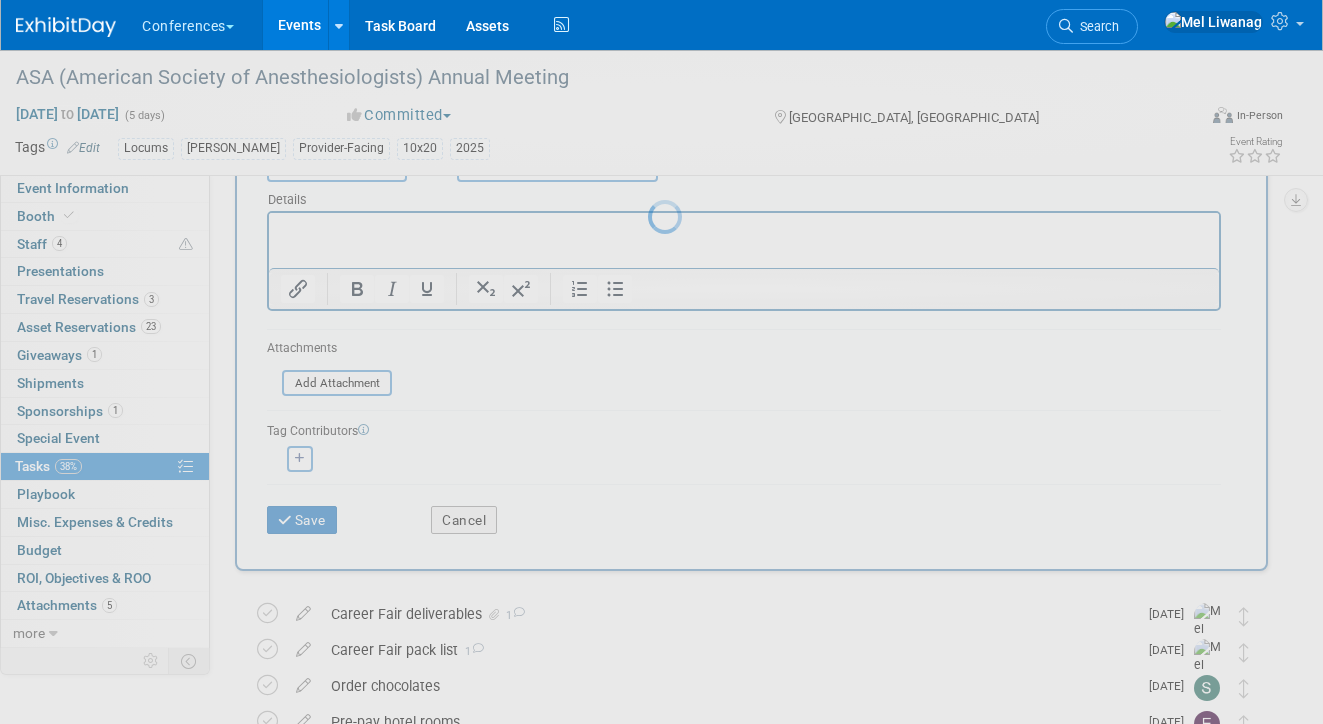 scroll, scrollTop: 0, scrollLeft: 0, axis: both 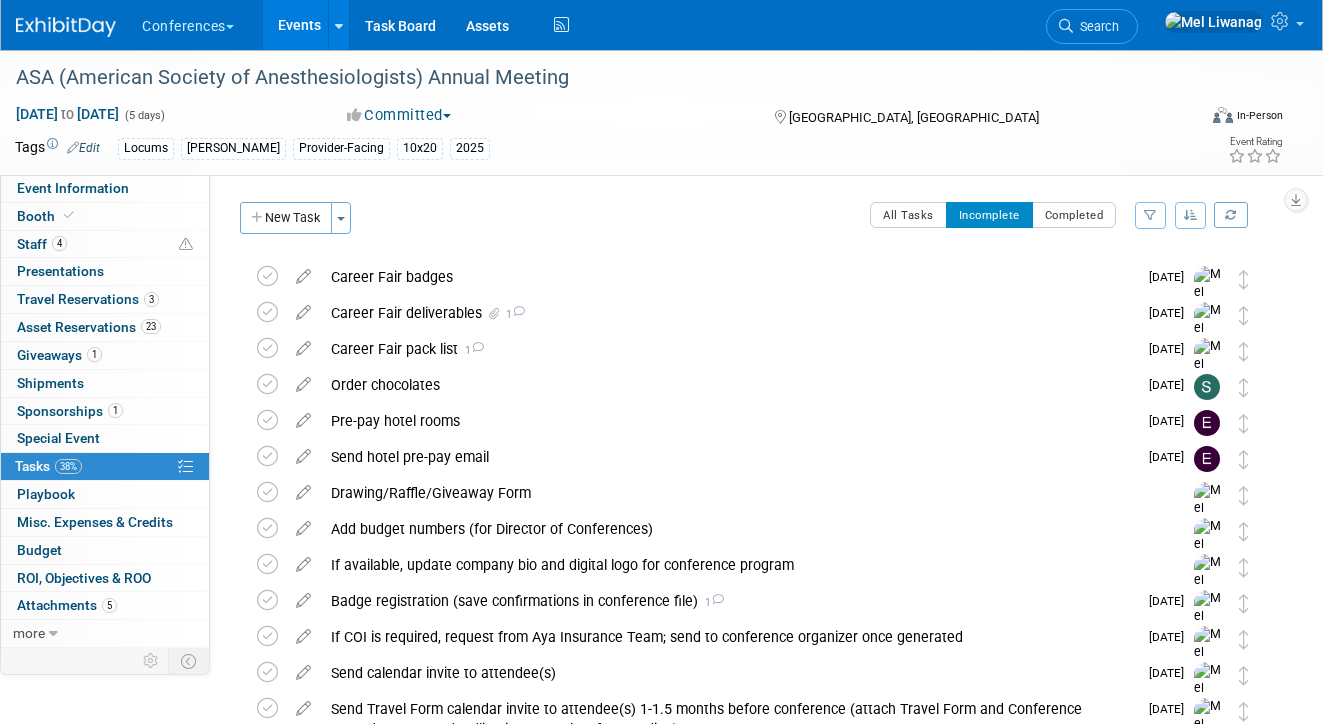 click on "Career Fair badges" at bounding box center (729, 277) 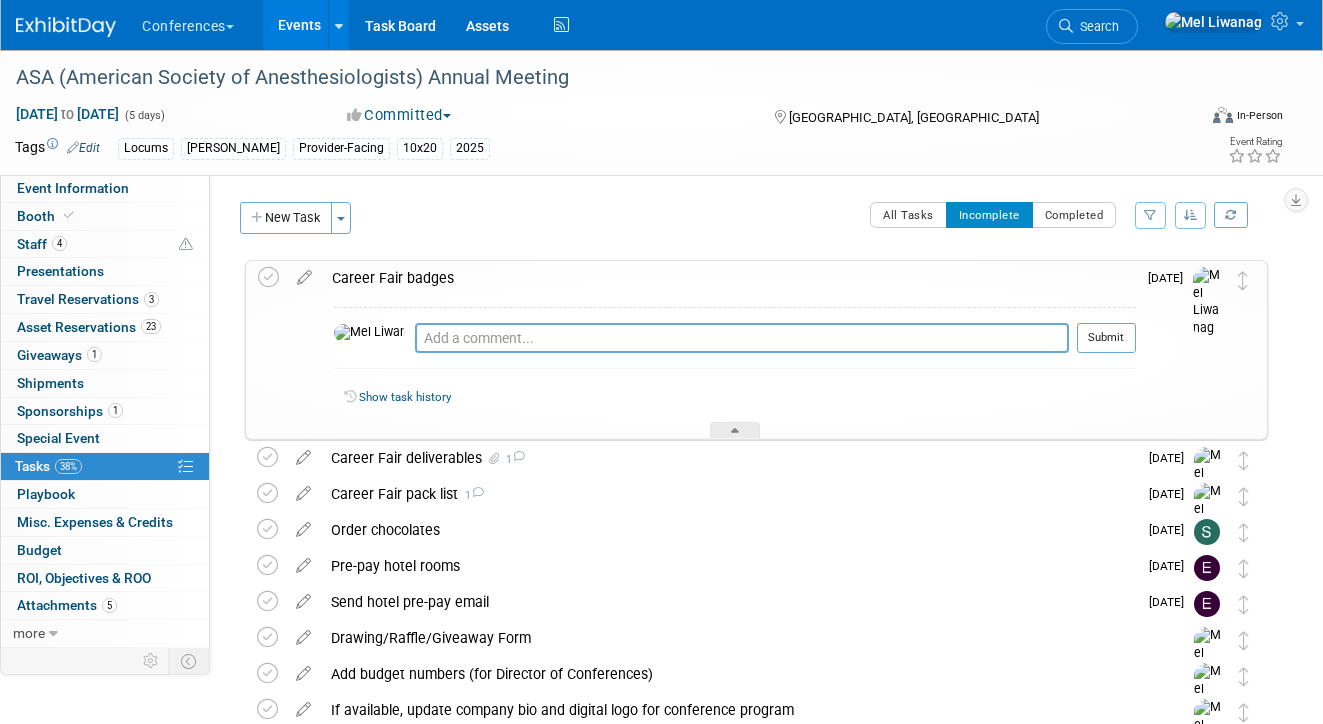 click on "Pro tip: Press Ctrl-Enter to submit comment.
Submit" at bounding box center (735, 343) 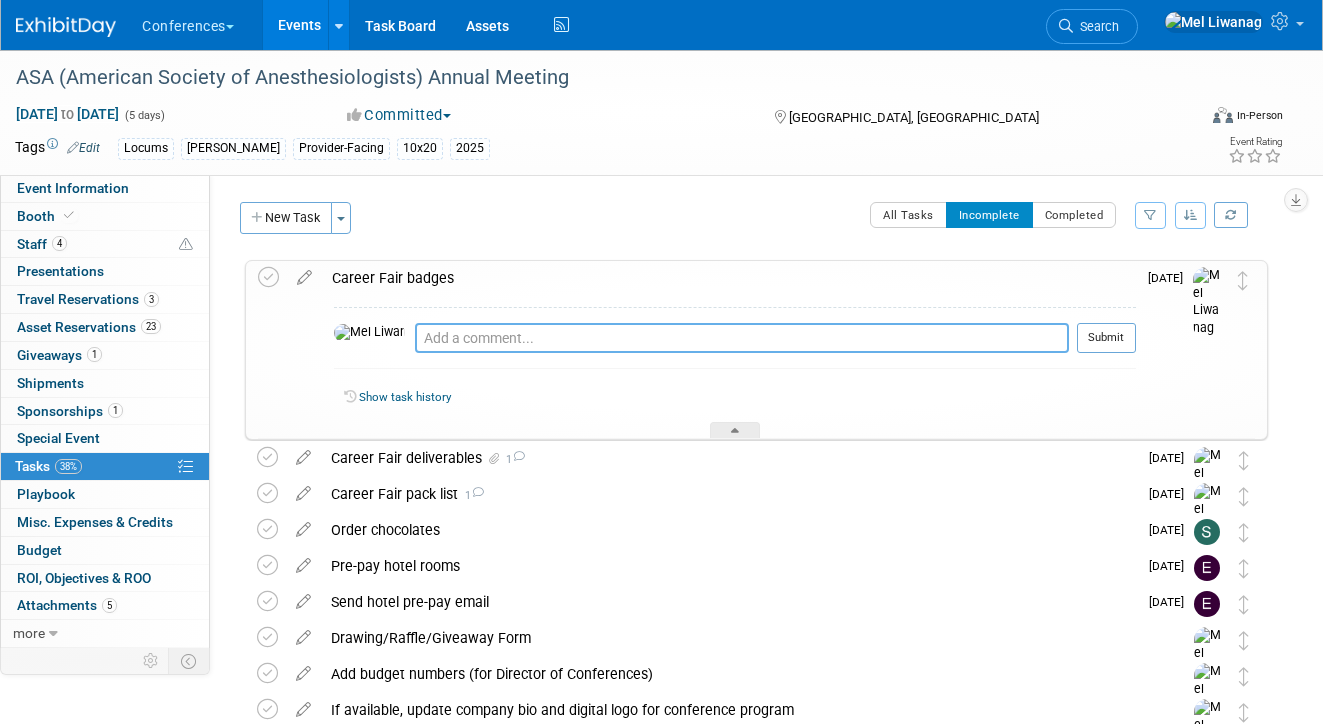 click at bounding box center (742, 338) 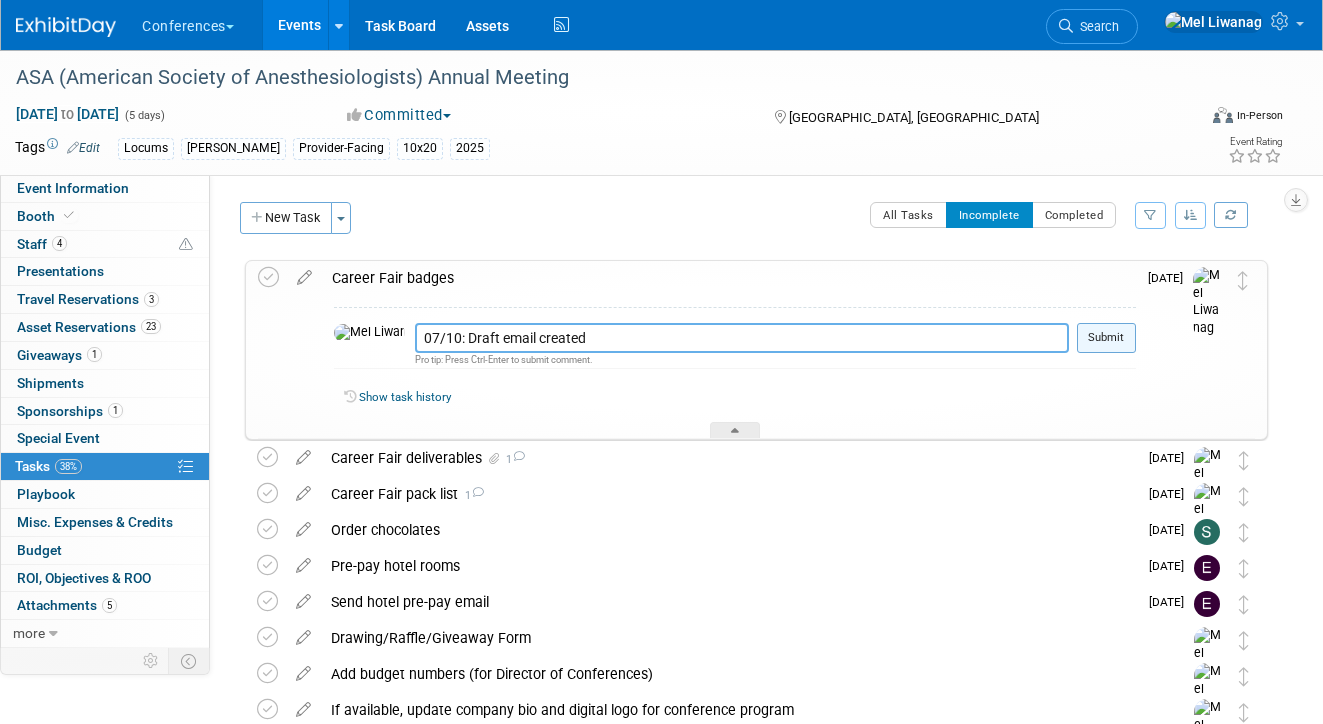 type on "07/10: Draft email created" 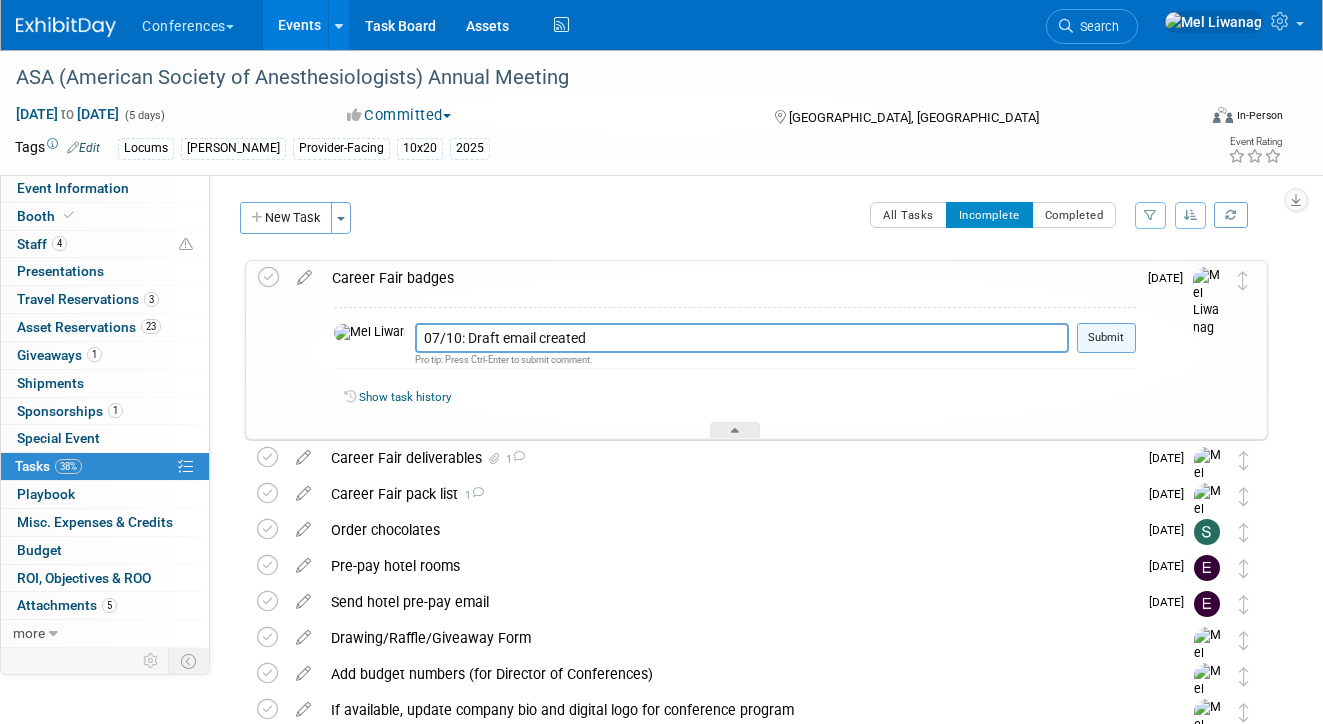 click on "Submit" at bounding box center (1106, 338) 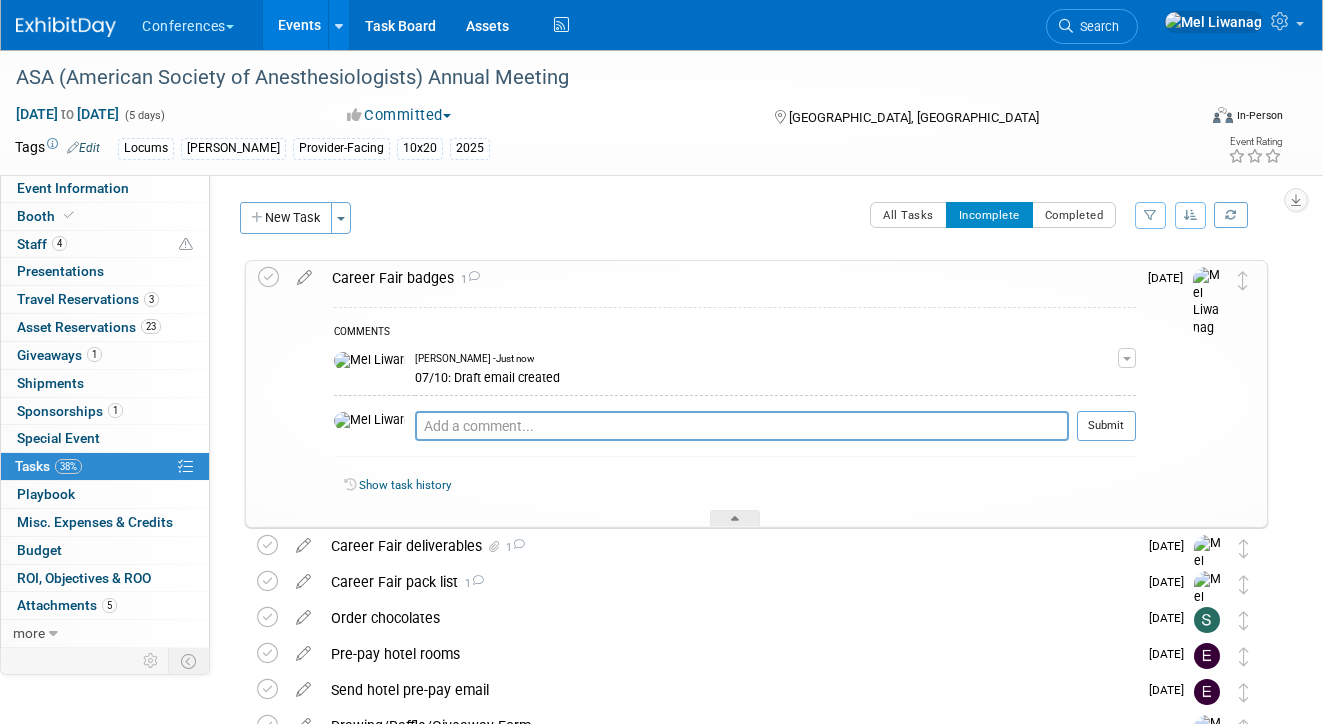 click on "Career Fair badges
1" at bounding box center [729, 278] 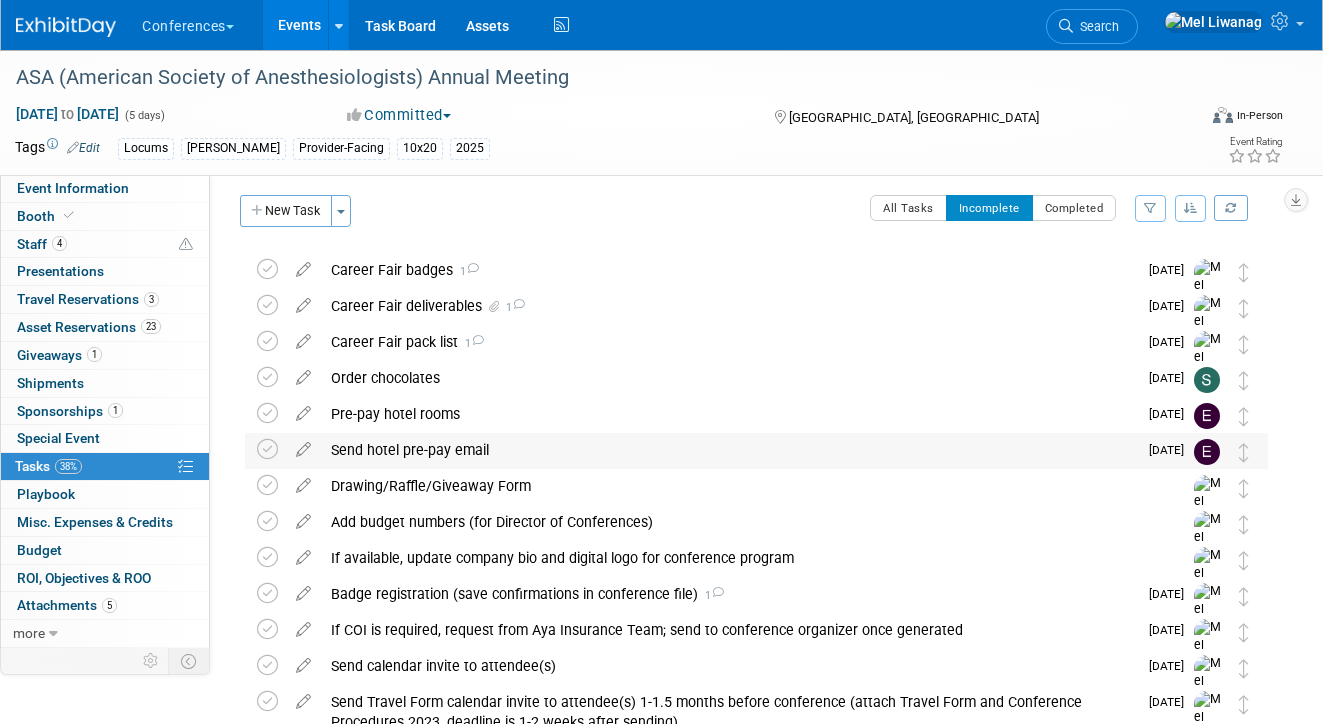 scroll, scrollTop: 0, scrollLeft: 0, axis: both 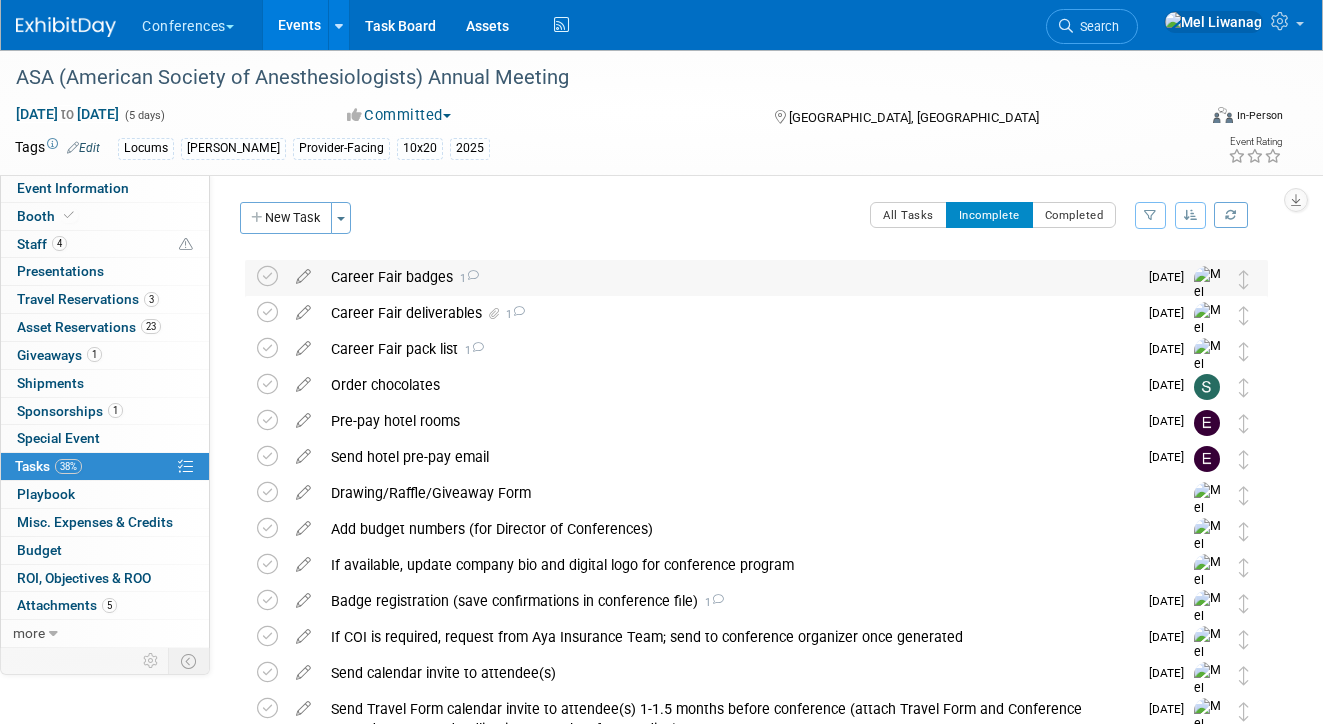 click on "Career Fair badges
1" at bounding box center [729, 277] 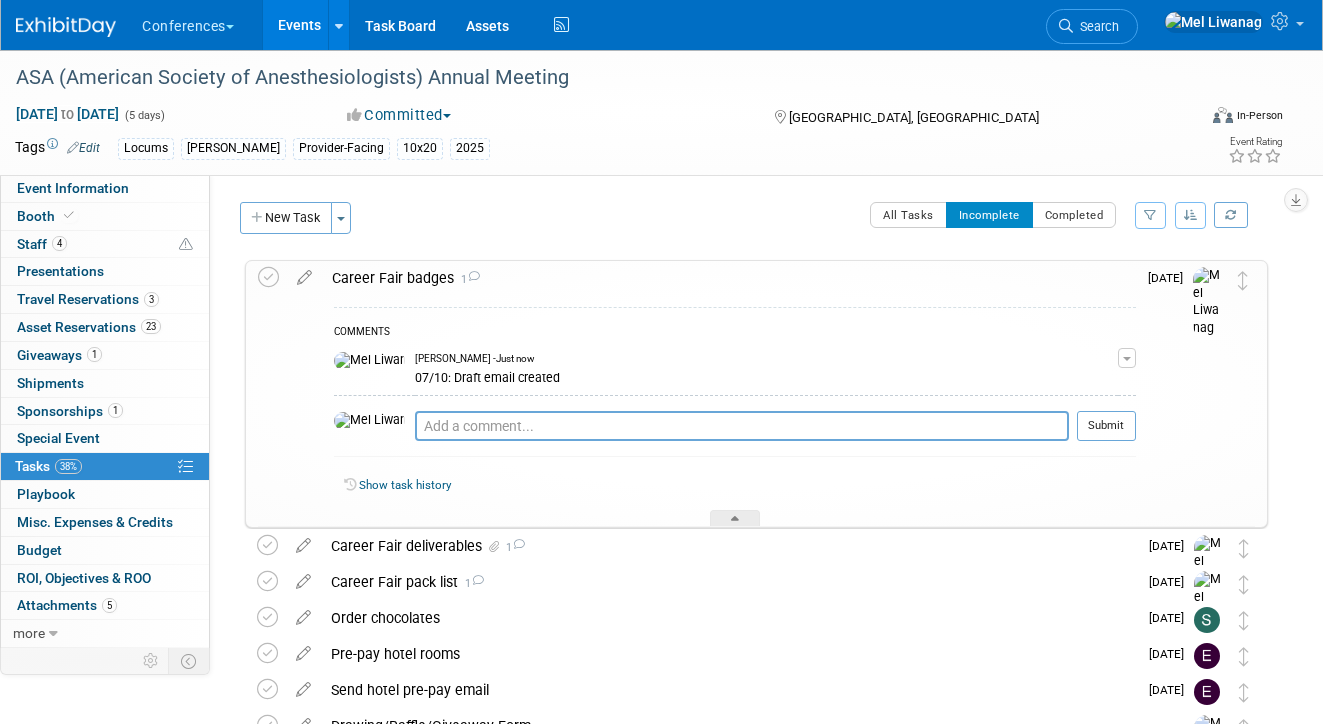 click on "Career Fair badges
1" at bounding box center (729, 278) 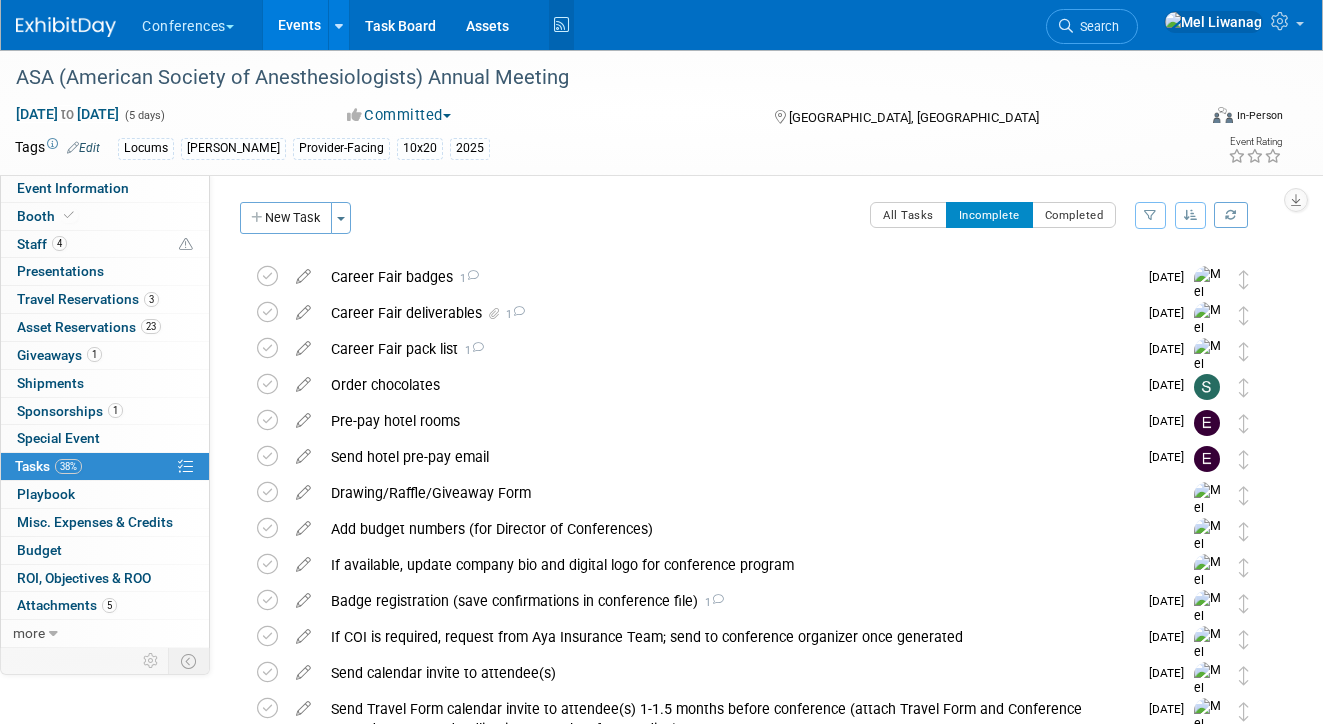 click at bounding box center (561, 25) 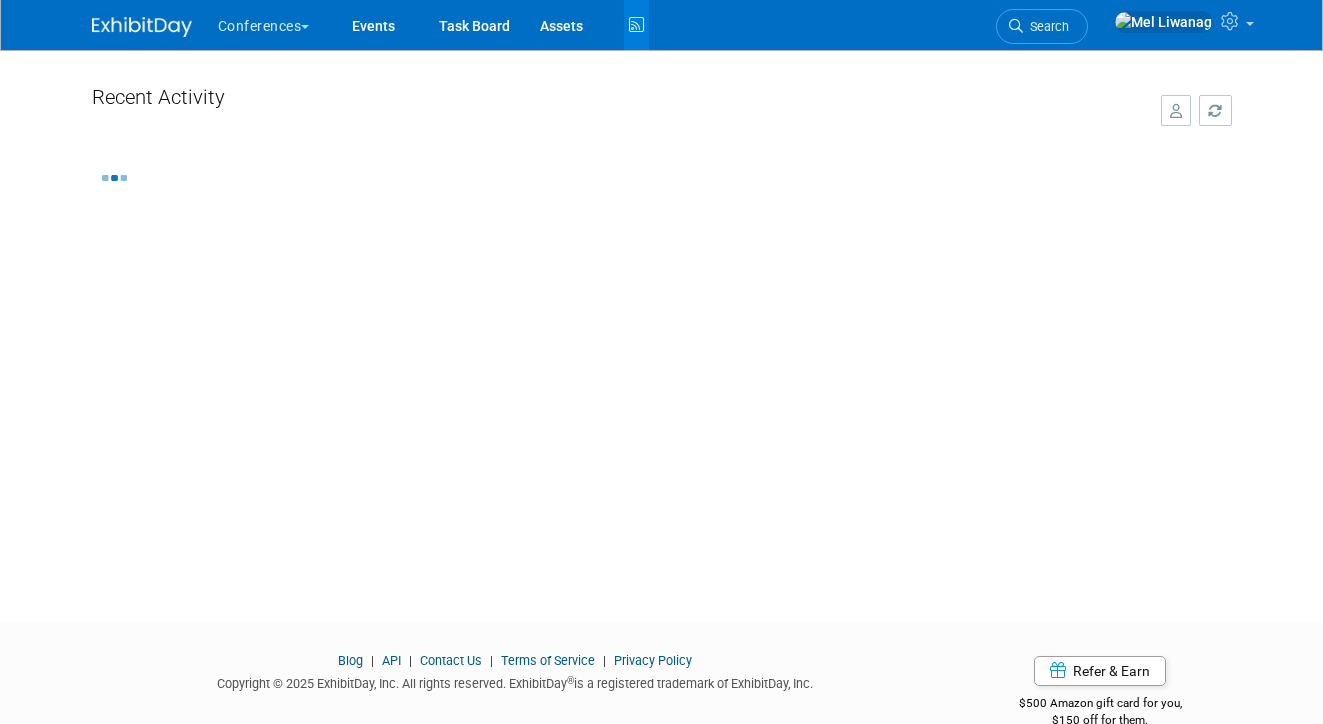 scroll, scrollTop: 0, scrollLeft: 0, axis: both 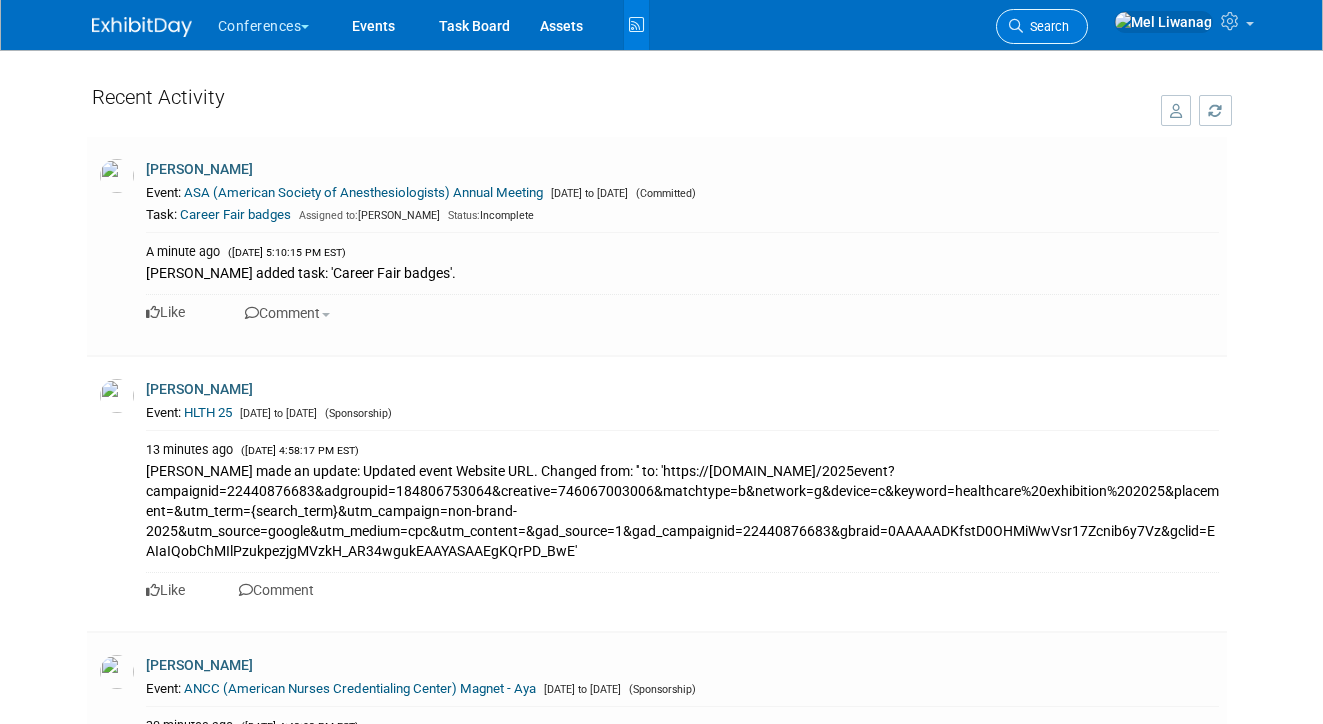 click on "Search" at bounding box center [1042, 26] 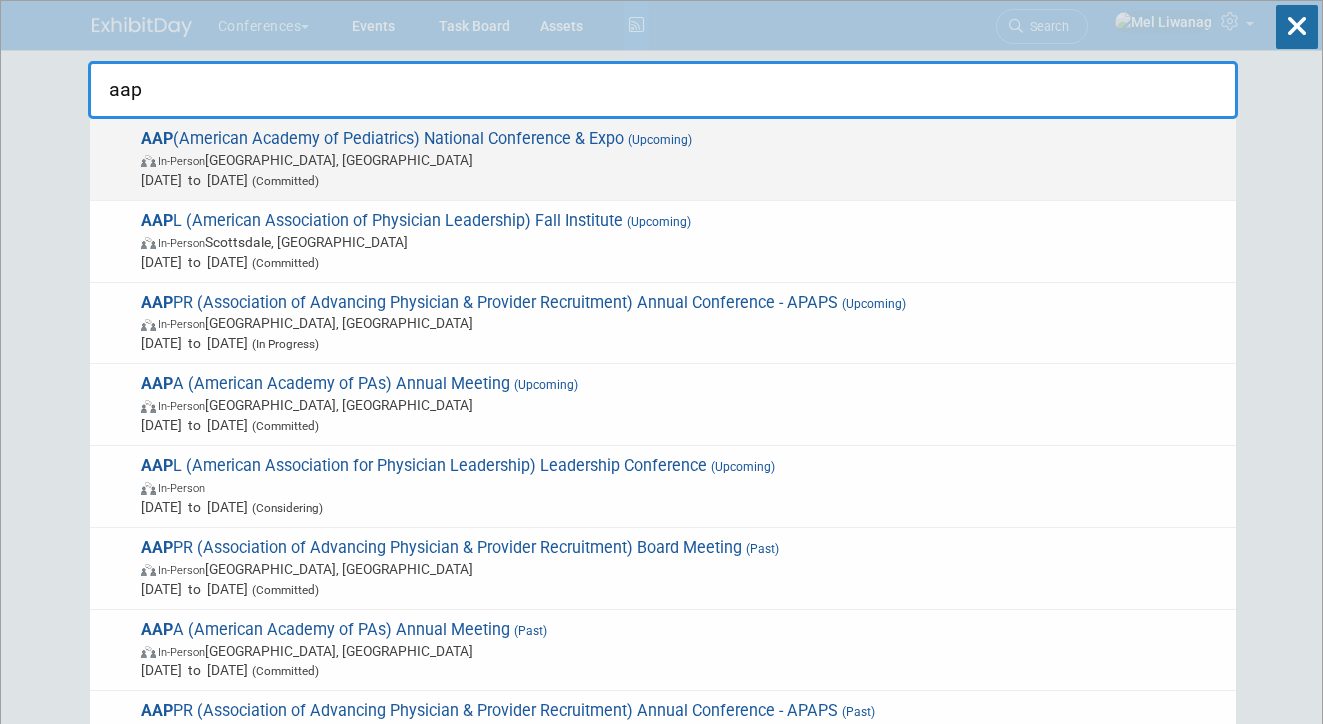 type on "aap" 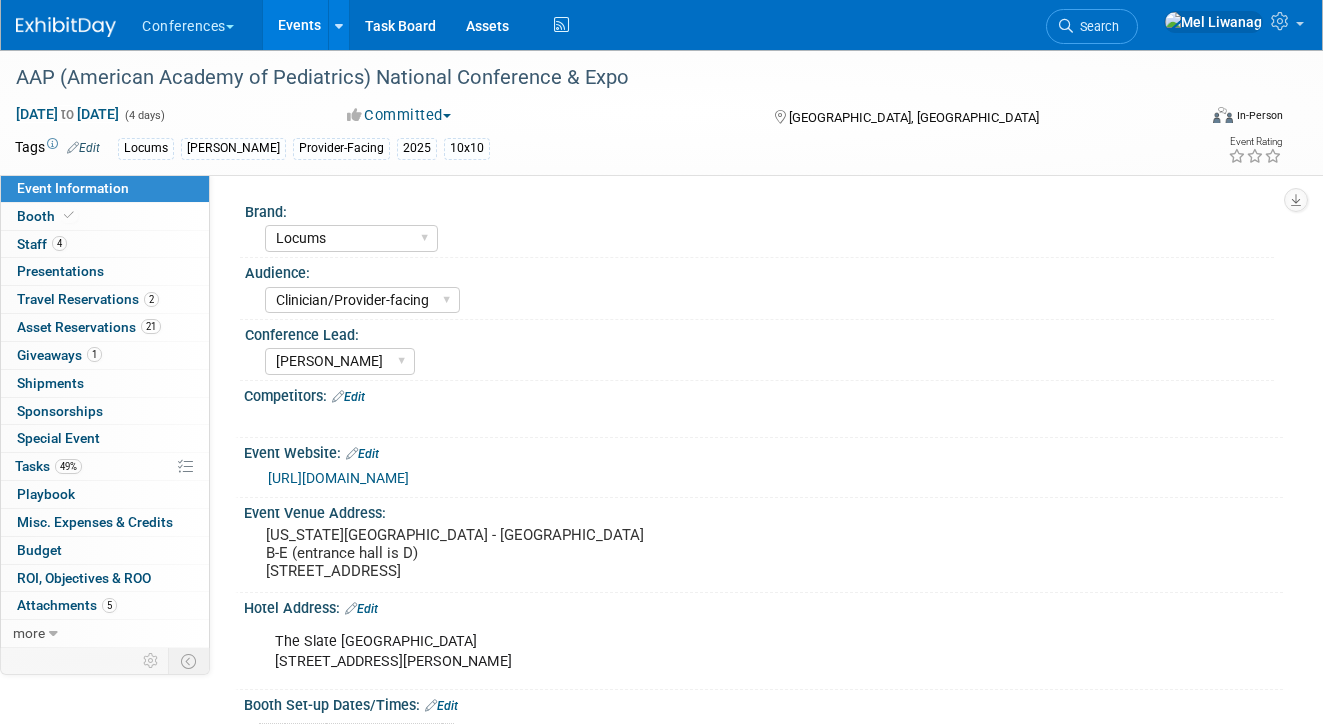 select on "Locums" 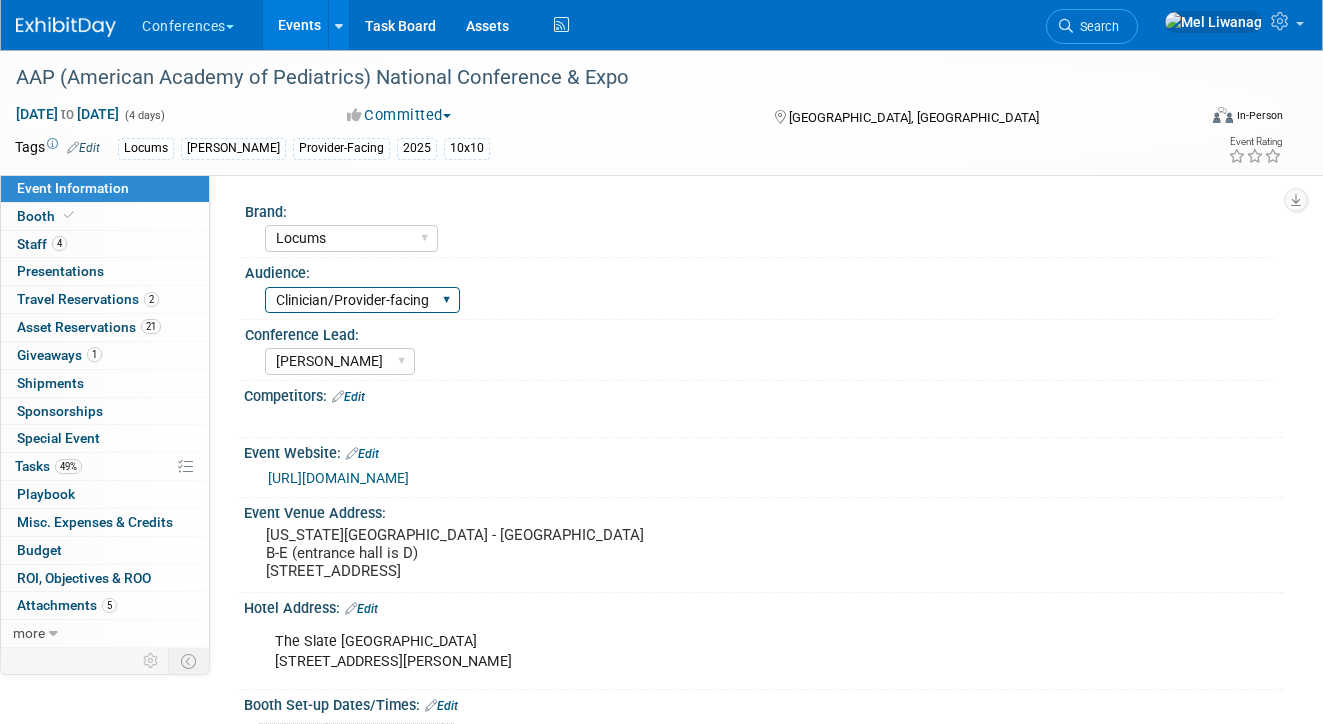 scroll, scrollTop: 0, scrollLeft: 0, axis: both 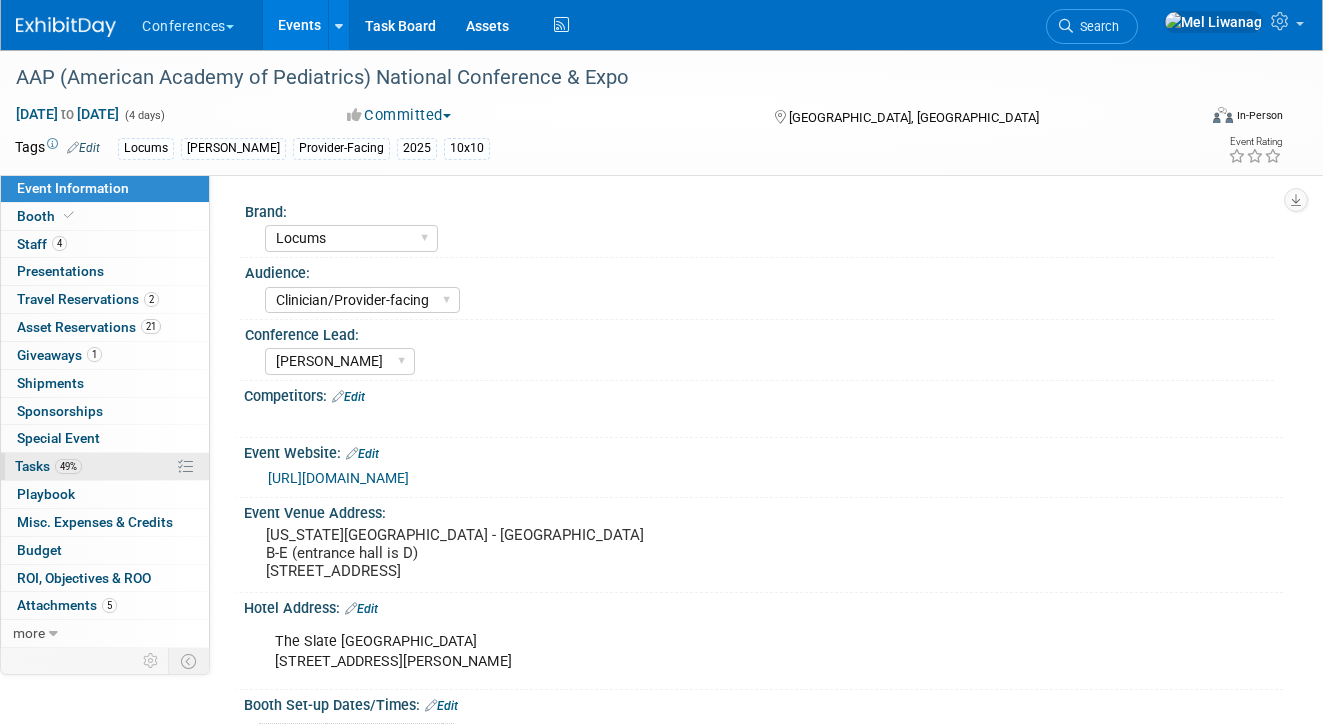 click on "49%
Tasks 49%" at bounding box center [105, 466] 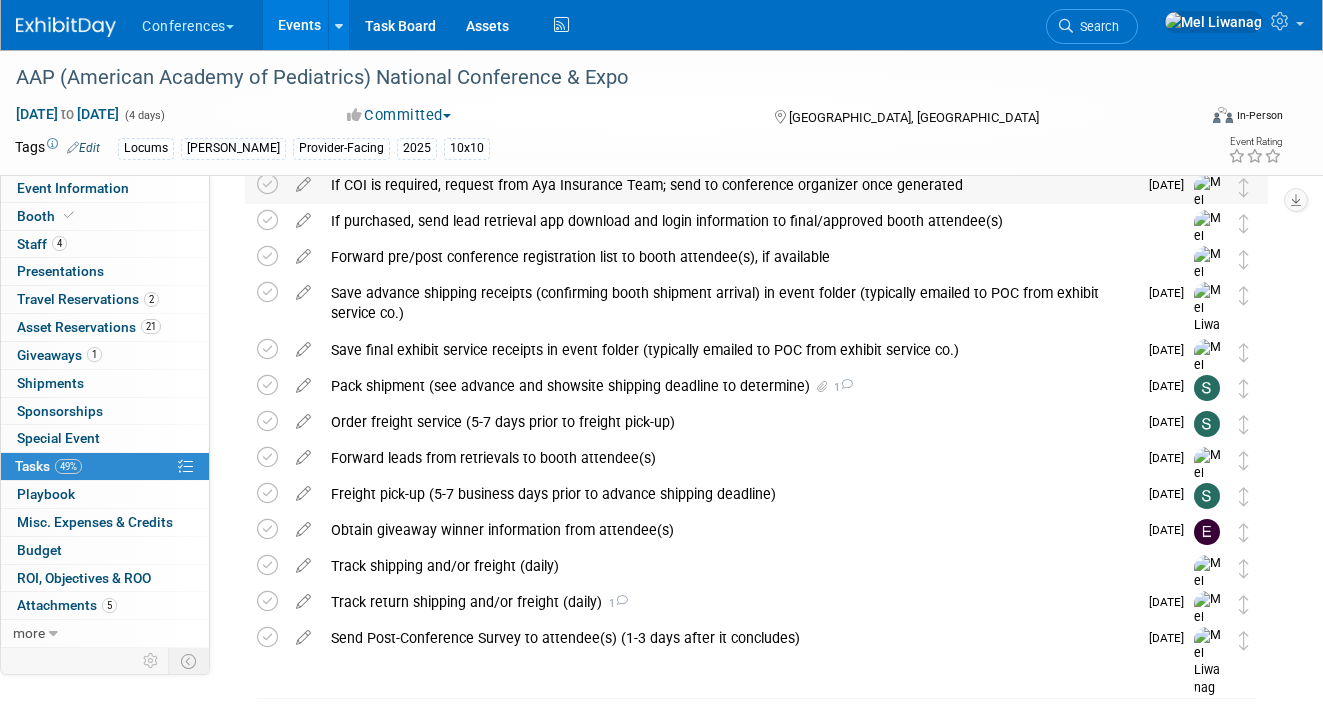 scroll, scrollTop: 0, scrollLeft: 0, axis: both 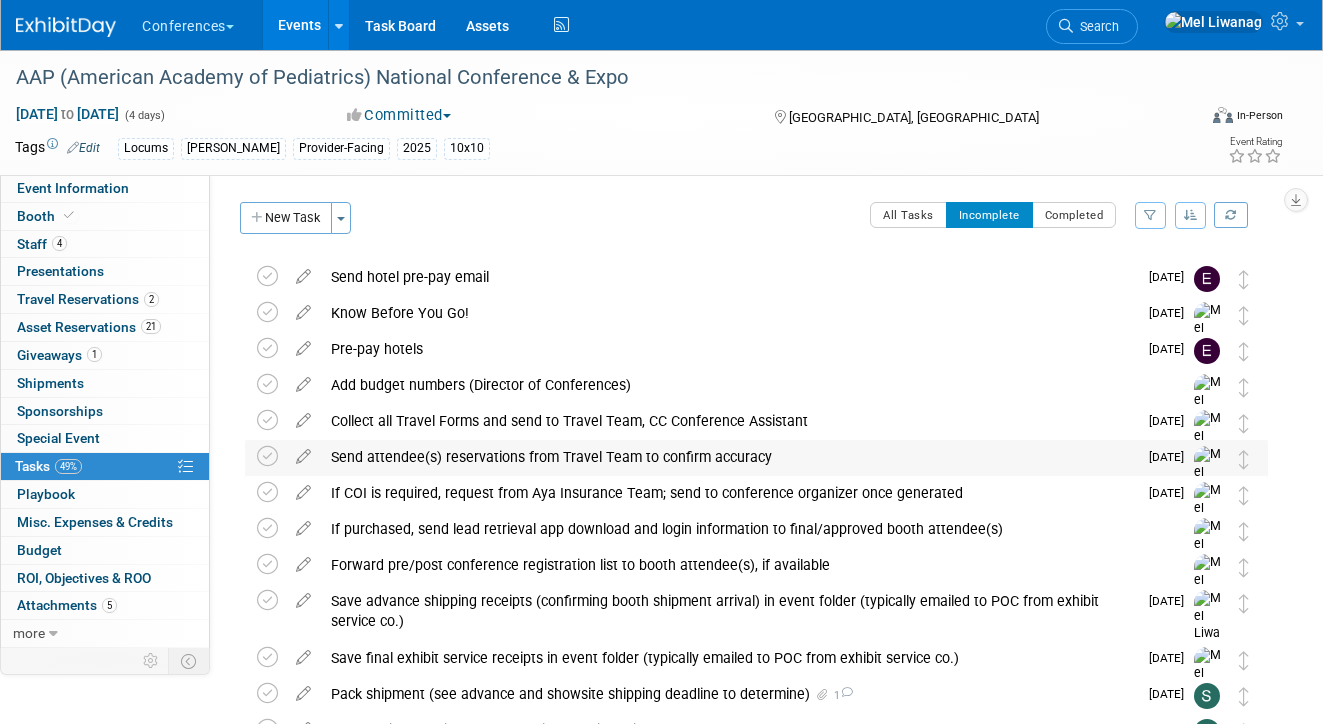 click on "Send attendee(s) reservations from Travel Team to confirm accuracy" at bounding box center (729, 457) 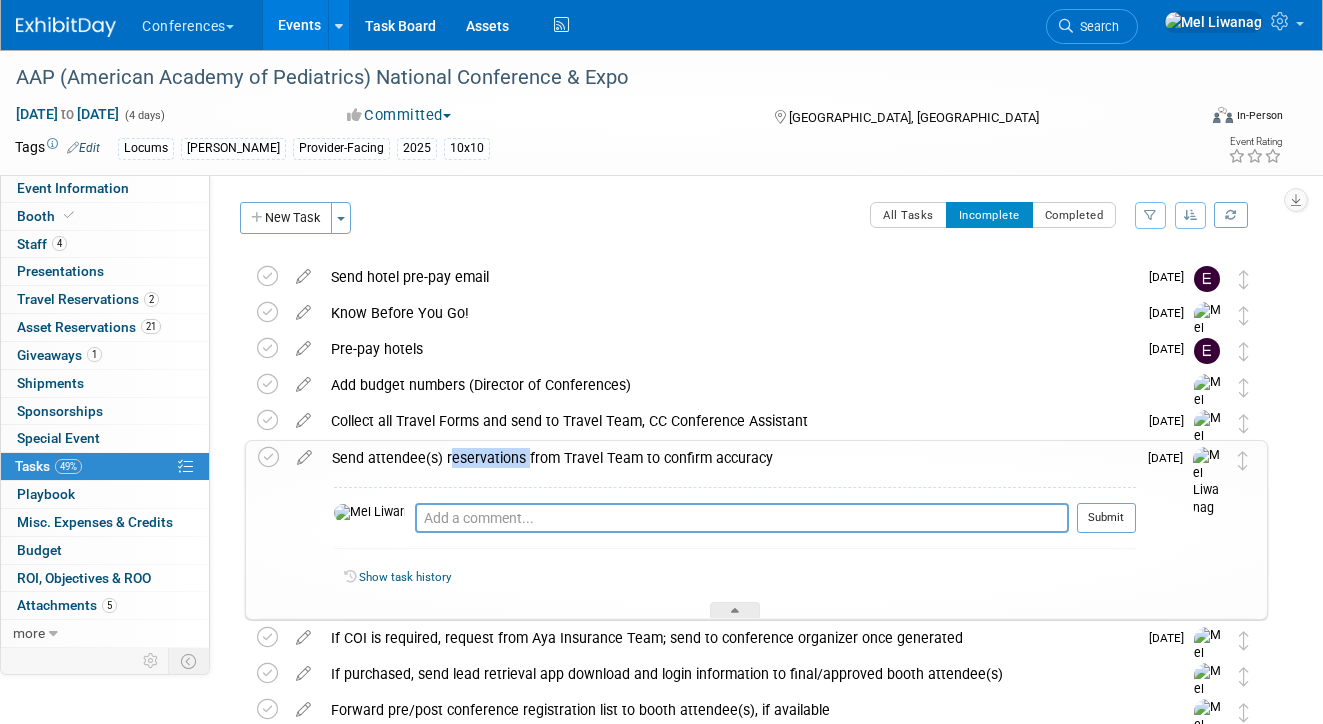 click on "Send attendee(s) reservations from Travel Team to confirm accuracy" at bounding box center [729, 458] 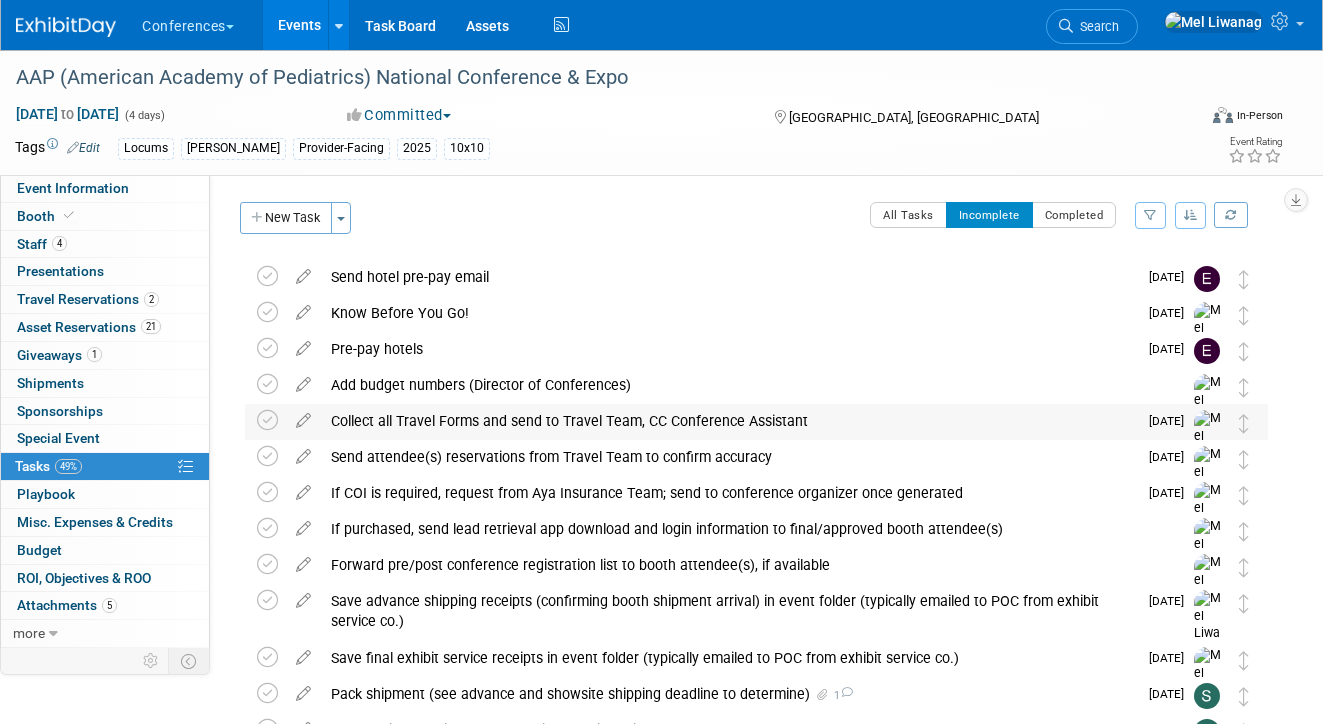 click on "Collect all Travel Forms and send to Travel Team, CC Conference Assistant" at bounding box center (729, 421) 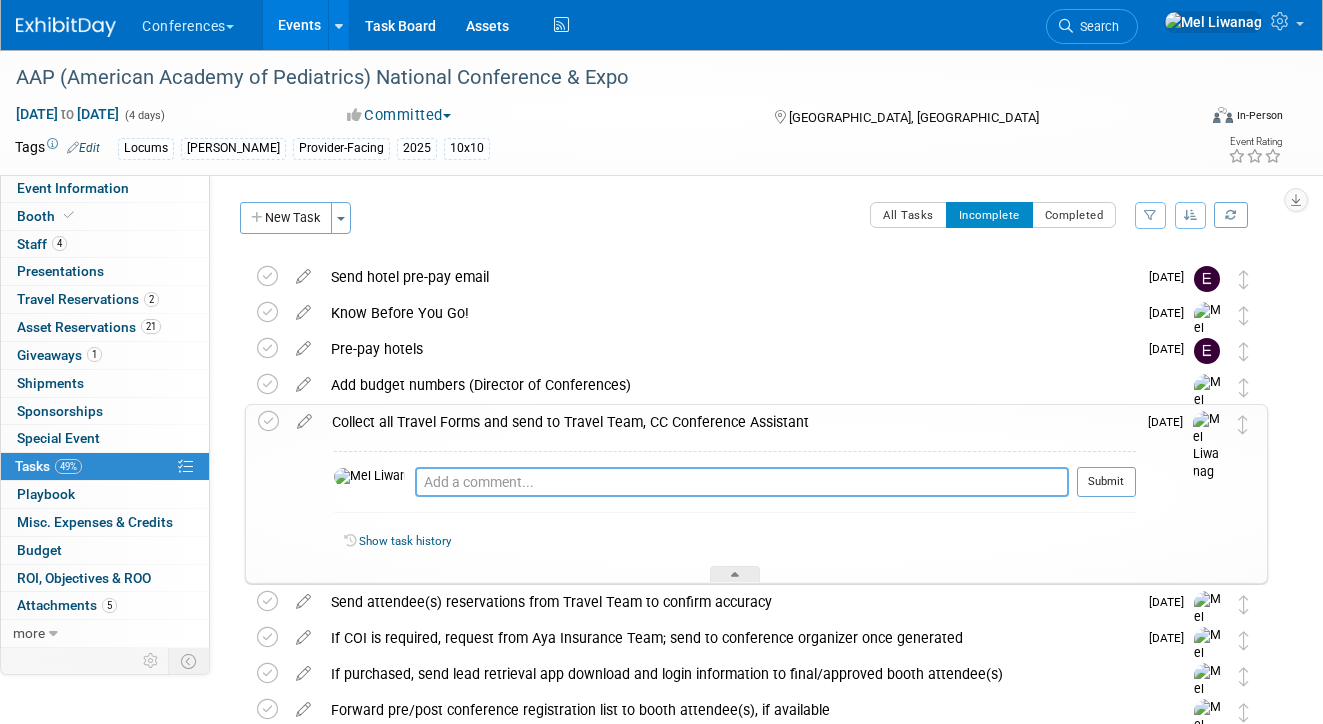 click at bounding box center (742, 482) 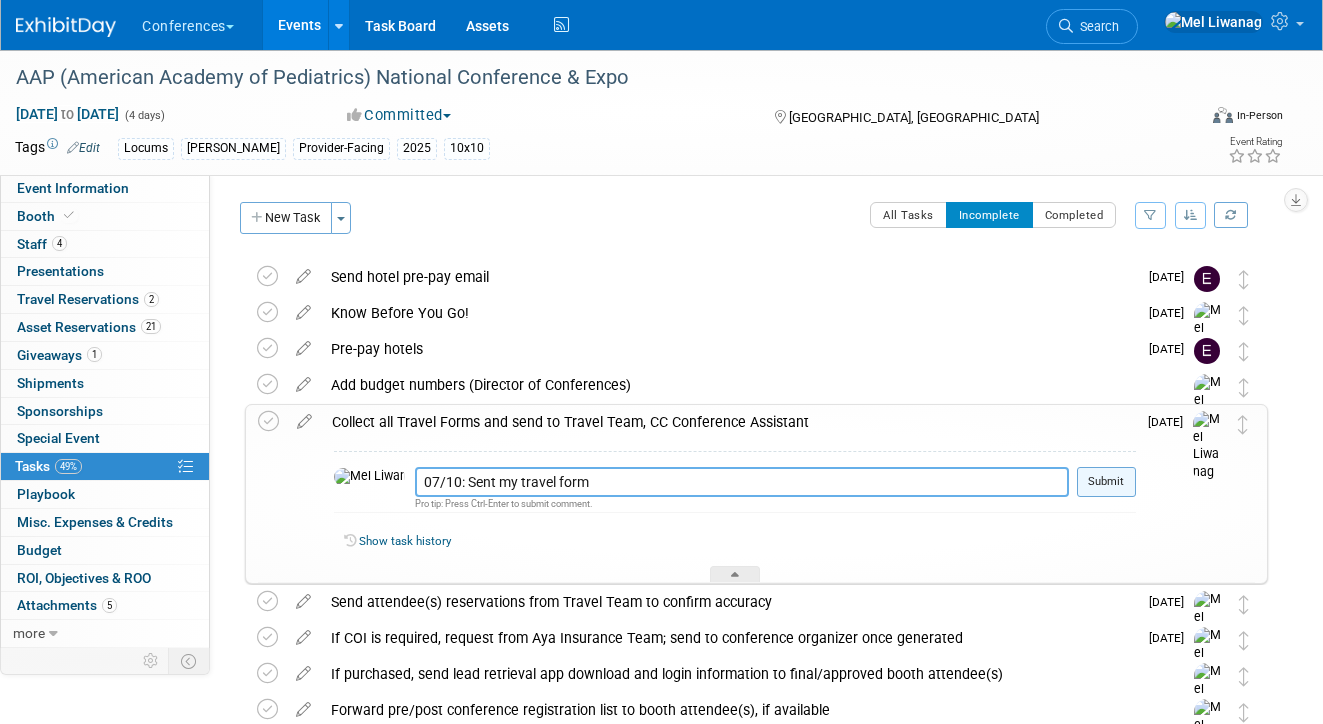type on "07/10: Sent my travel form" 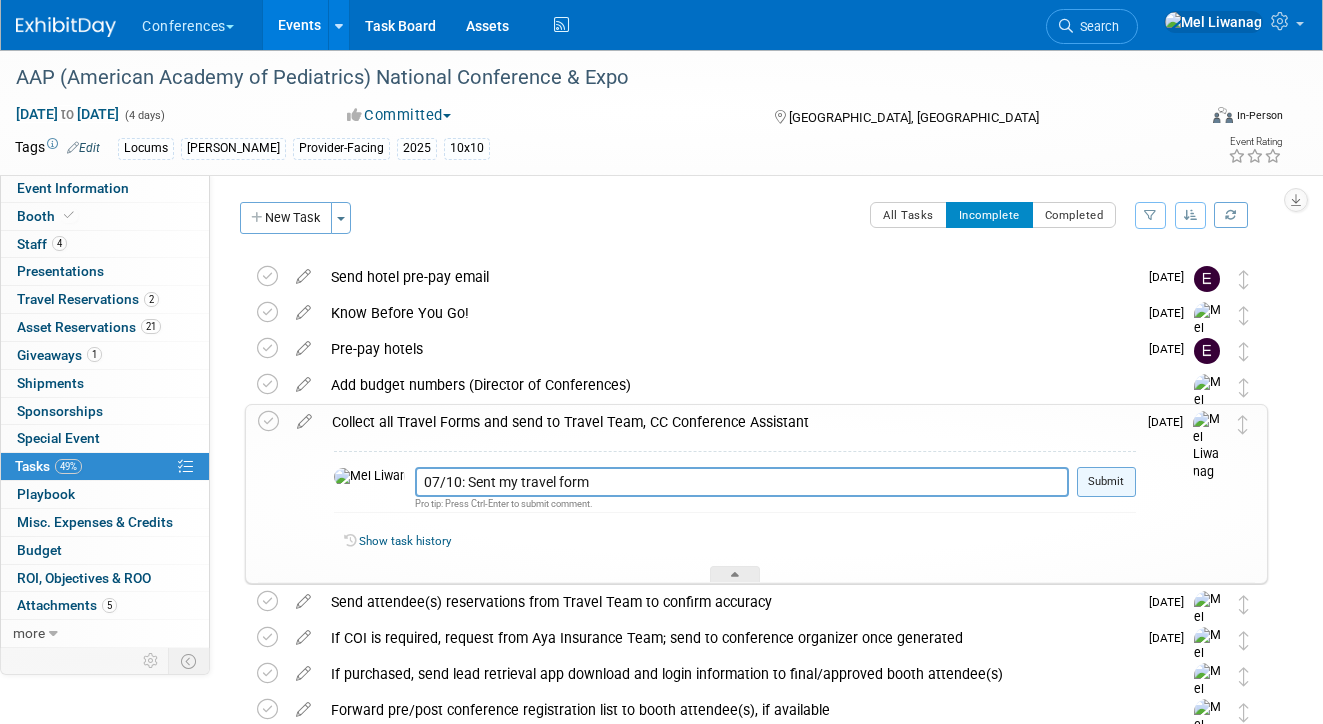 click on "Submit" at bounding box center [1106, 482] 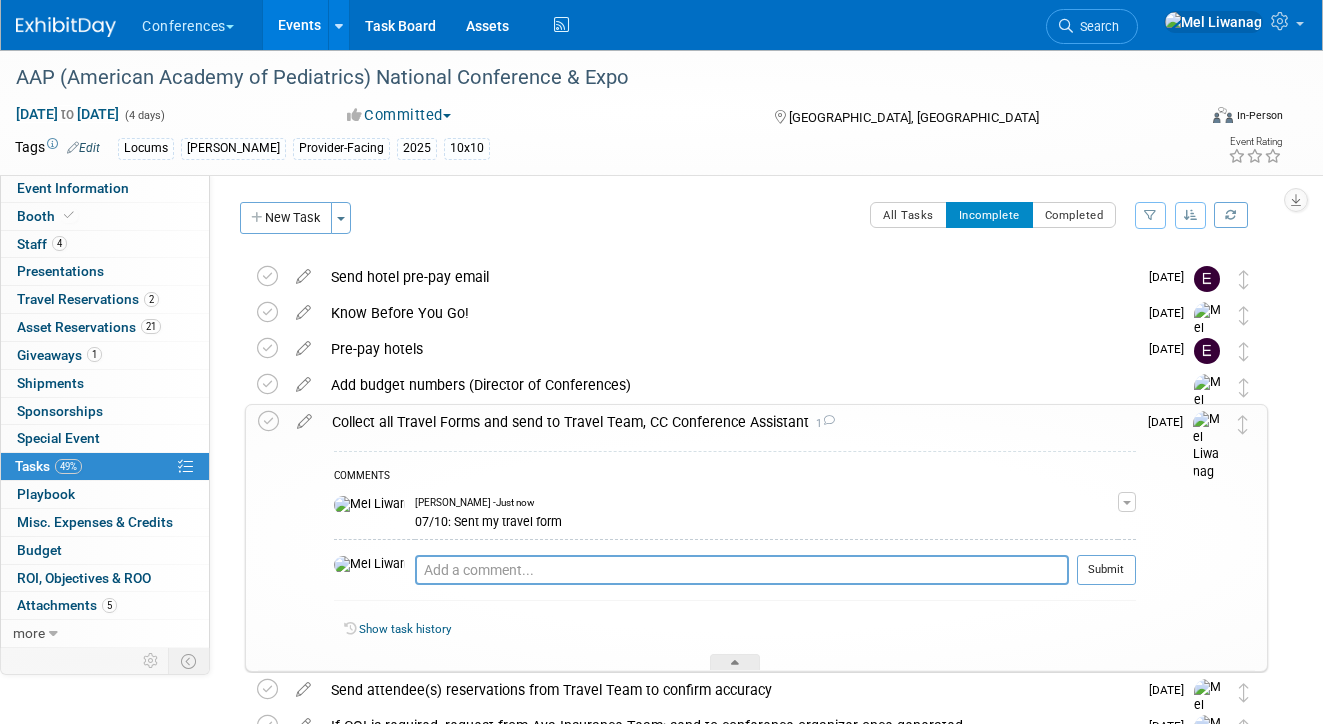 click on "Collect all Travel Forms and send to Travel Team, CC Conference Assistant
1" at bounding box center (729, 422) 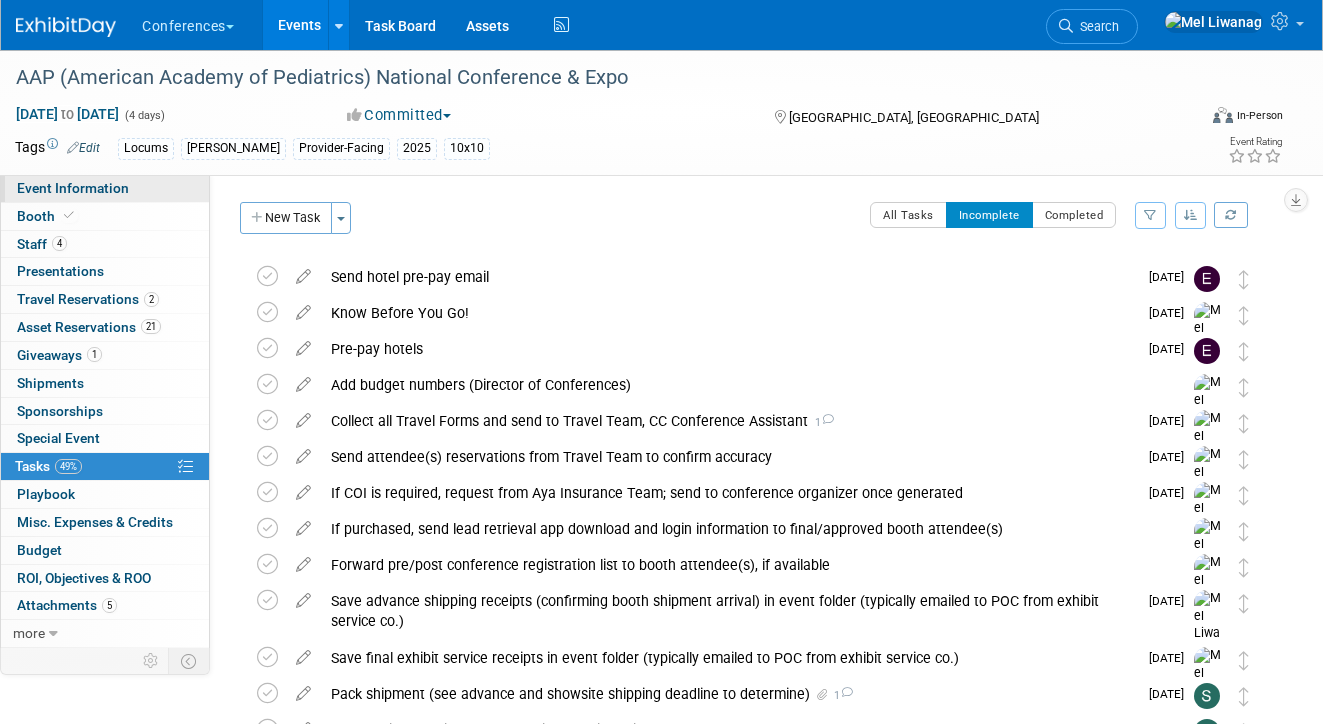 click on "Event Information" at bounding box center [105, 188] 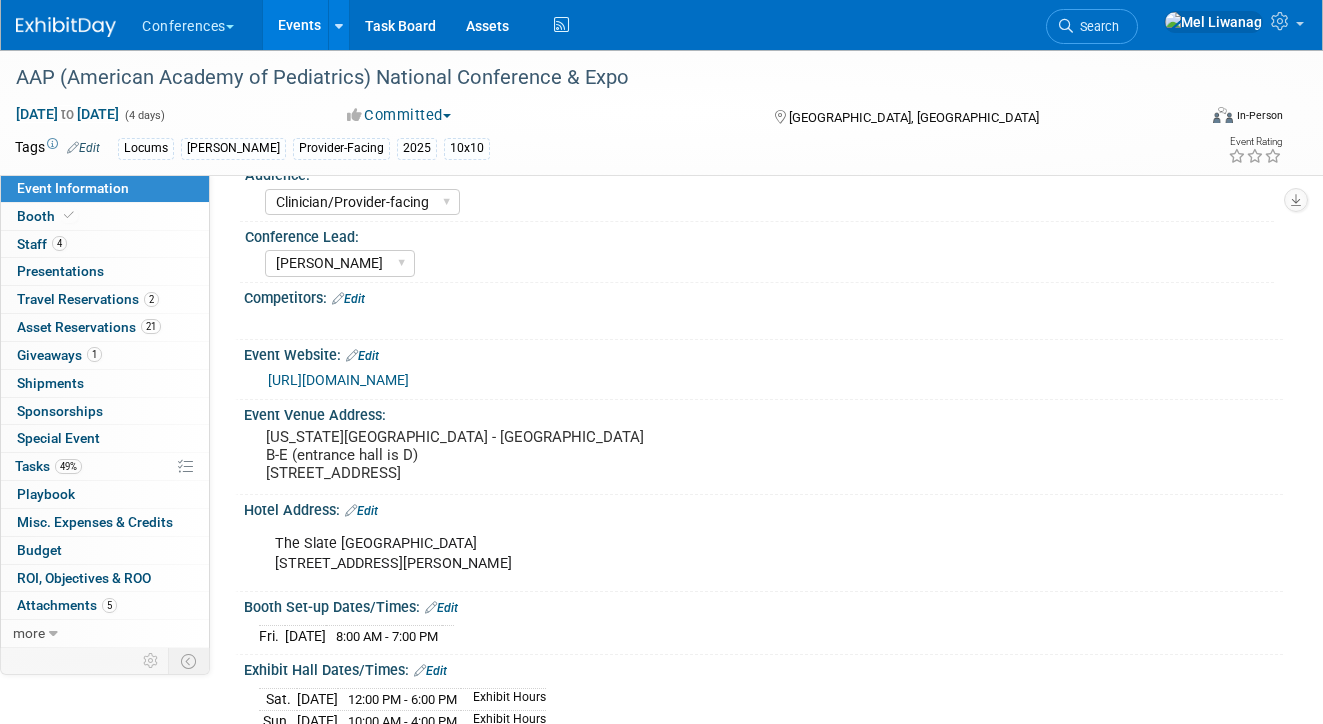 scroll, scrollTop: 347, scrollLeft: 0, axis: vertical 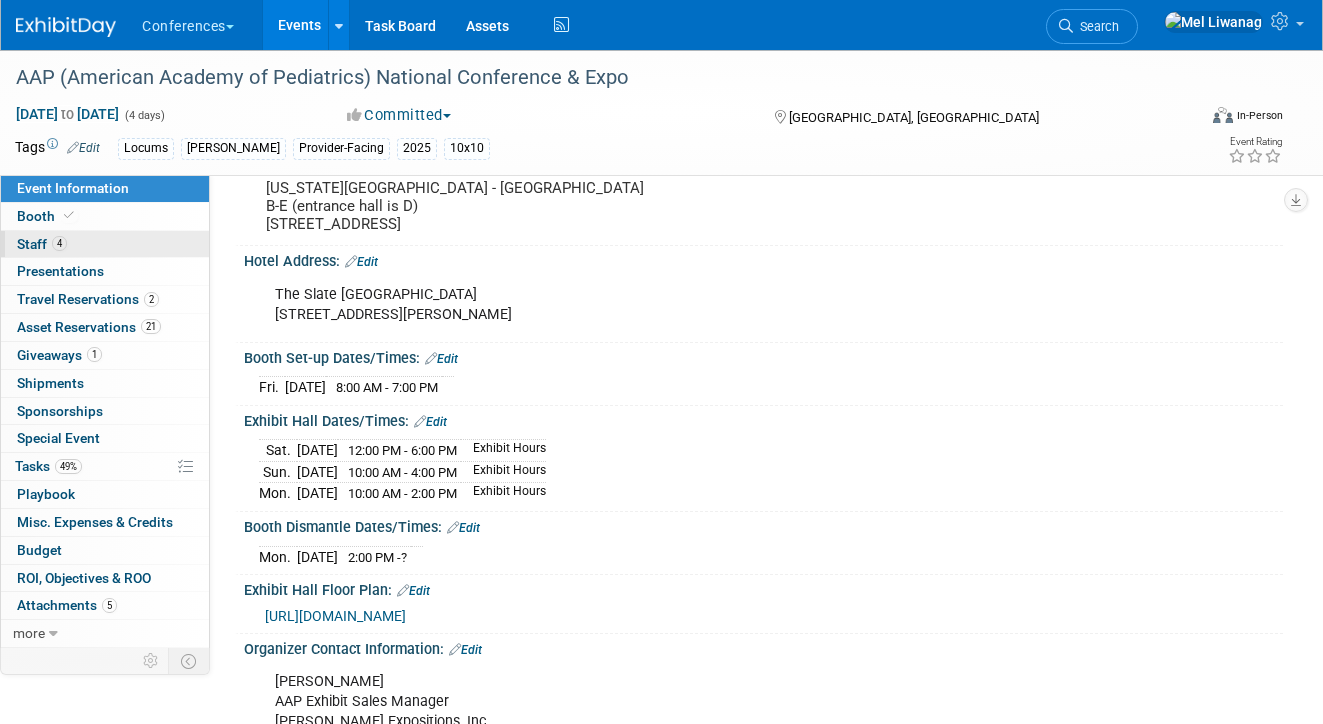 click on "4
Staff 4" at bounding box center (105, 244) 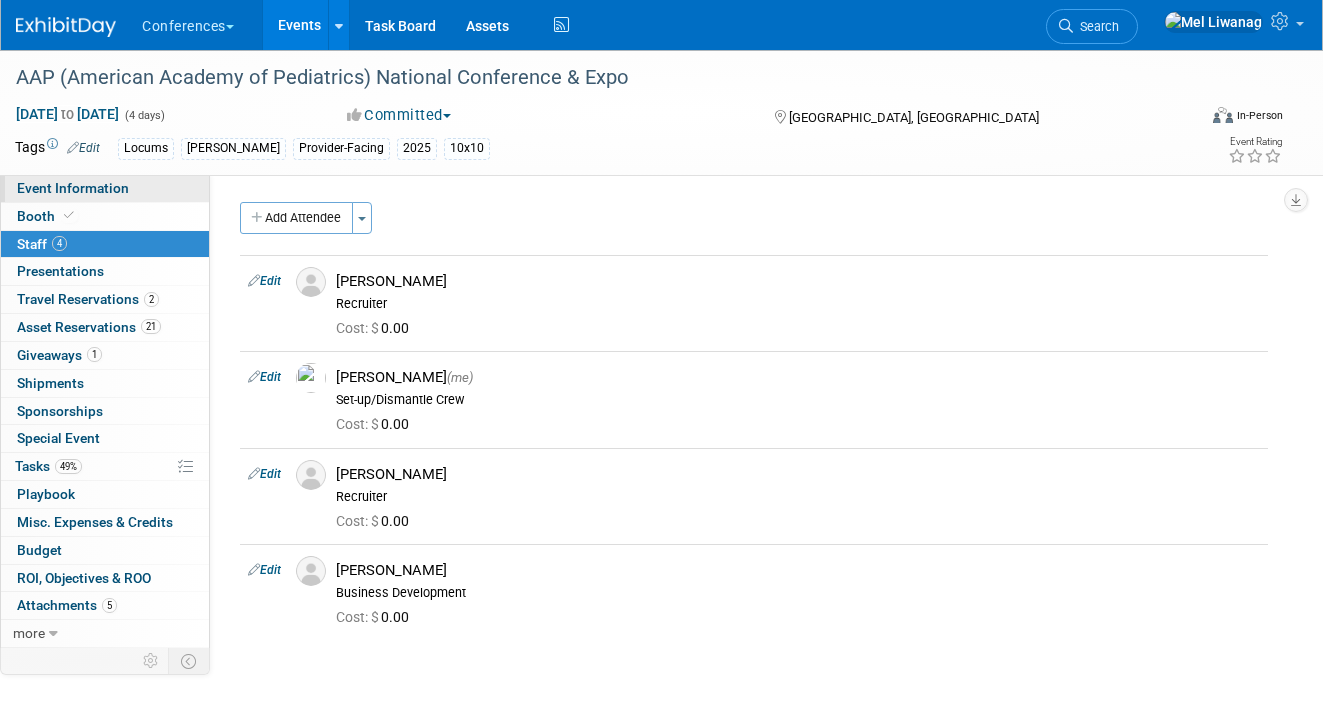 click on "Event Information" at bounding box center (105, 188) 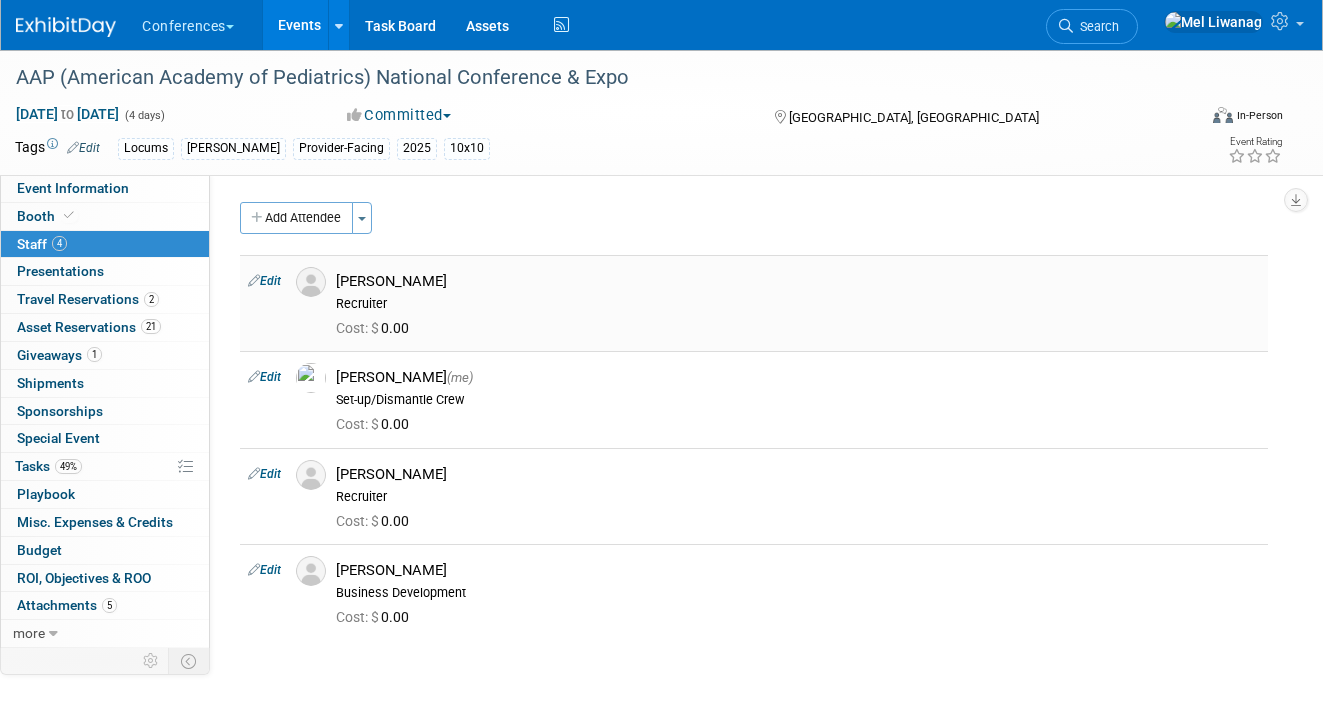 select on "Locums" 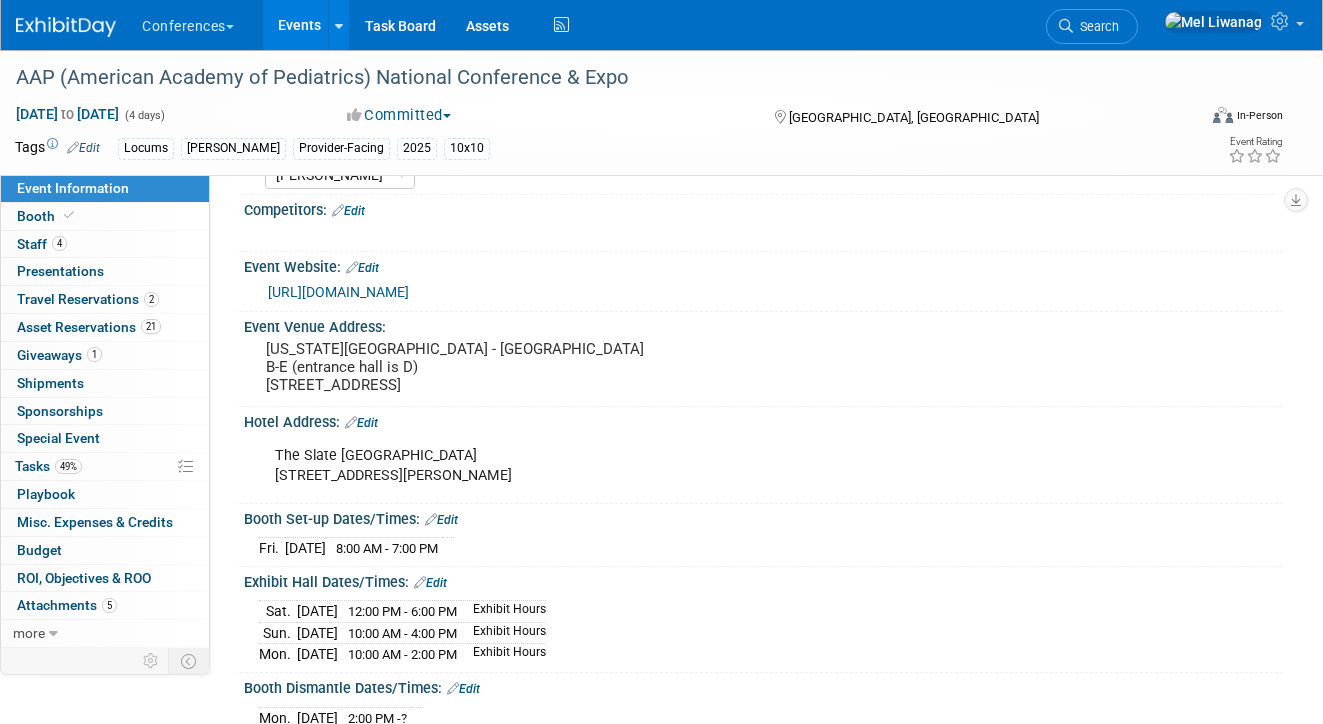 scroll, scrollTop: 416, scrollLeft: 0, axis: vertical 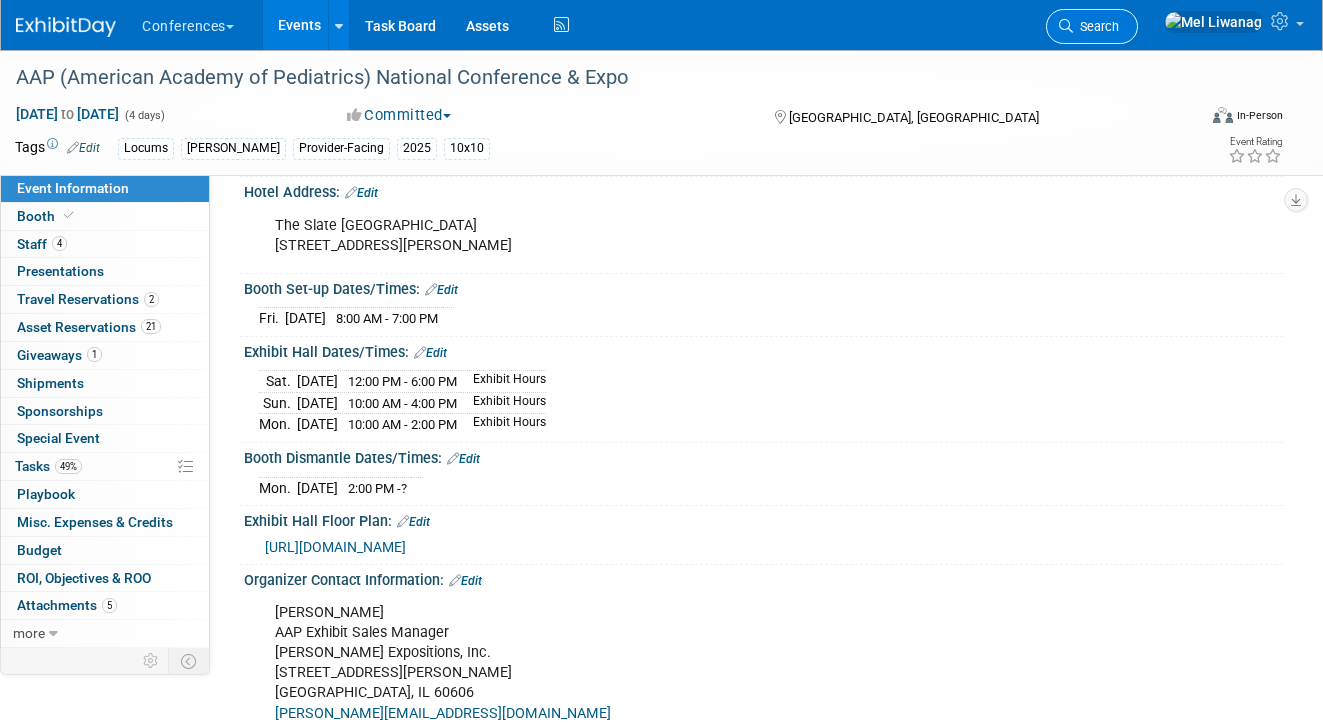 click on "Search" at bounding box center [1096, 26] 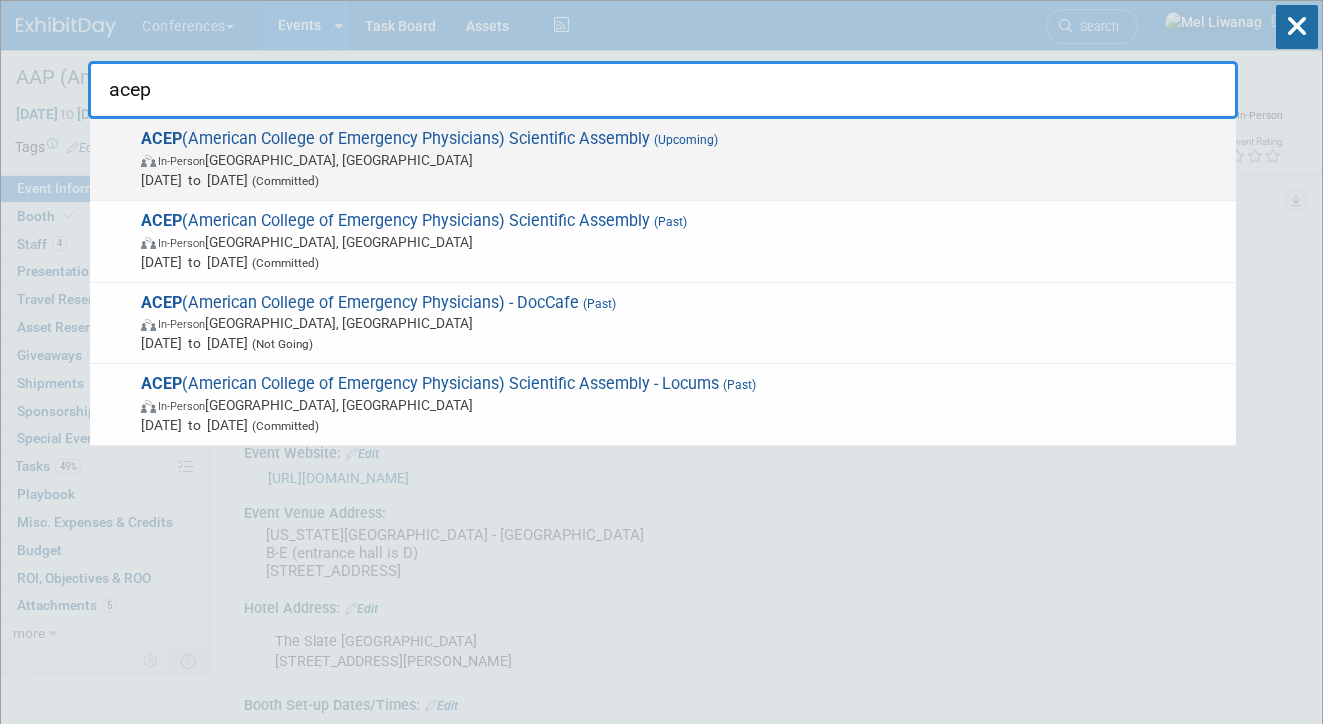type on "acep" 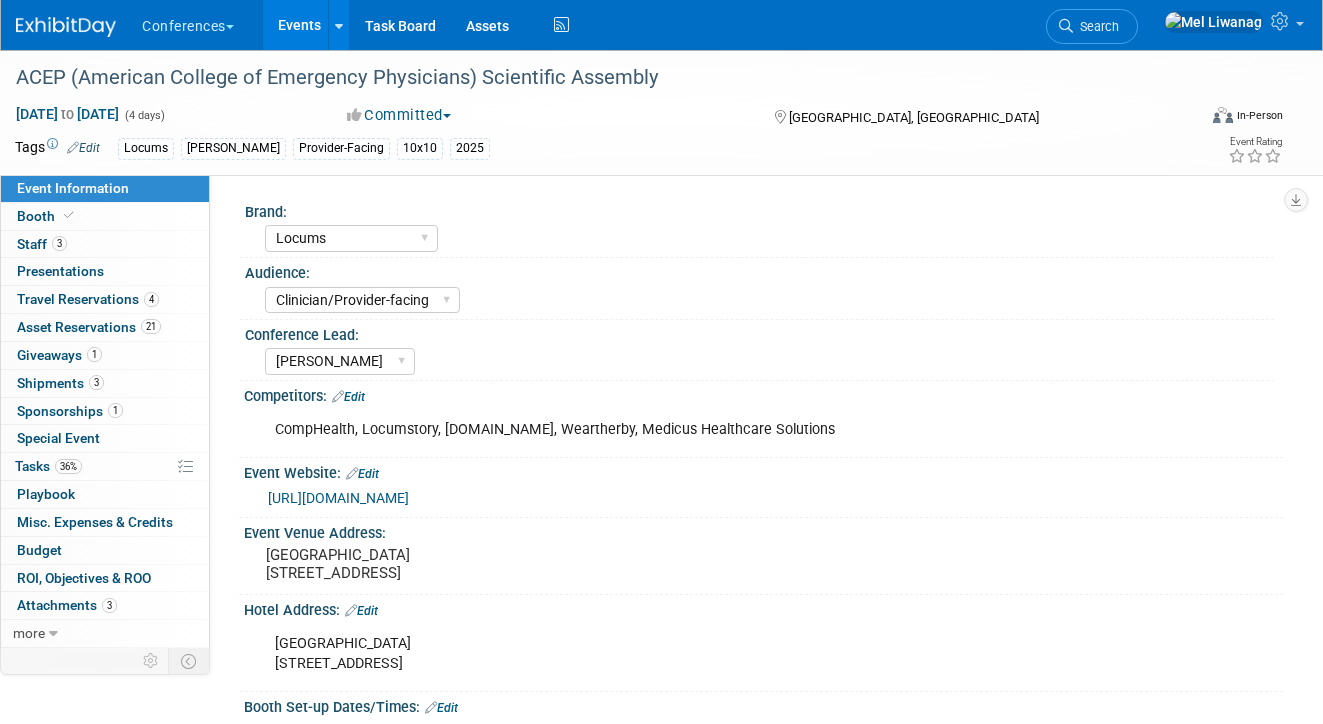 select on "Locums" 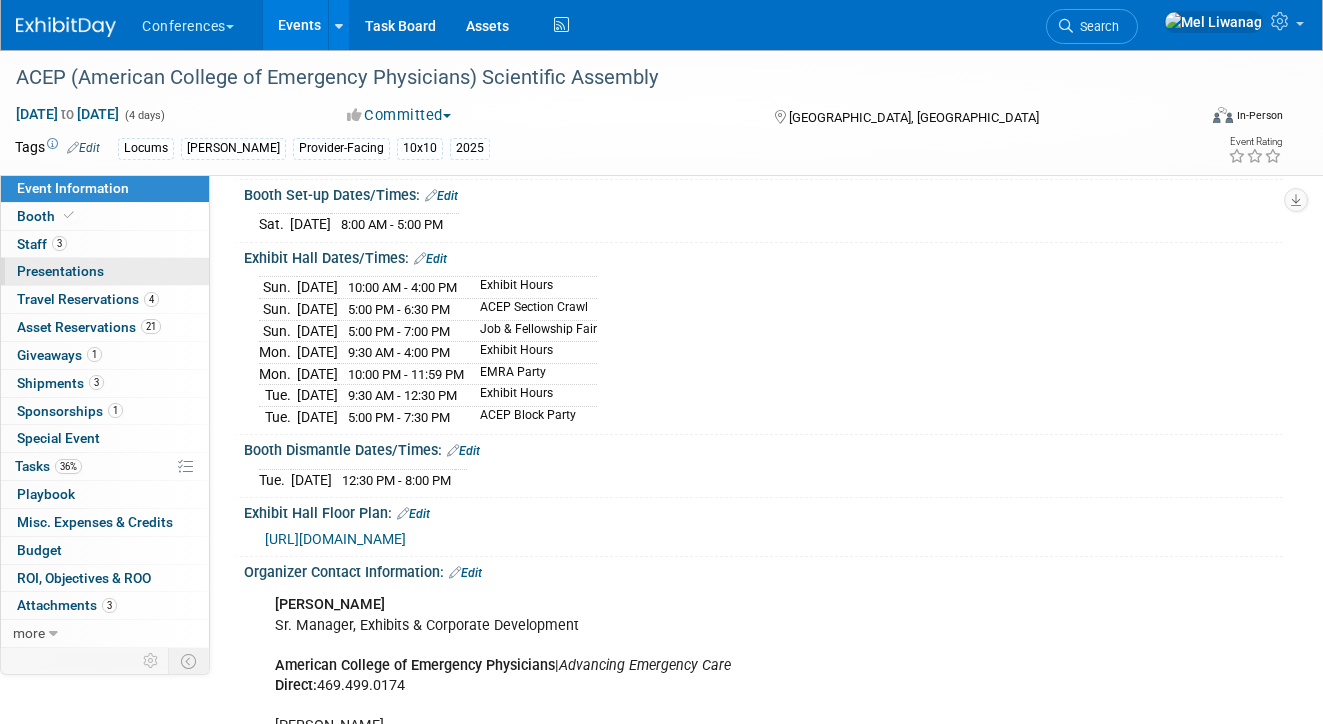 scroll, scrollTop: 511, scrollLeft: 0, axis: vertical 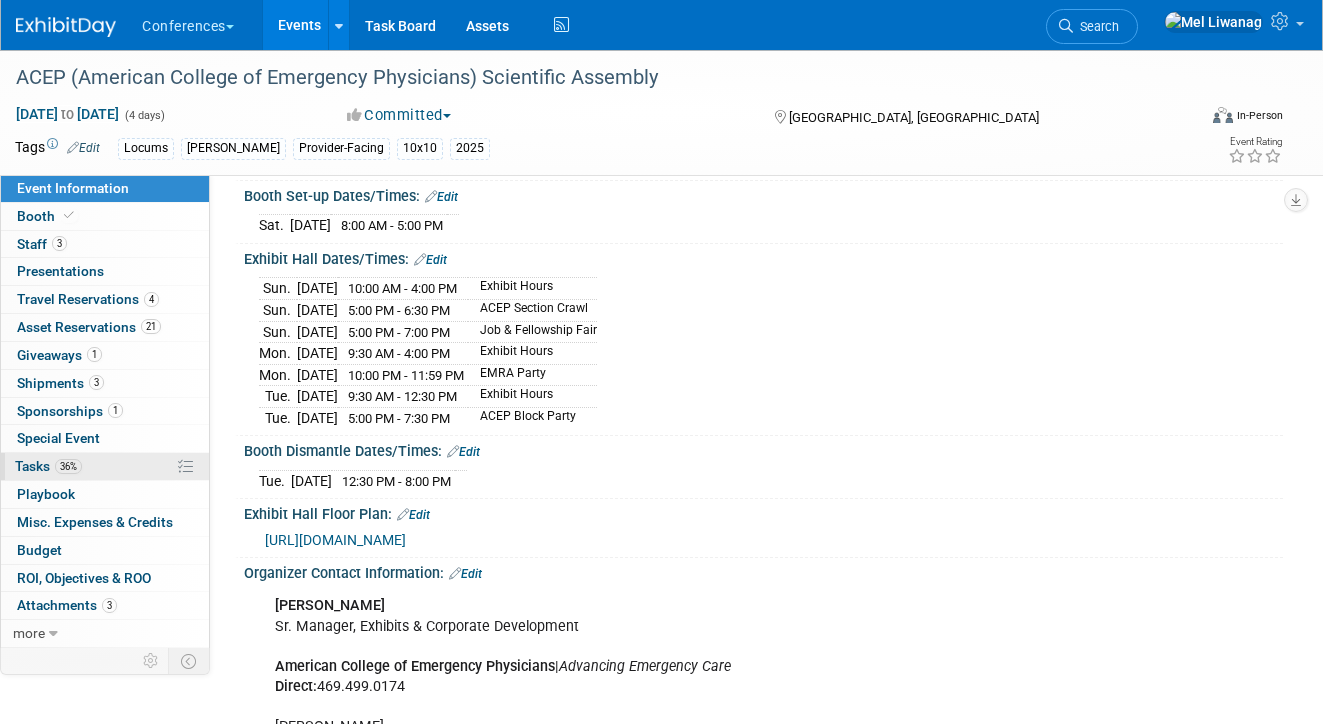 click on "36%
Tasks 36%" at bounding box center [105, 466] 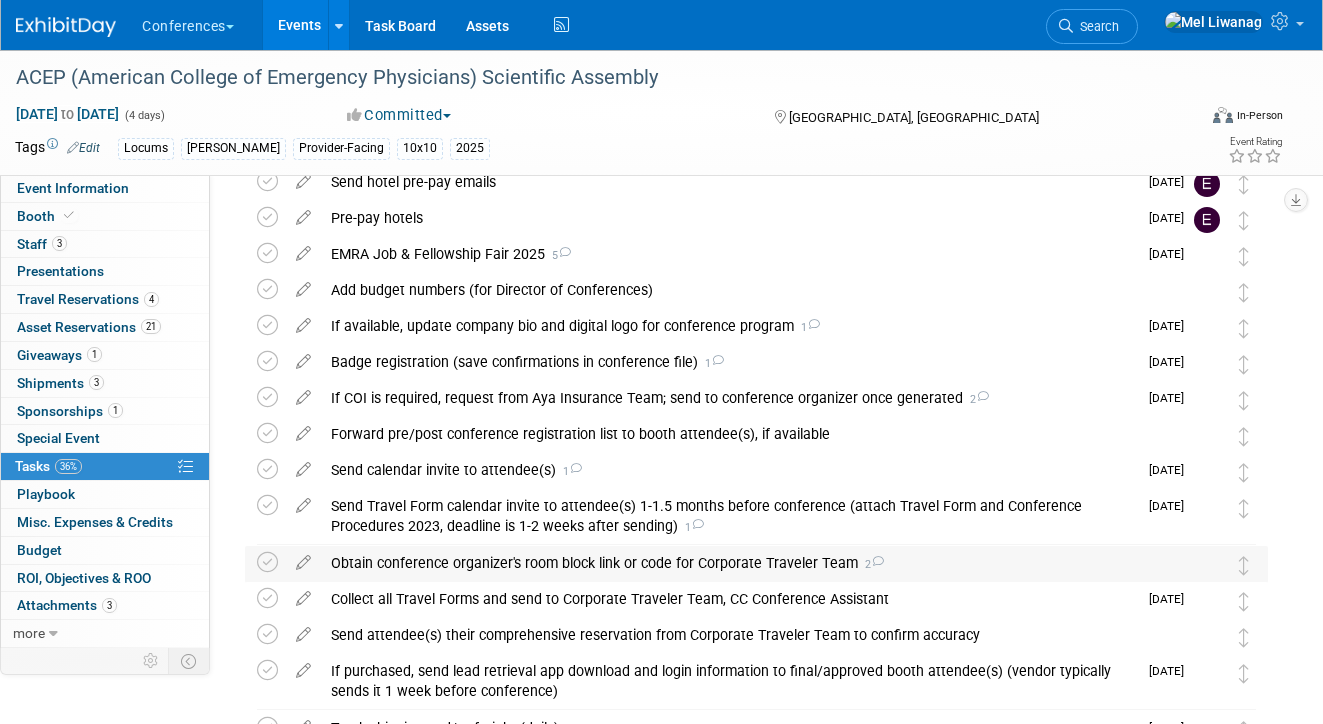 scroll, scrollTop: 169, scrollLeft: 0, axis: vertical 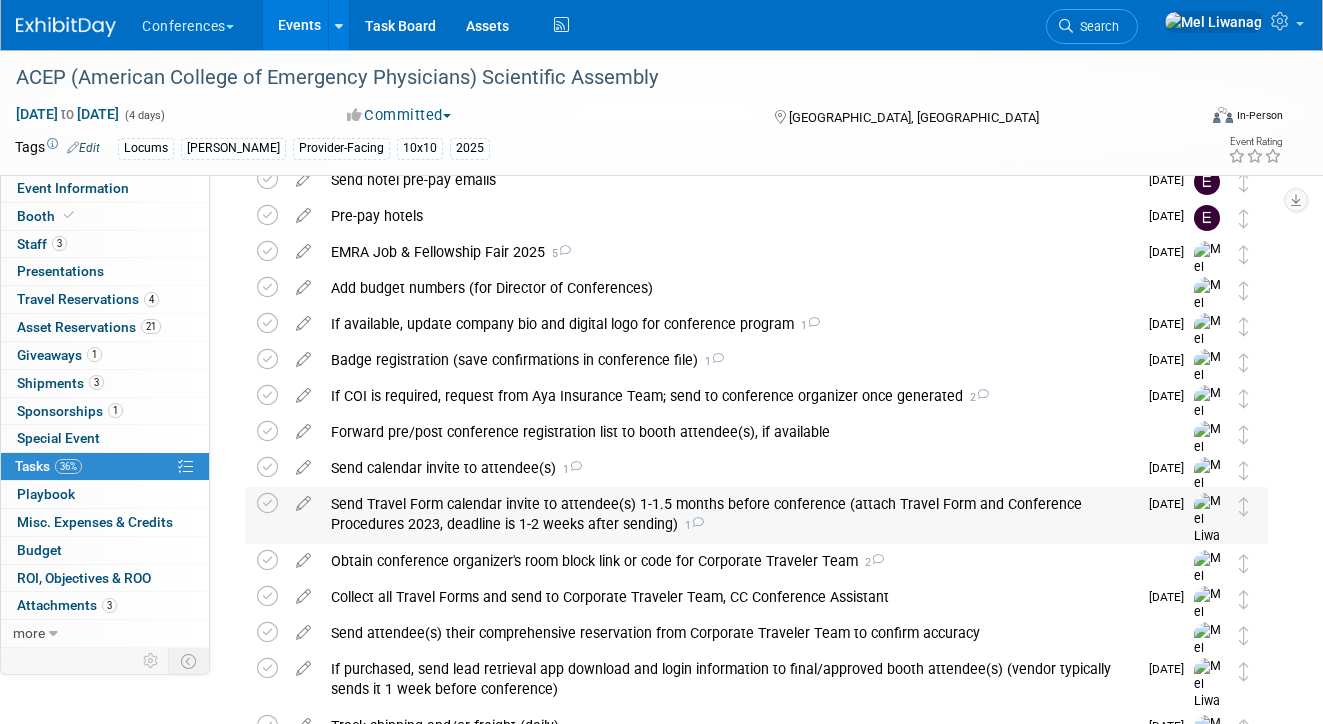click on "Send Travel Form calendar invite to attendee(s) 1-1.5 months before conference (attach Travel Form and Conference Procedures 2023, deadline is 1-2 weeks after sending)
1" at bounding box center (729, 514) 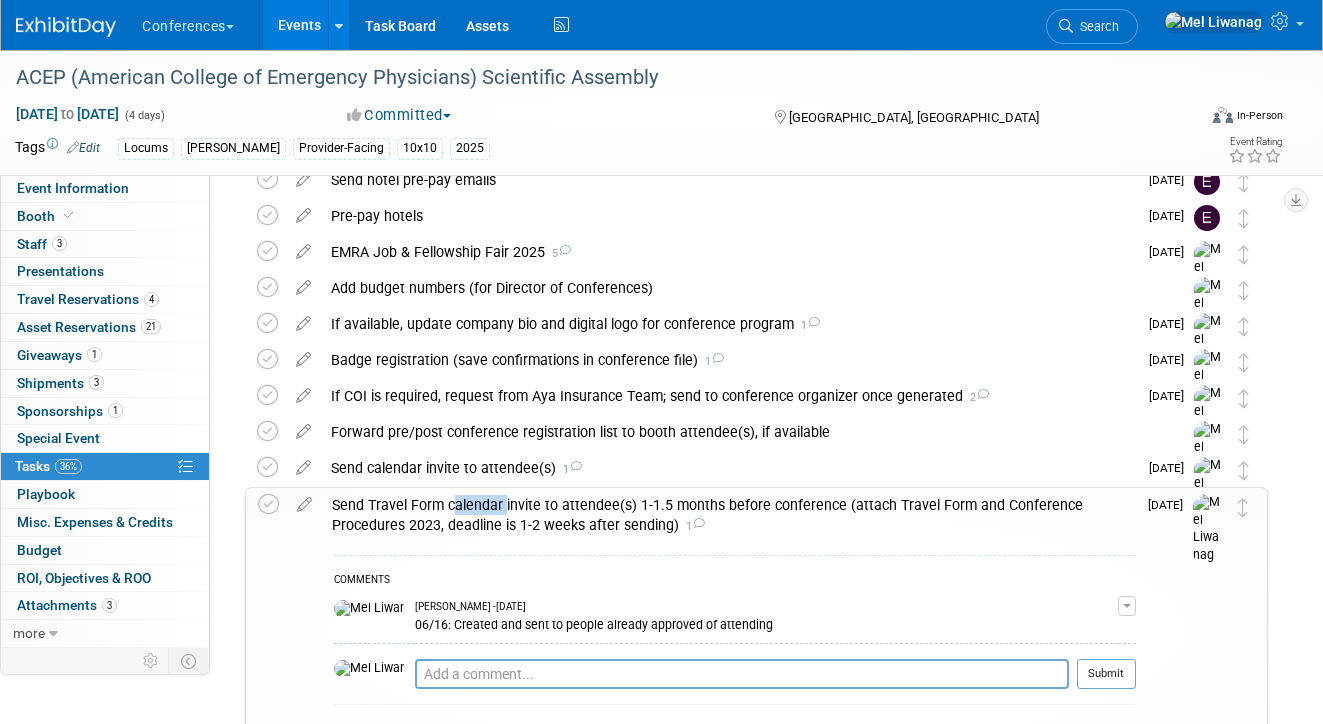 click on "Send Travel Form calendar invite to attendee(s) 1-1.5 months before conference (attach Travel Form and Conference Procedures 2023, deadline is 1-2 weeks after sending)
1" at bounding box center [729, 515] 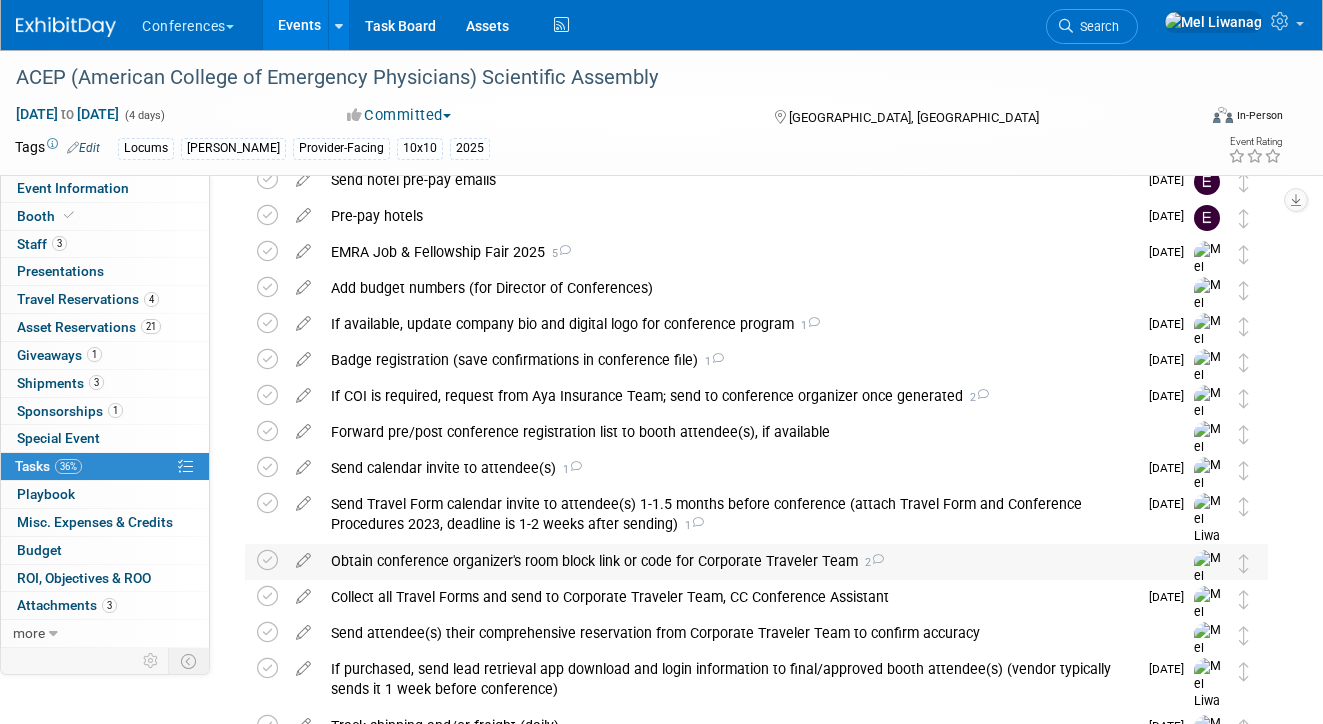 click on "Obtain conference organizer's room block link or code for Corporate Traveler Team
2" at bounding box center (737, 561) 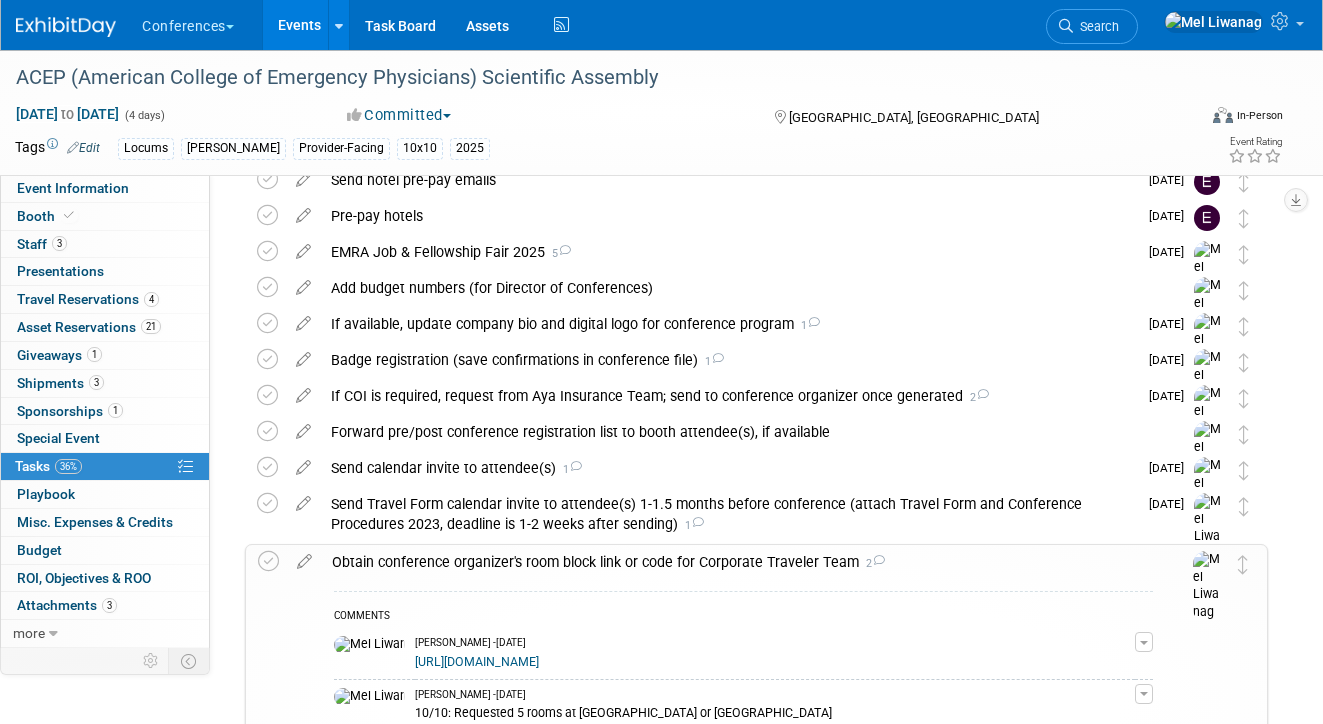 click on "Obtain conference organizer's room block link or code for Corporate Traveler Team
2" at bounding box center (737, 562) 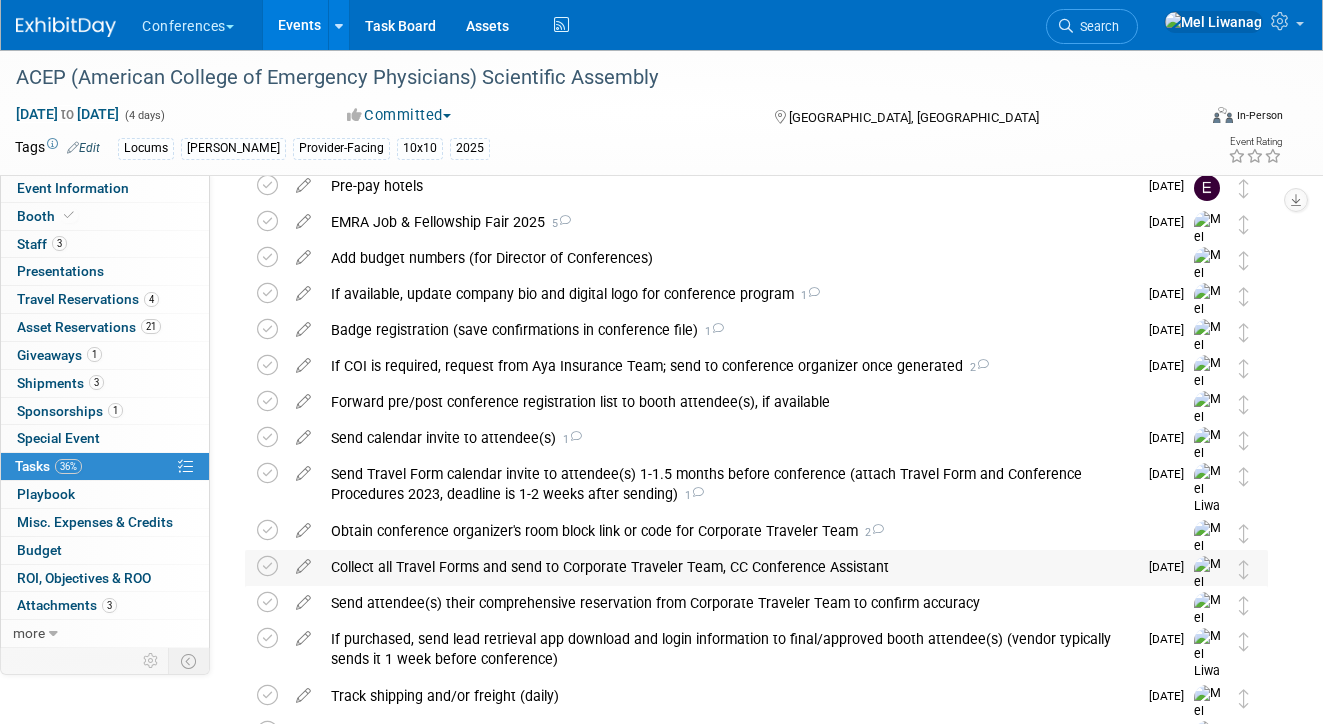 scroll, scrollTop: 205, scrollLeft: 0, axis: vertical 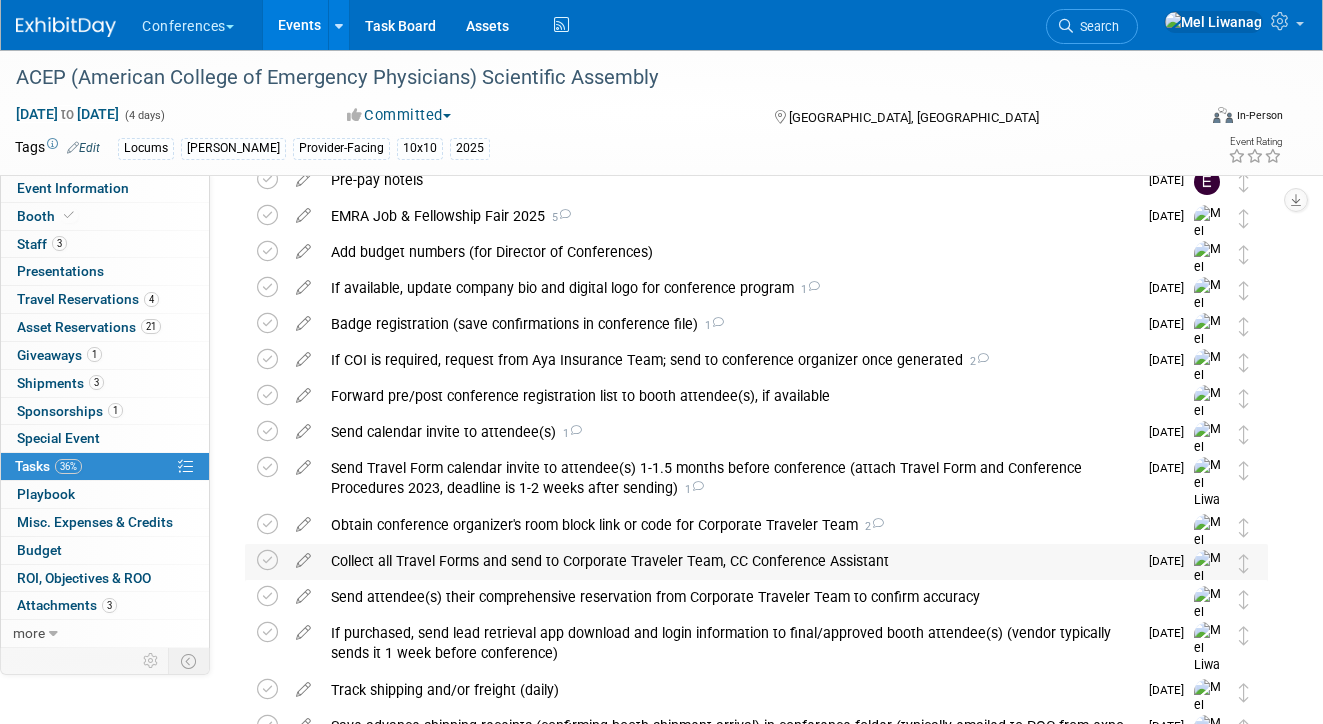 click on "Collect all Travel Forms and send to Corporate Traveler Team, CC Conference Assistant" at bounding box center (729, 561) 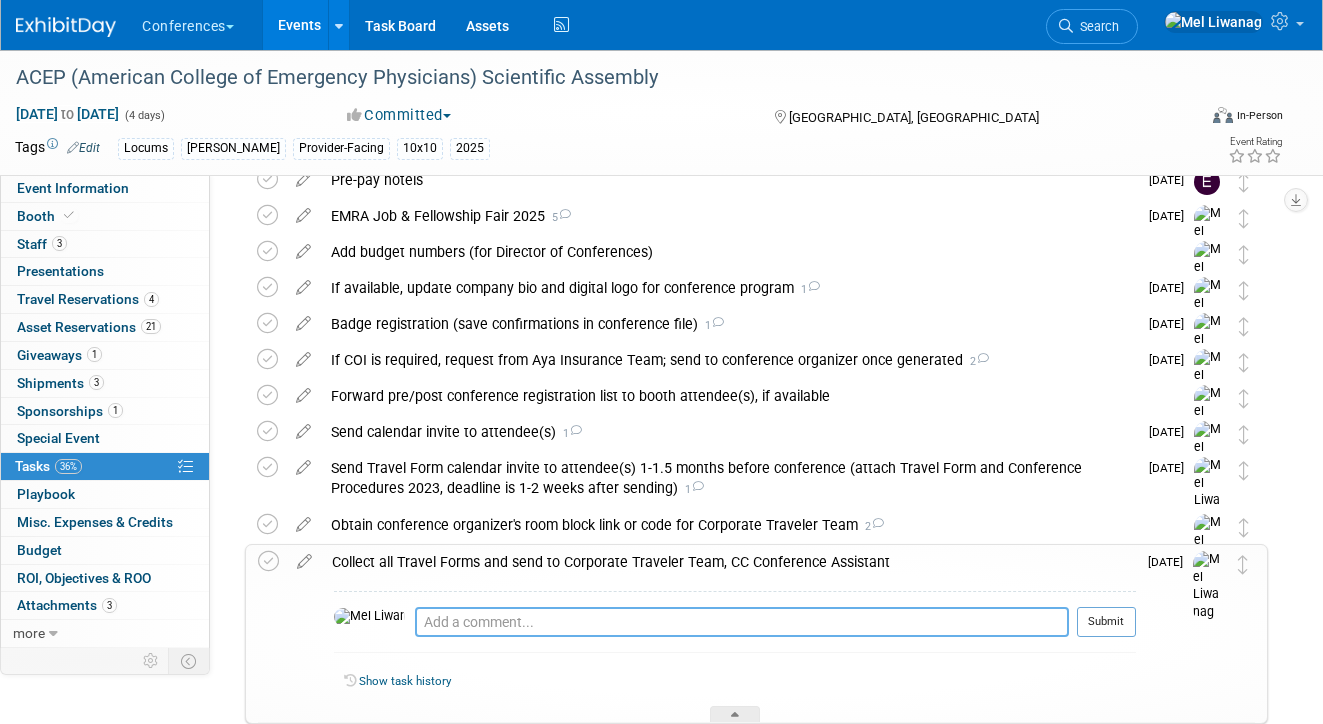 click at bounding box center (742, 622) 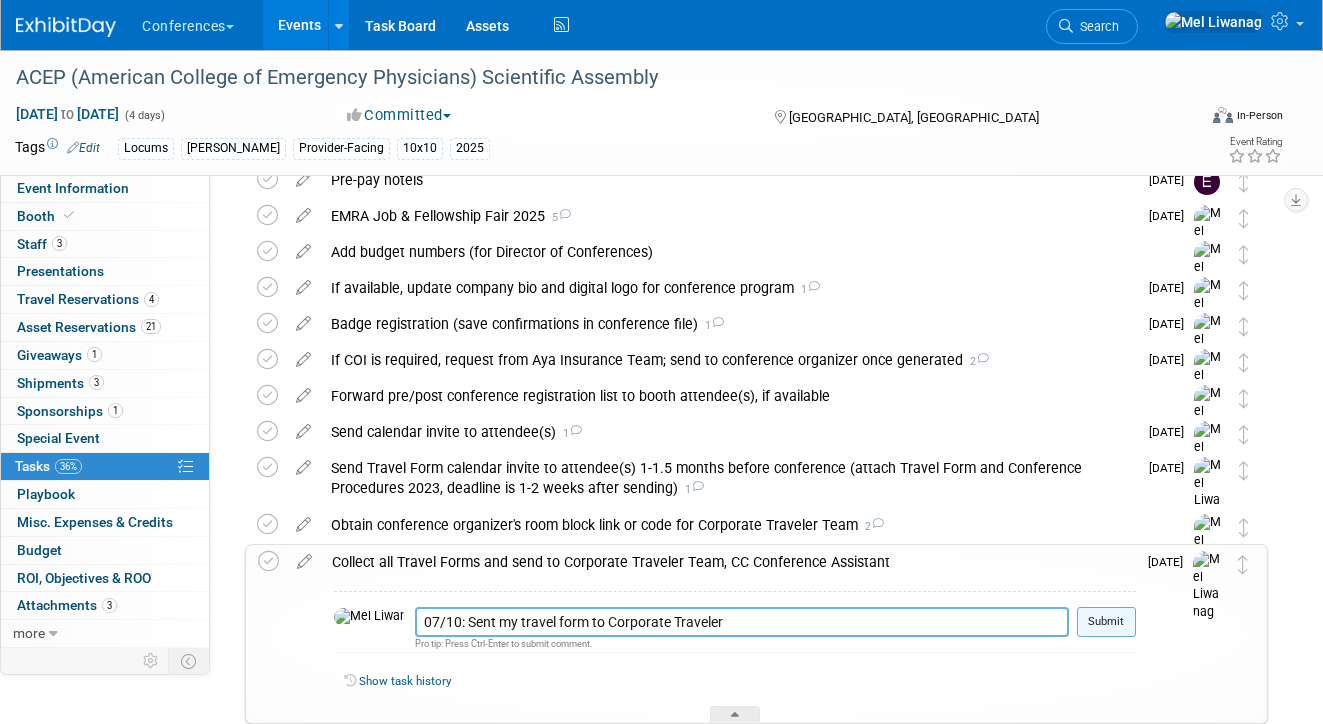type on "07/10: Sent my travel form to Corporate Traveler" 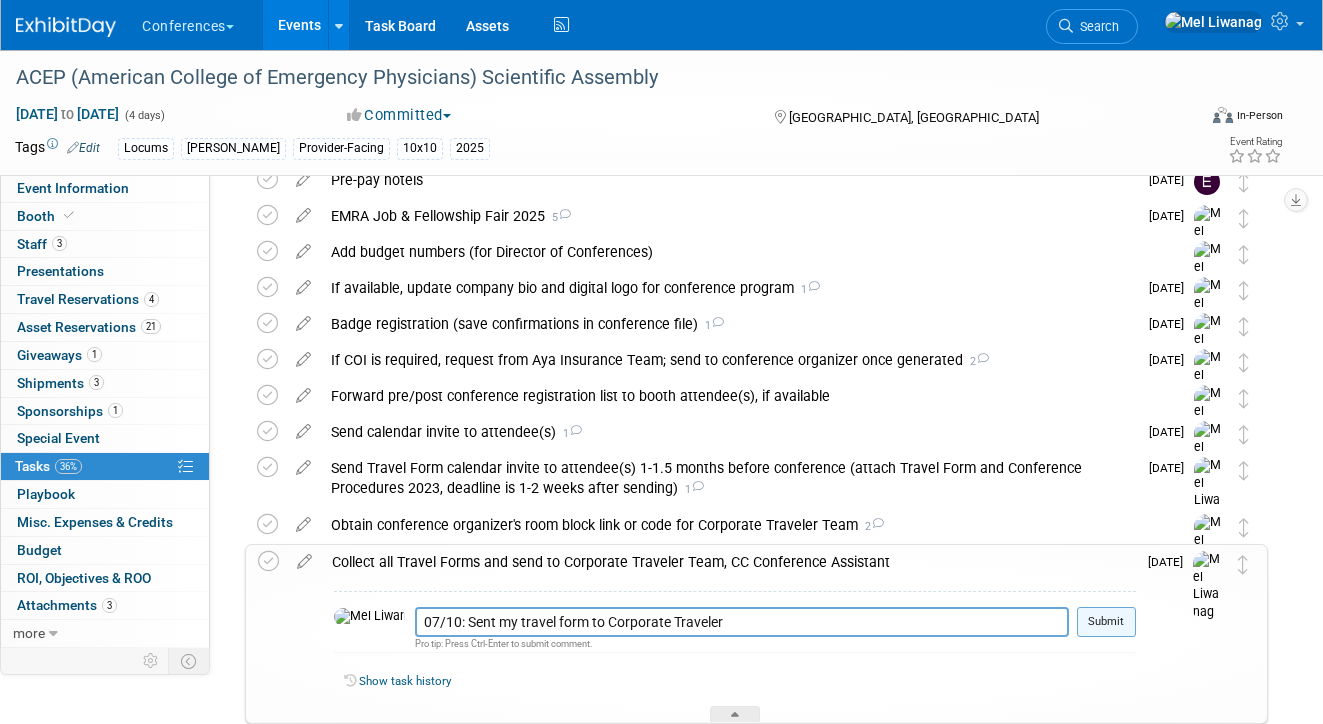 click on "Submit" at bounding box center (1106, 622) 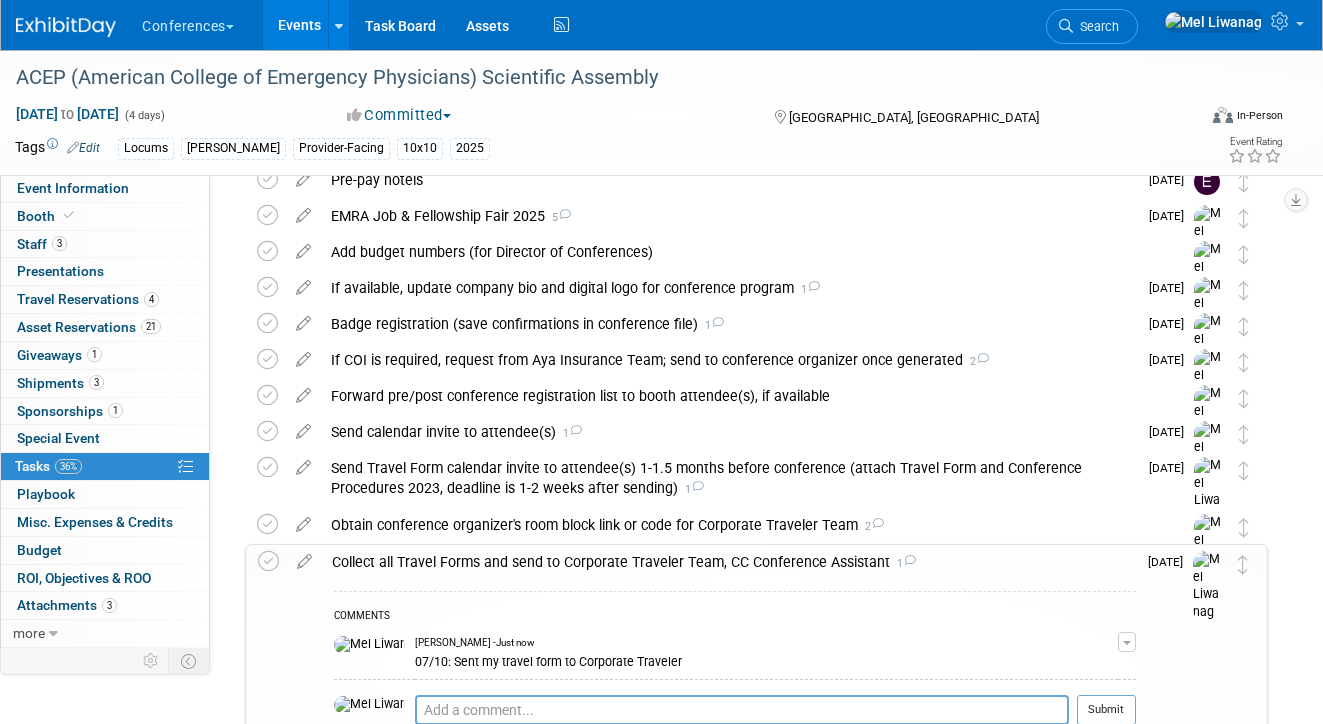 click on "Collect all Travel Forms and send to Corporate Traveler Team, CC Conference Assistant
1" at bounding box center [729, 562] 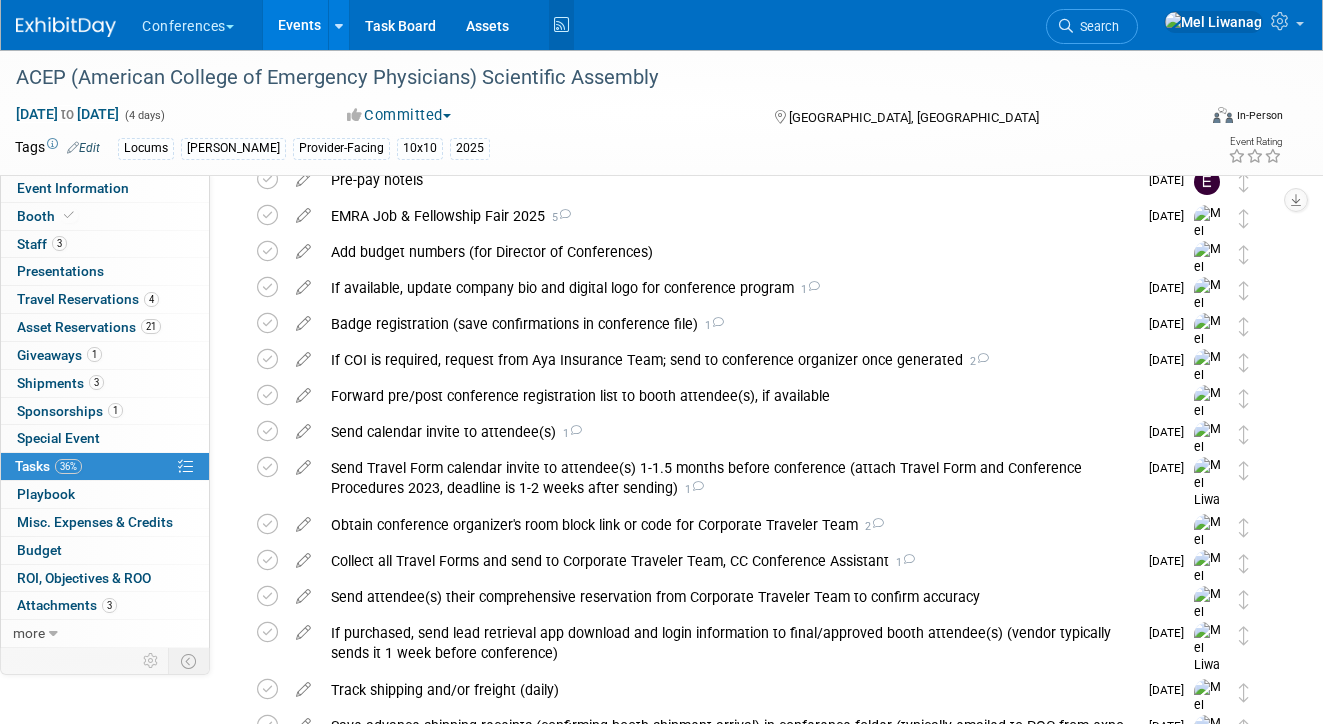 click at bounding box center (561, 25) 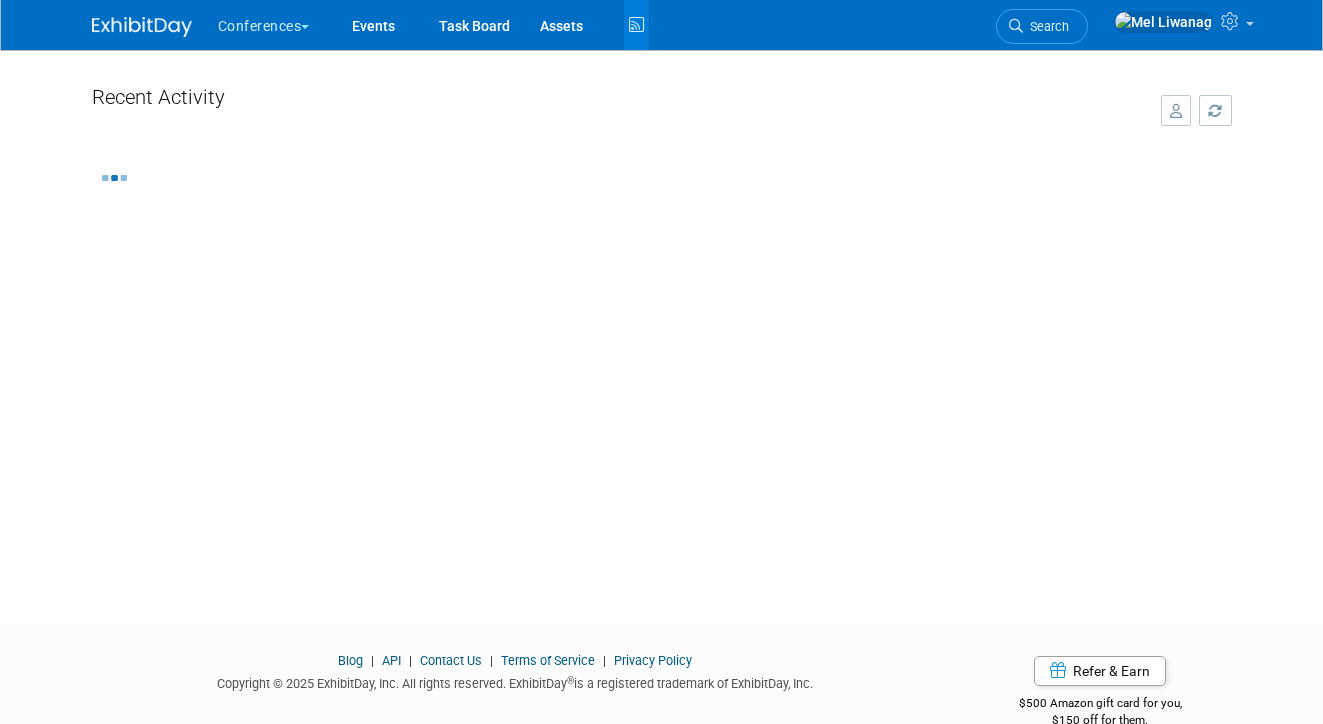 scroll, scrollTop: 0, scrollLeft: 0, axis: both 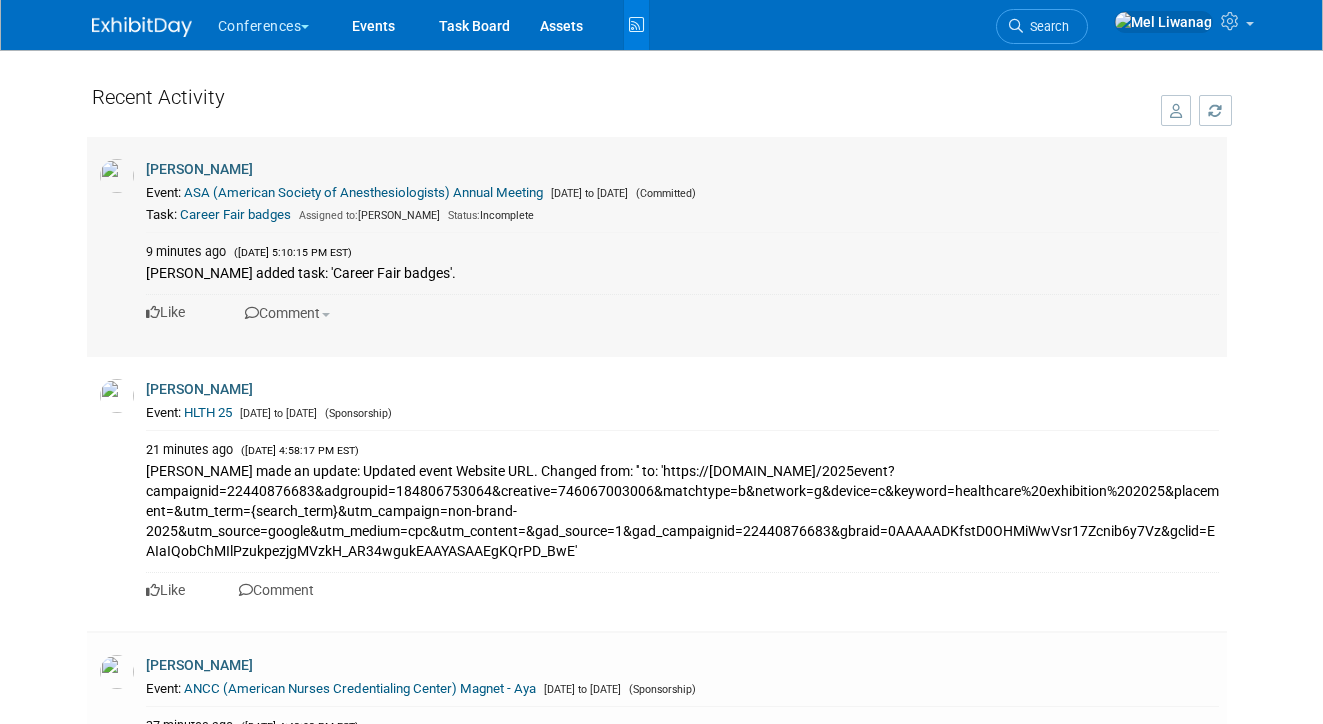 click on "ASA (American Society of Anesthesiologists) Annual Meeting" at bounding box center [363, 192] 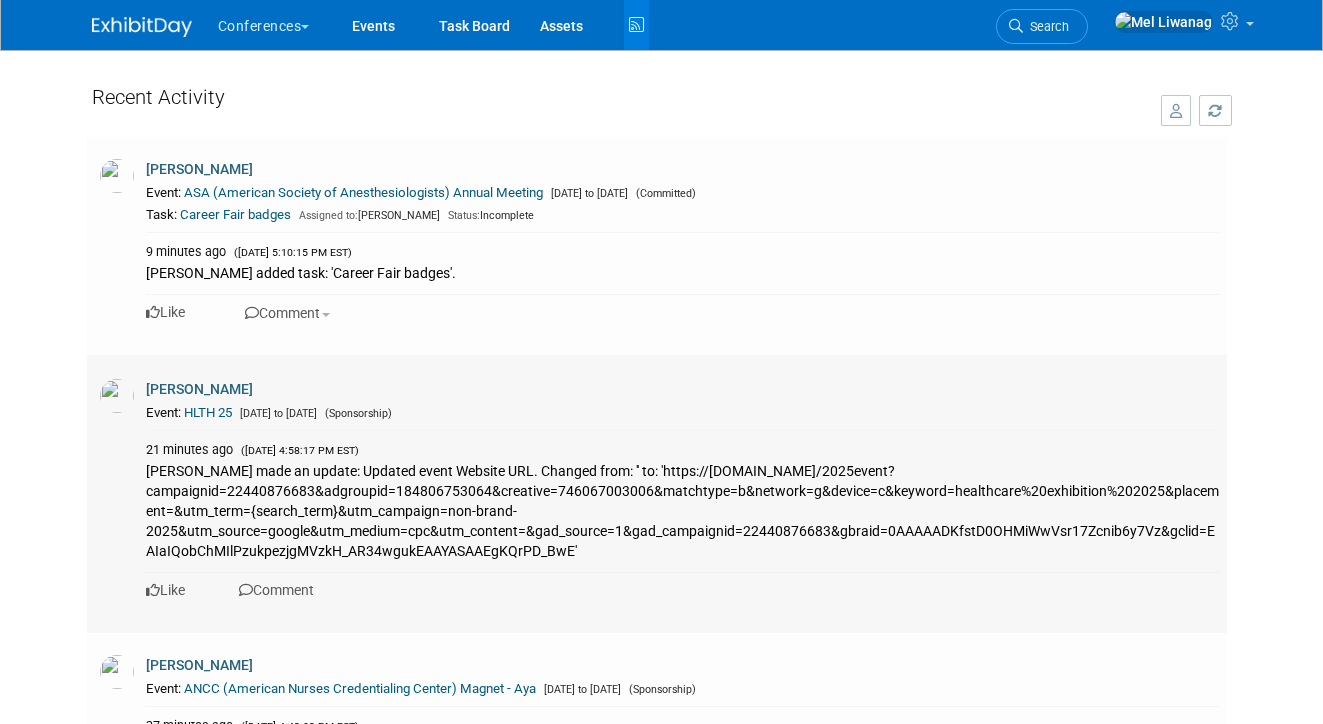 click on "HLTH 25" at bounding box center (208, 412) 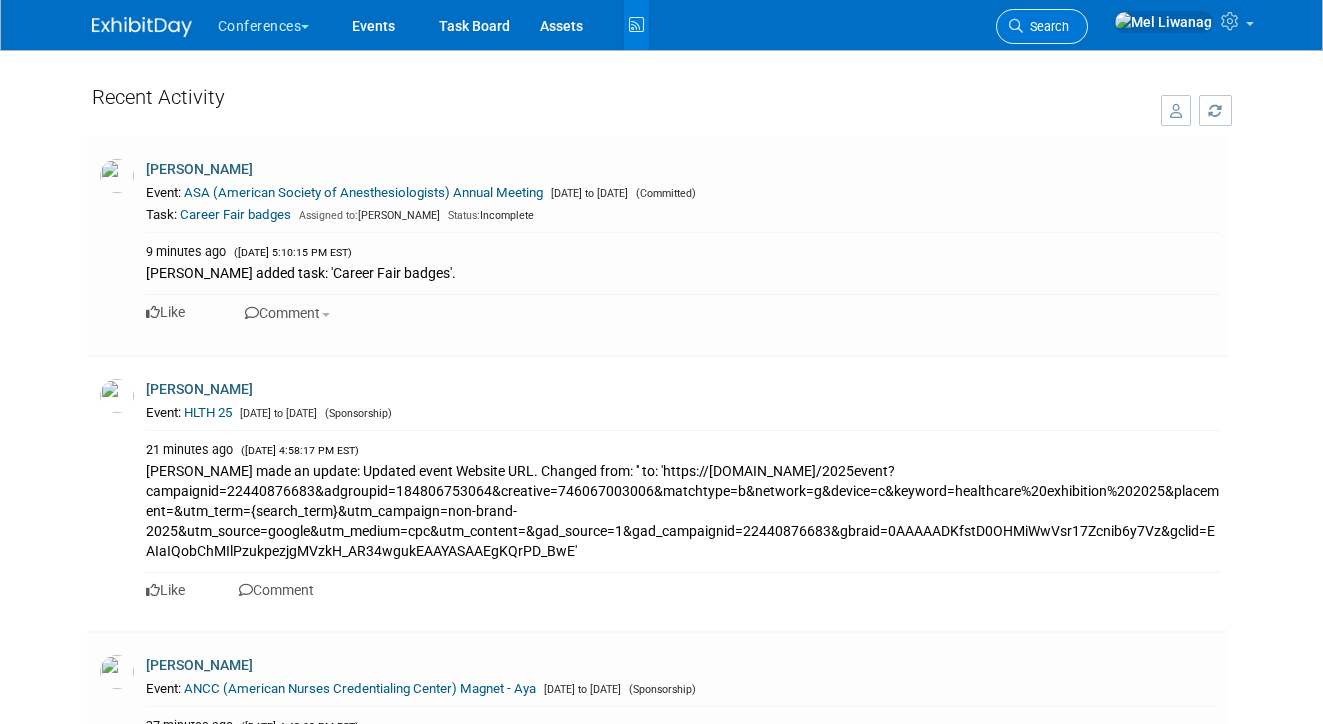click on "Search" at bounding box center [1046, 26] 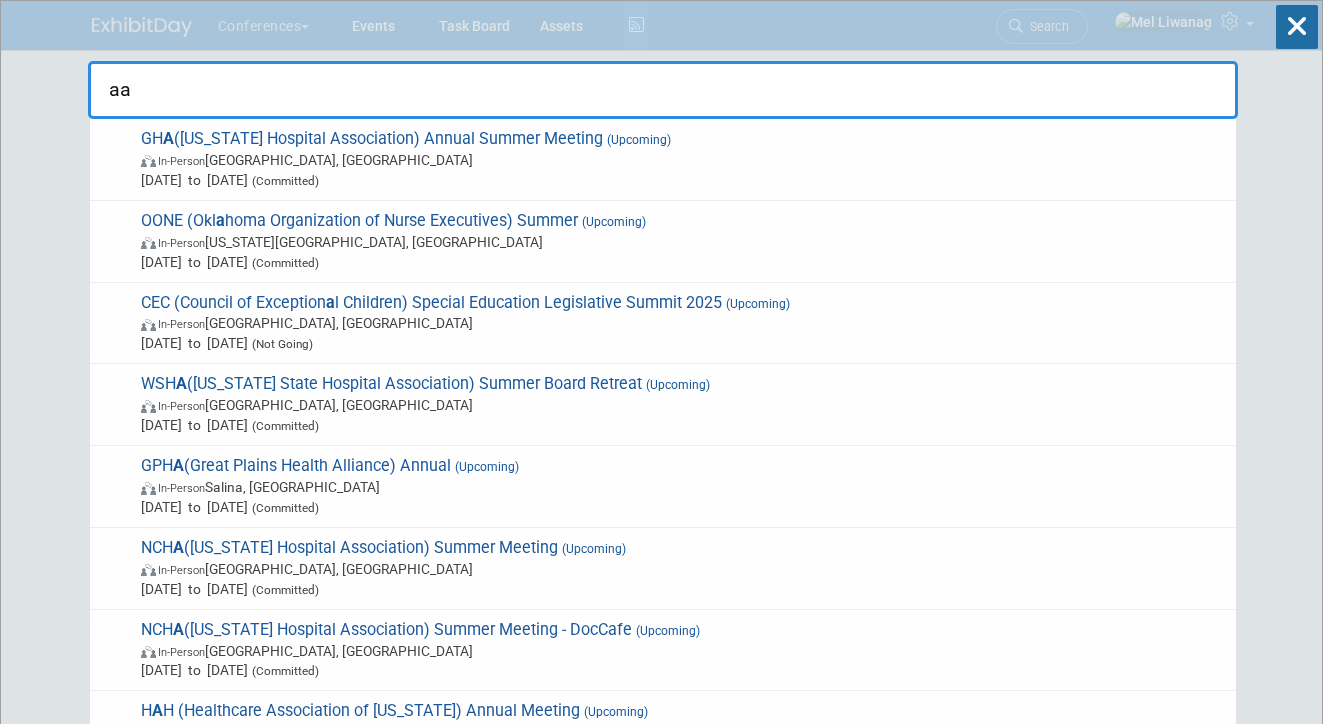 type on "aap" 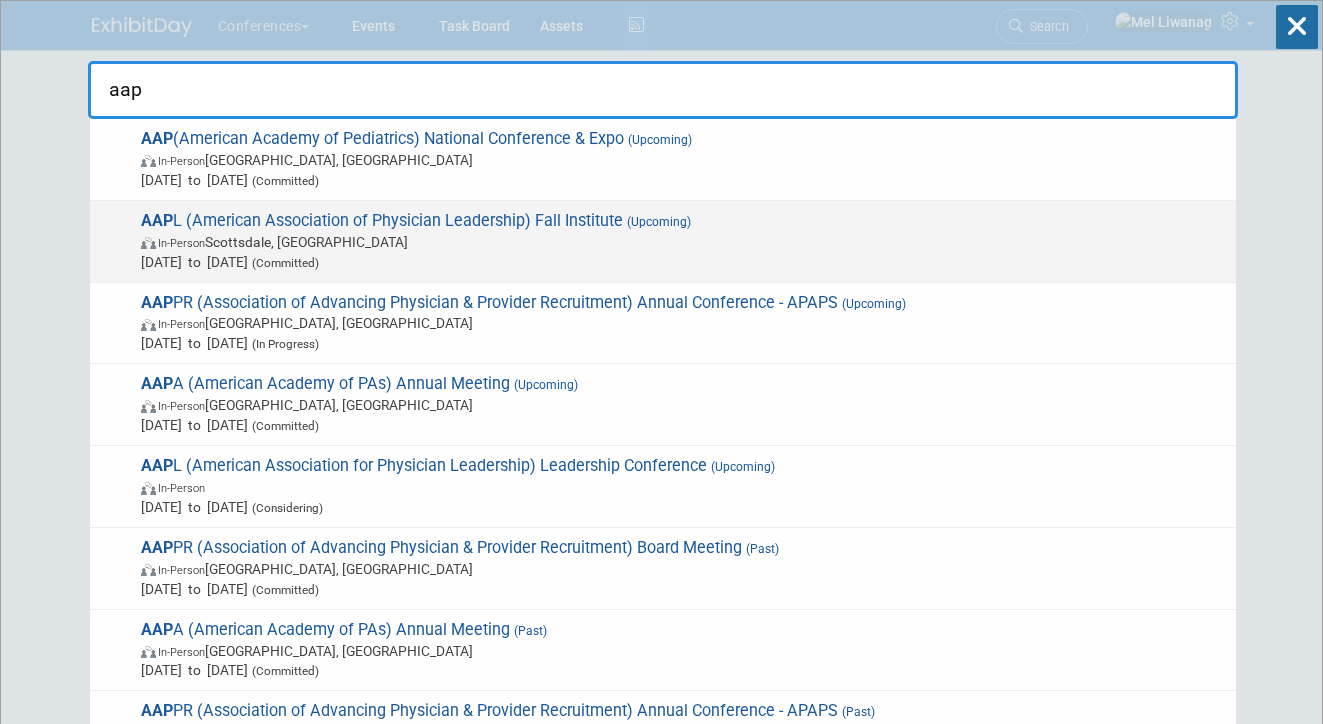 click on "AAP L (American Association of Physician Leadership) Fall Institute  (Upcoming)  In-Person     Scottsdale, AZ Oct 23, 2025  to  Oct 25, 2025  (Committed)" at bounding box center [663, 242] 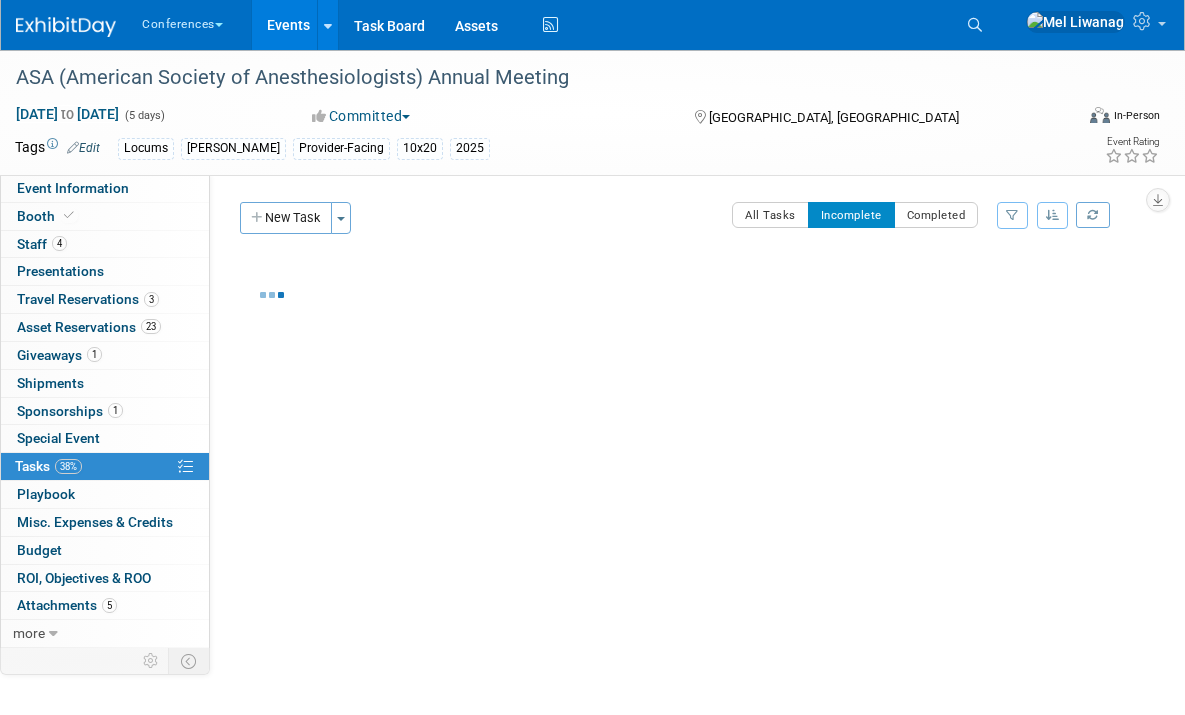 scroll, scrollTop: 0, scrollLeft: 0, axis: both 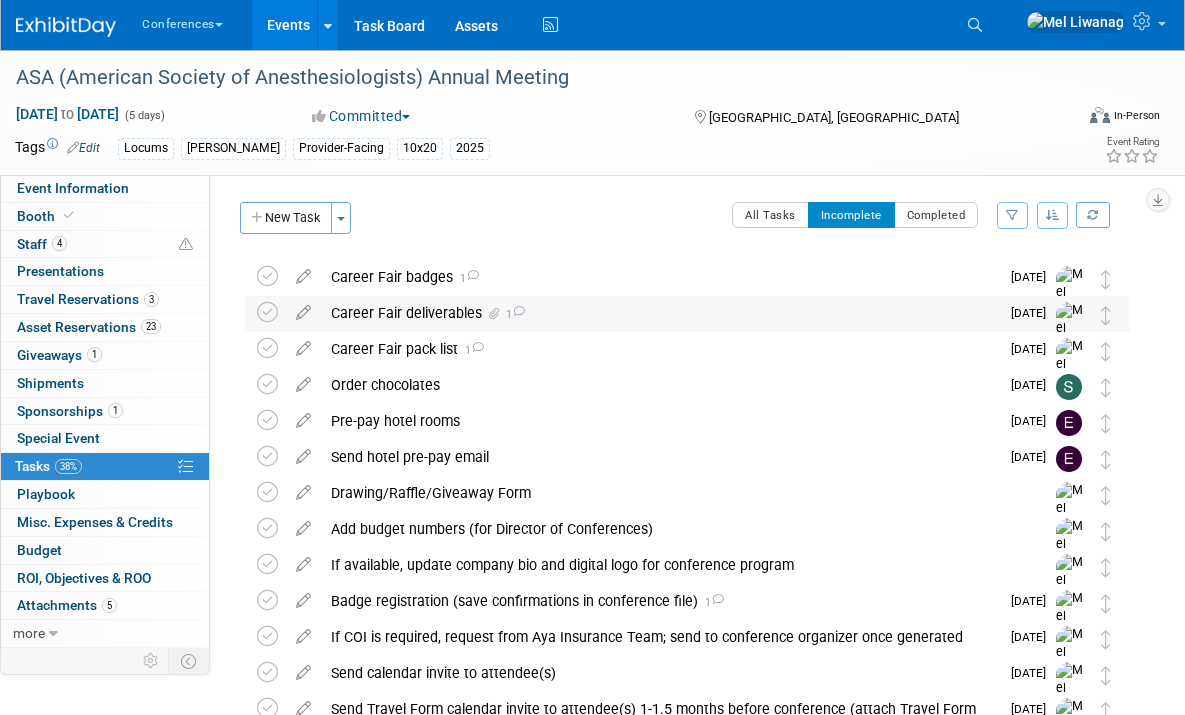 click on "Career Fair deliverables
1" at bounding box center (660, 313) 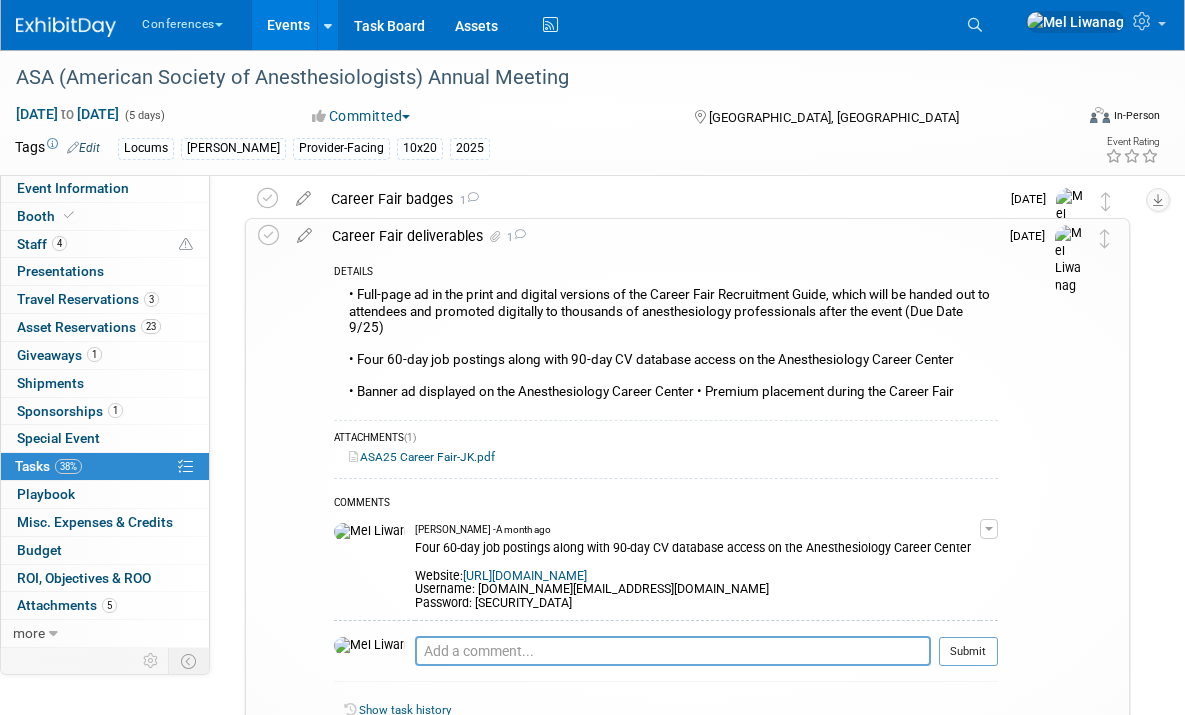 scroll, scrollTop: 82, scrollLeft: 0, axis: vertical 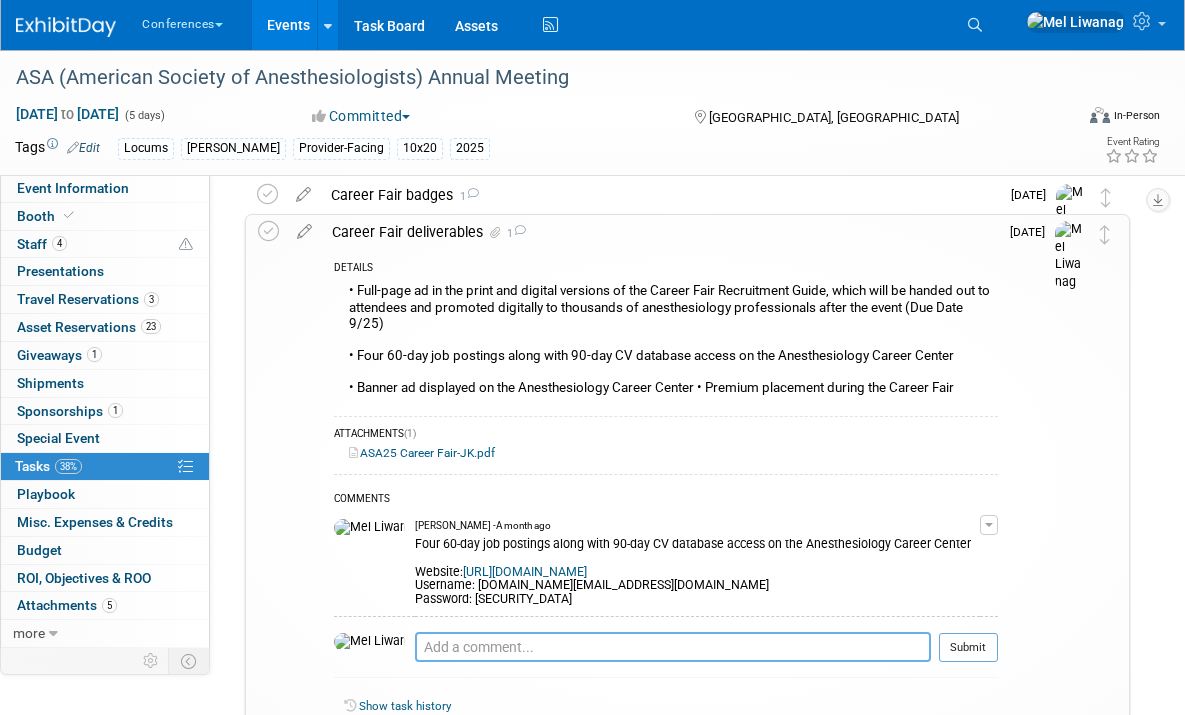 click at bounding box center (673, 647) 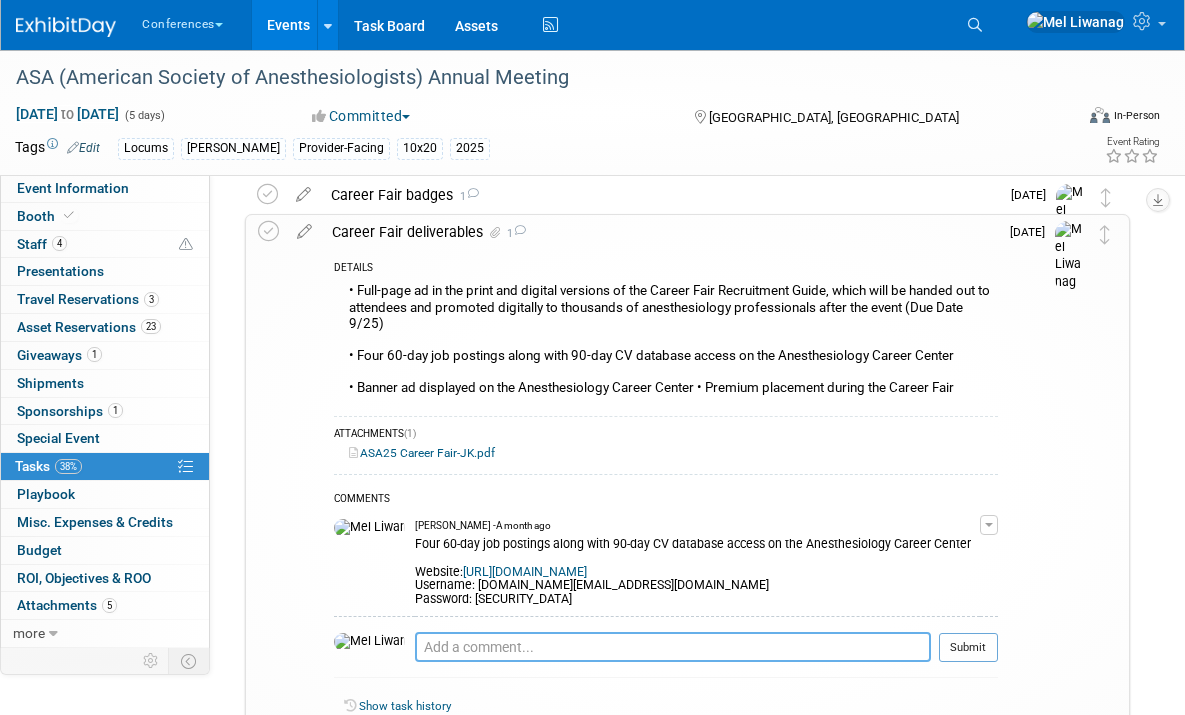 paste on "https://app.clickup.com/t/86a6q4bpk" 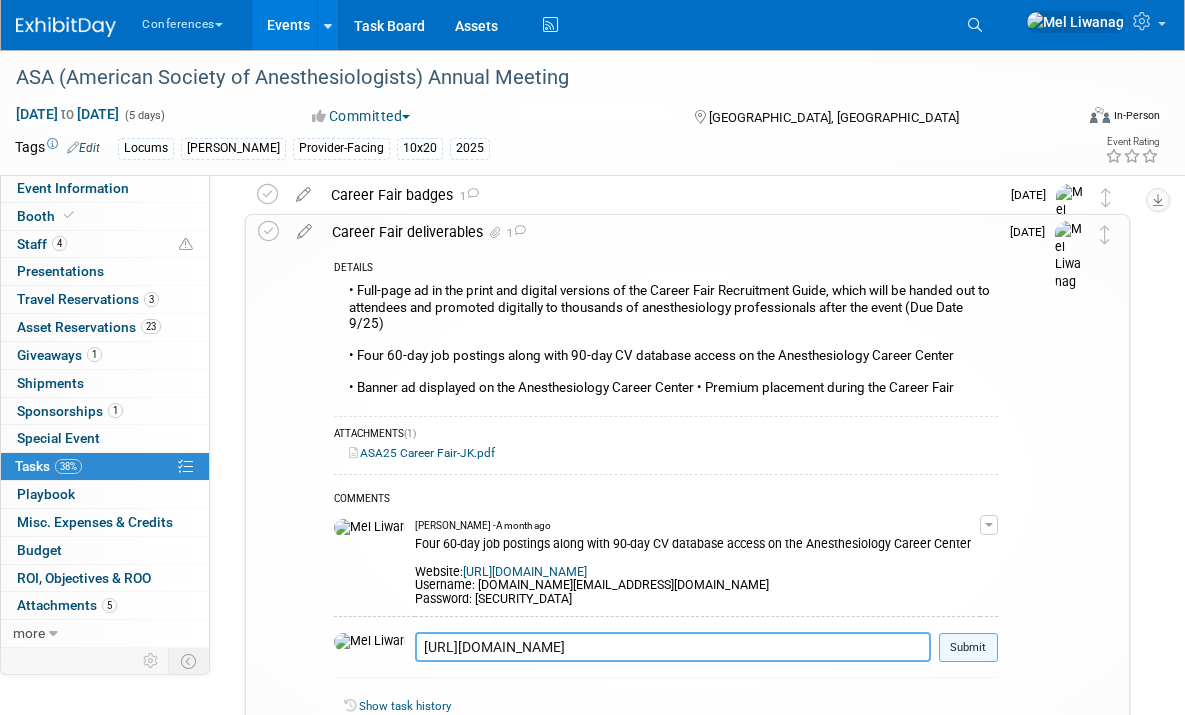 type on "https://app.clickup.com/t/86a6q4bpk" 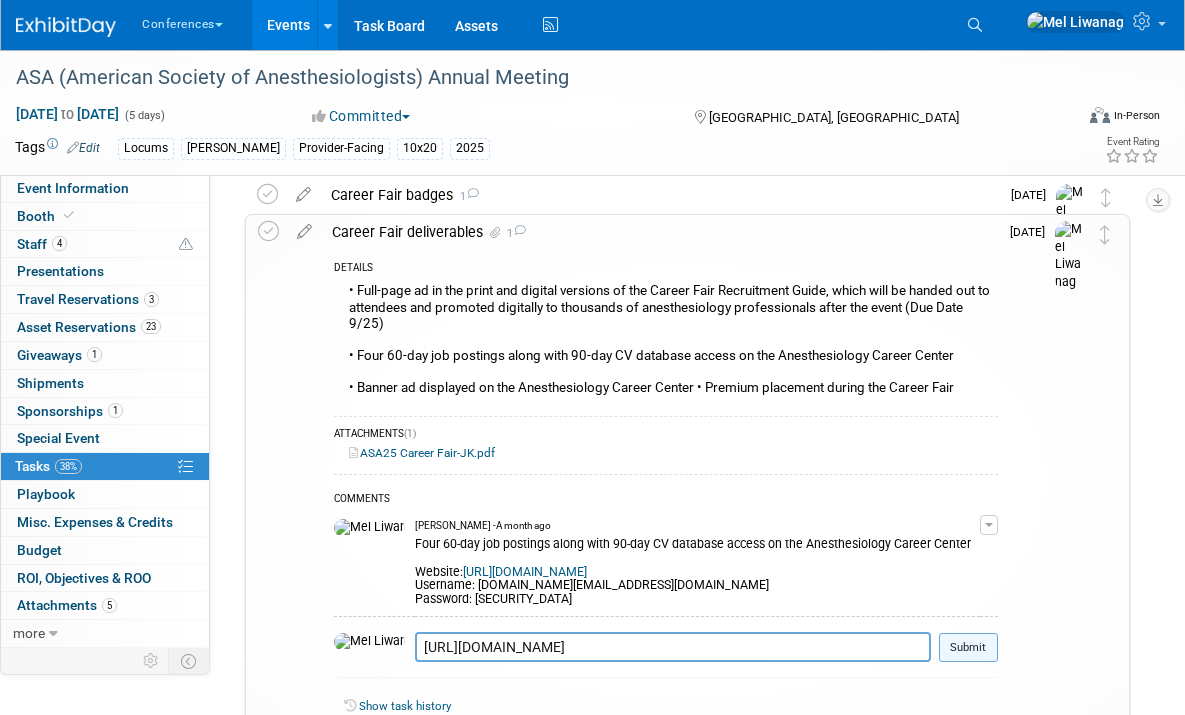 click on "Submit" at bounding box center (968, 648) 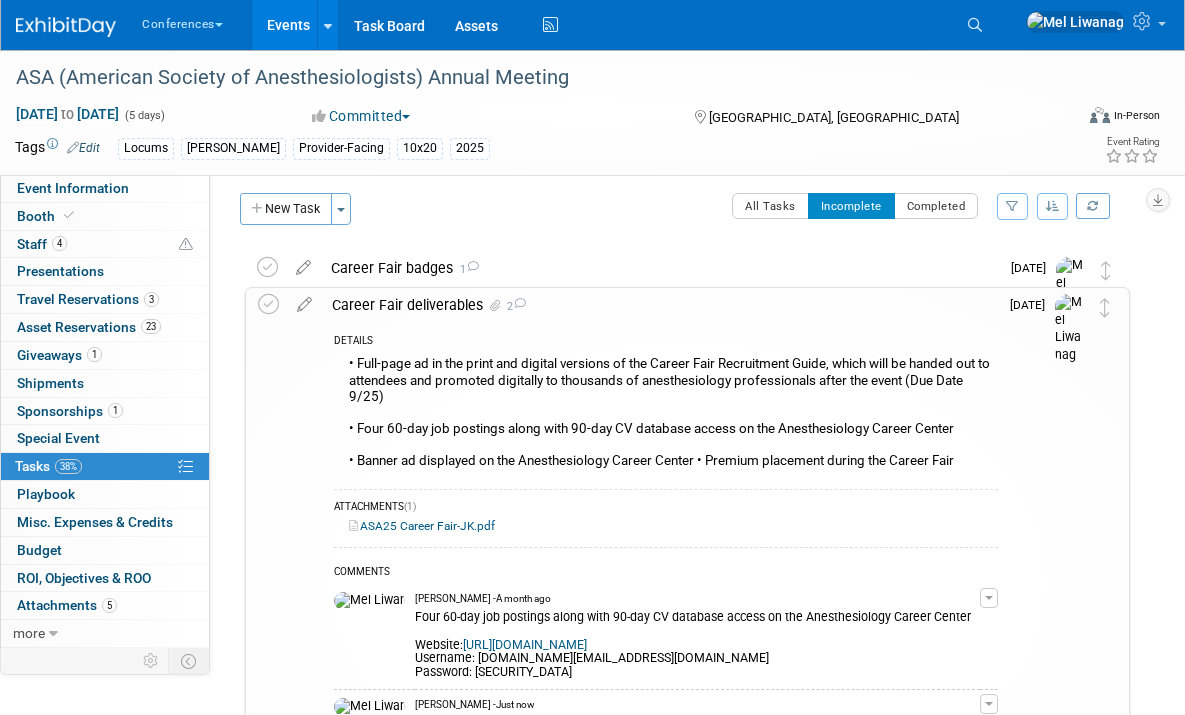 scroll, scrollTop: 0, scrollLeft: 0, axis: both 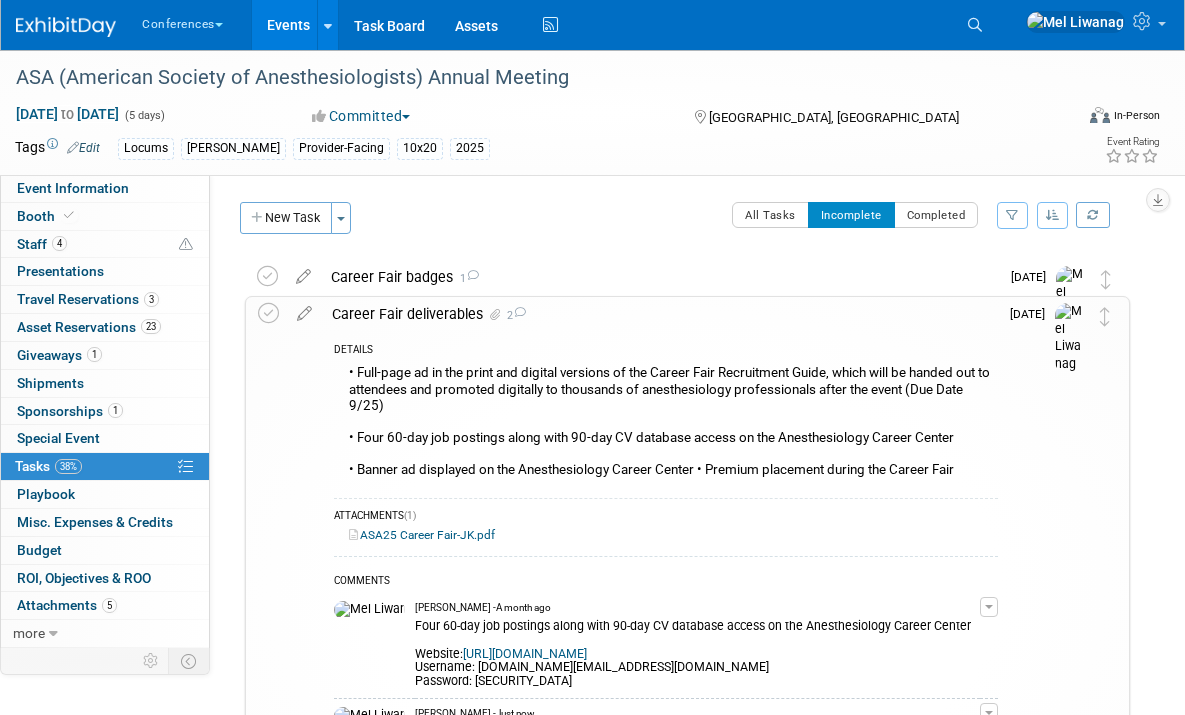 click on "Career Fair deliverables
2" at bounding box center [660, 314] 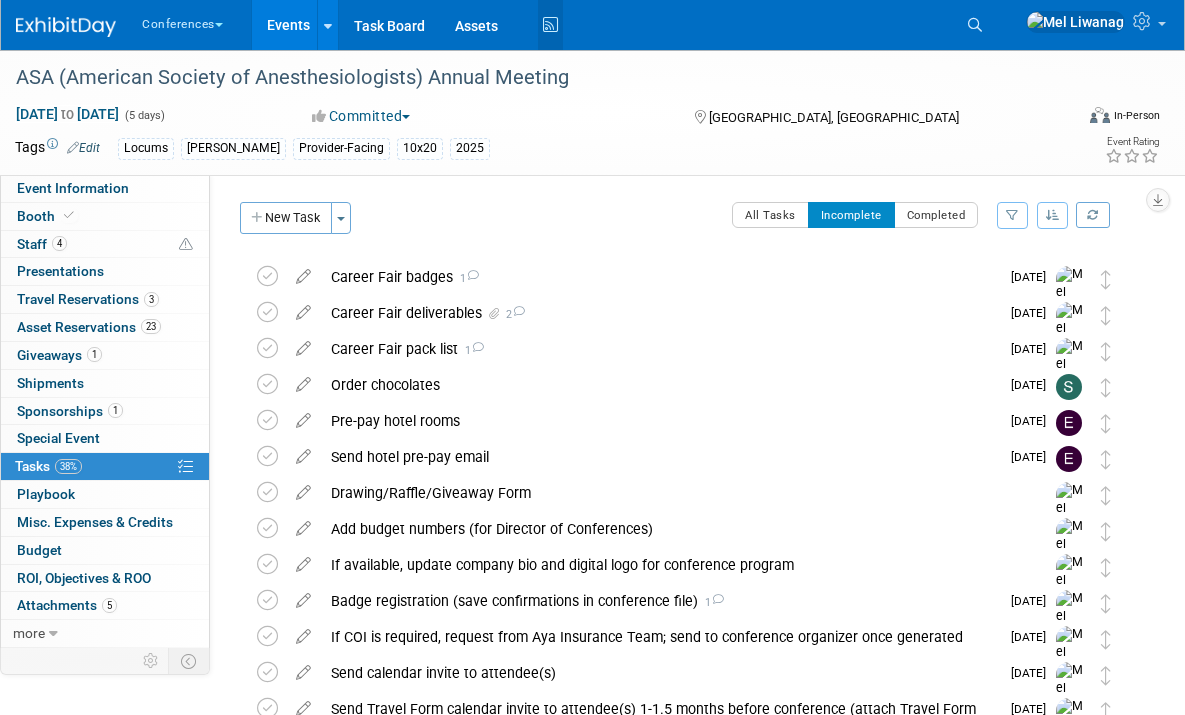 click at bounding box center (550, 25) 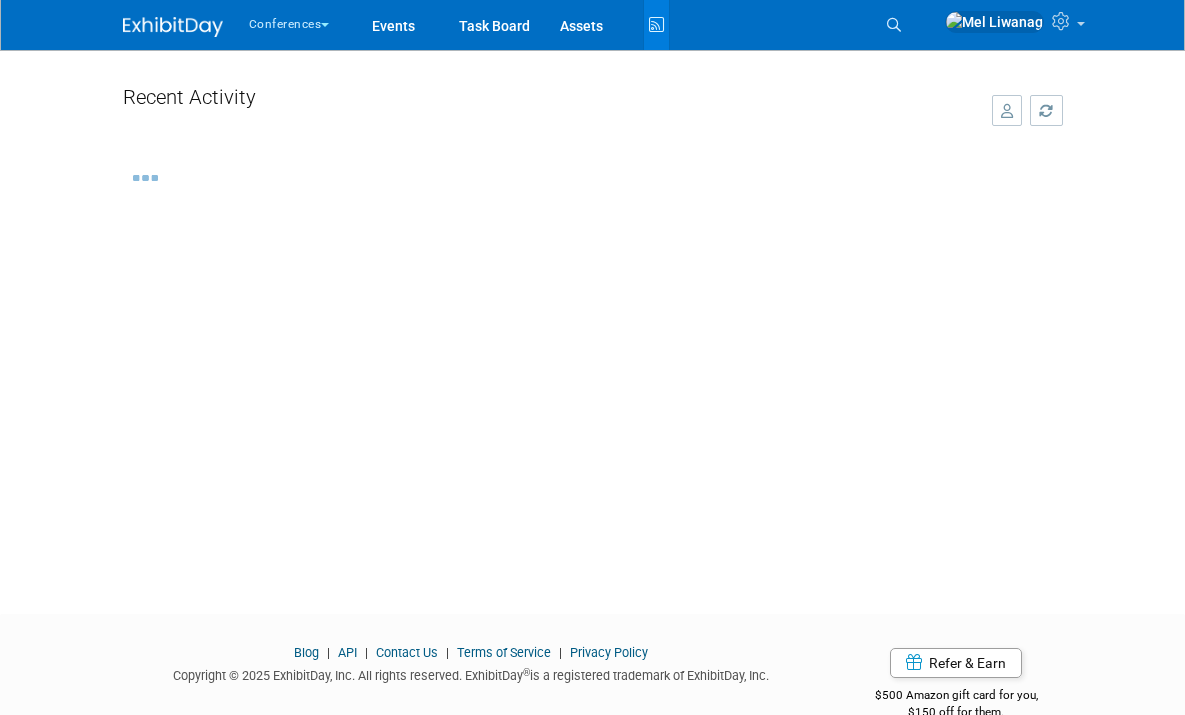 scroll, scrollTop: 0, scrollLeft: 0, axis: both 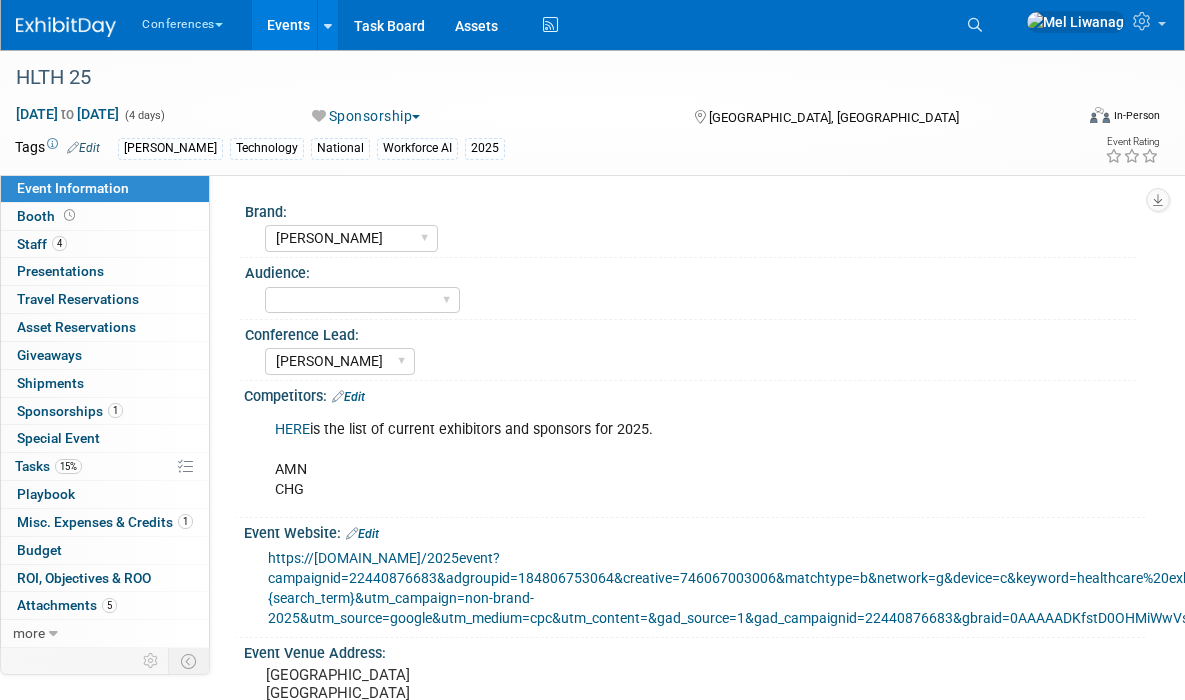 select on "[PERSON_NAME]" 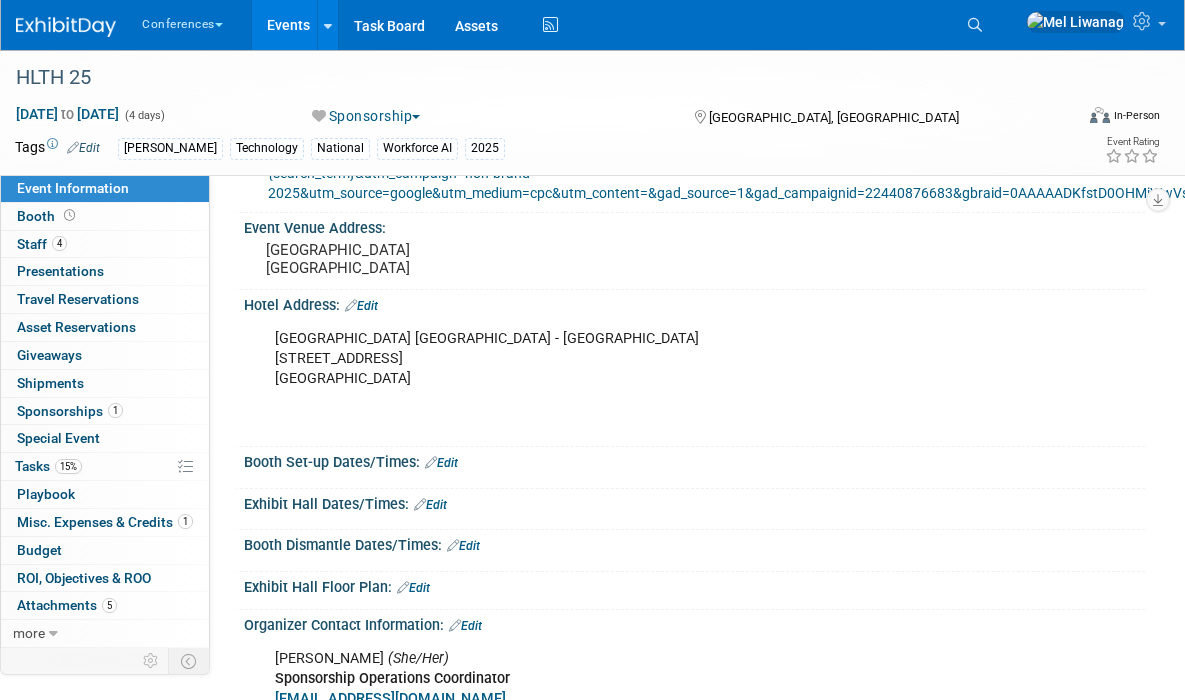 scroll, scrollTop: 431, scrollLeft: 0, axis: vertical 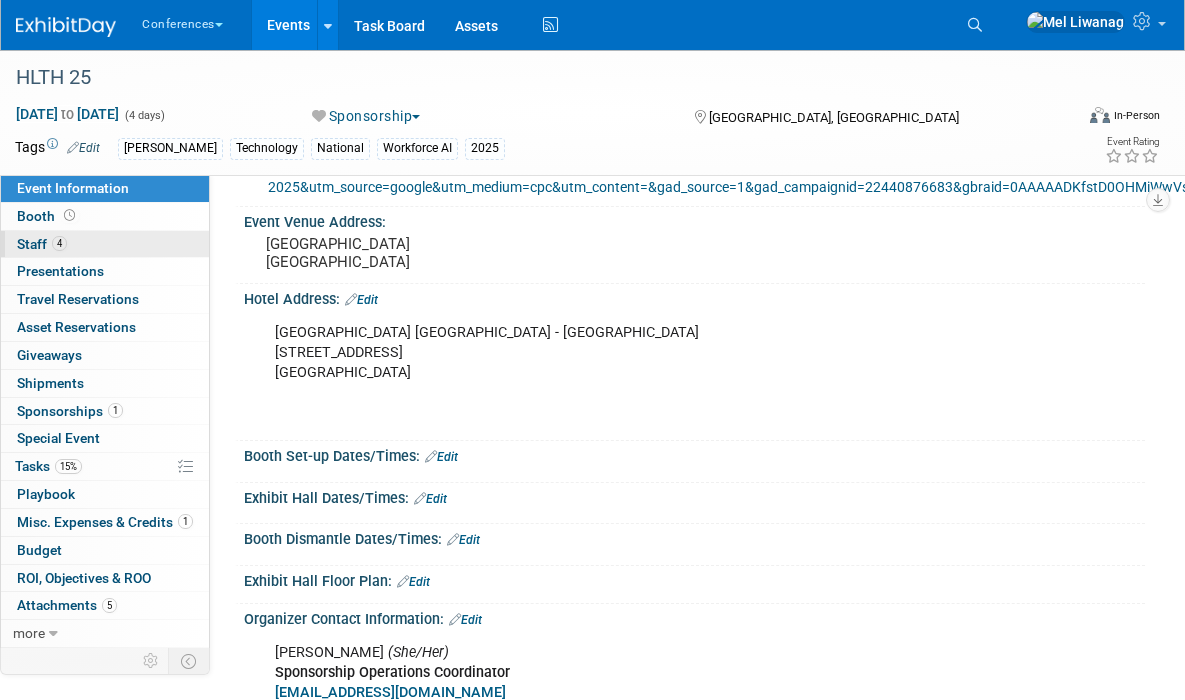 click on "4
Staff 4" at bounding box center (105, 244) 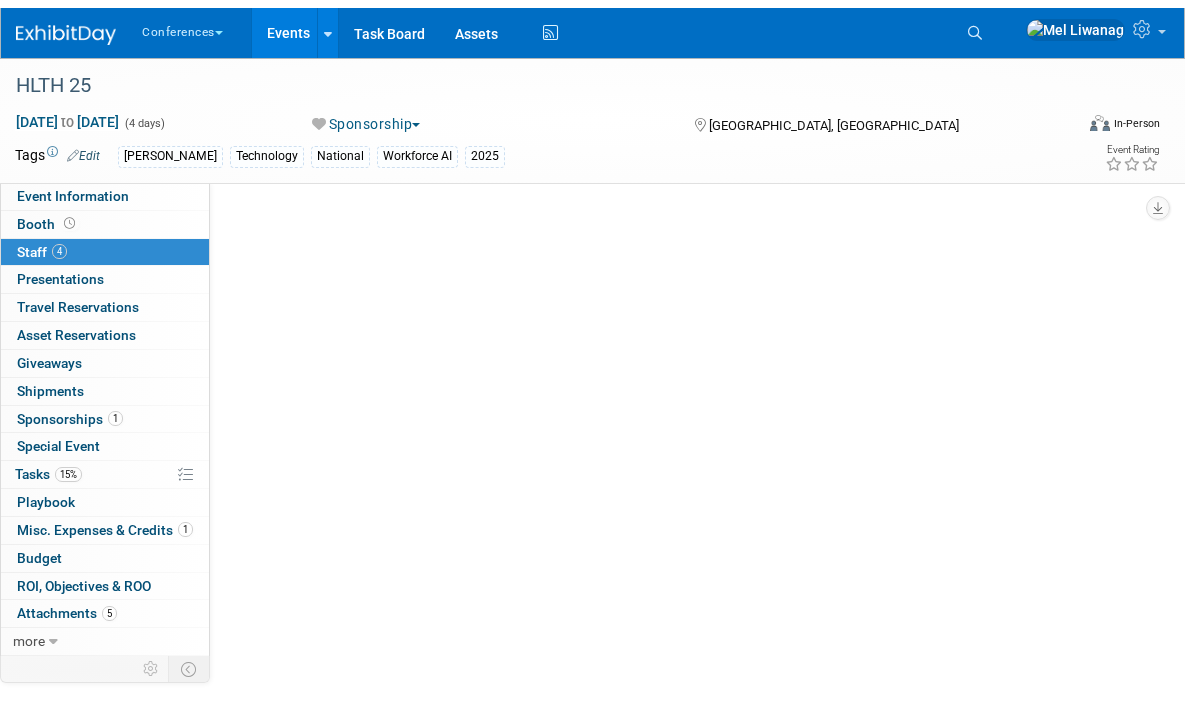 scroll, scrollTop: 0, scrollLeft: 0, axis: both 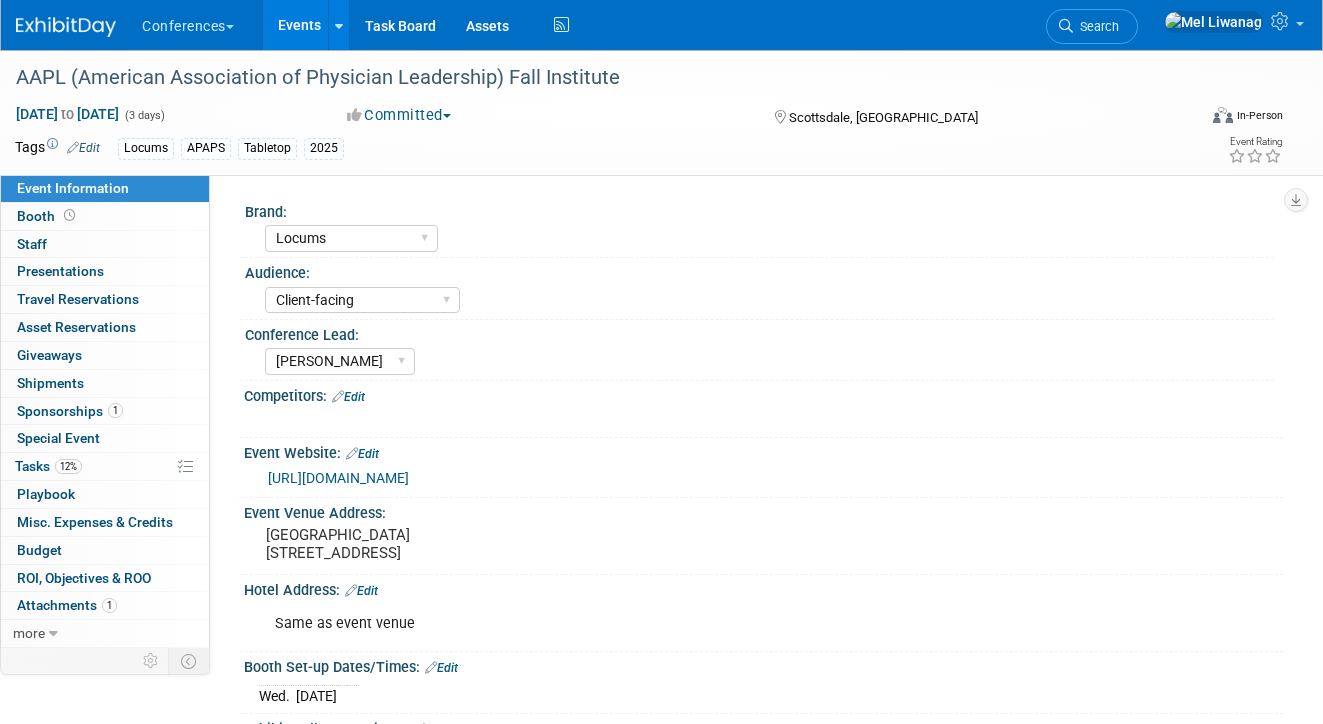 select on "Locums" 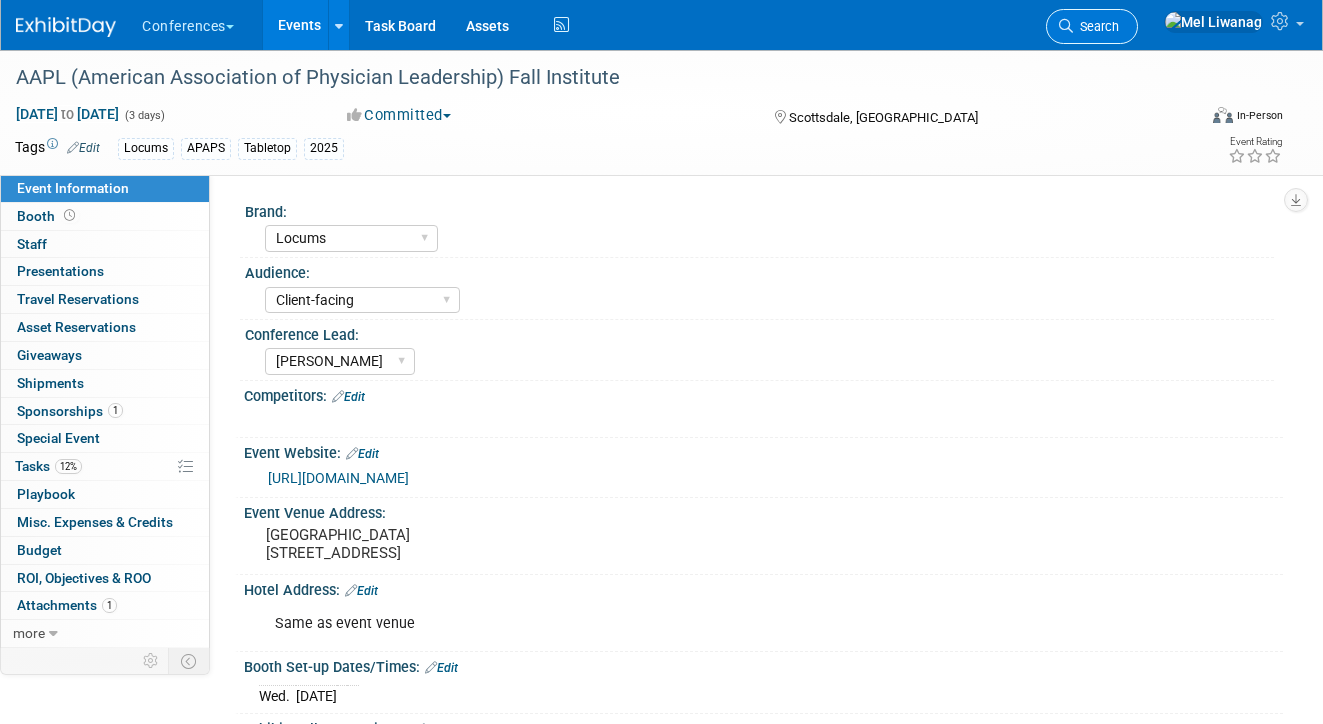 click on "Search" at bounding box center (1092, 26) 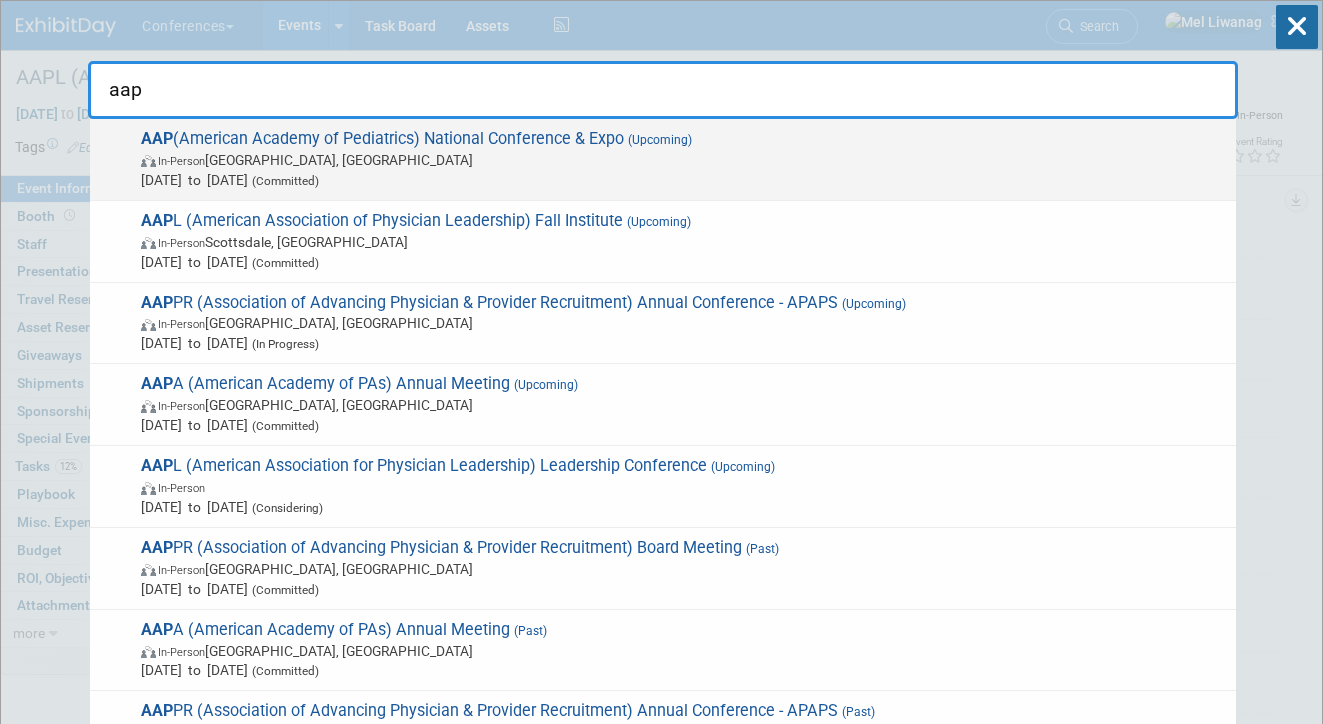 type on "aap" 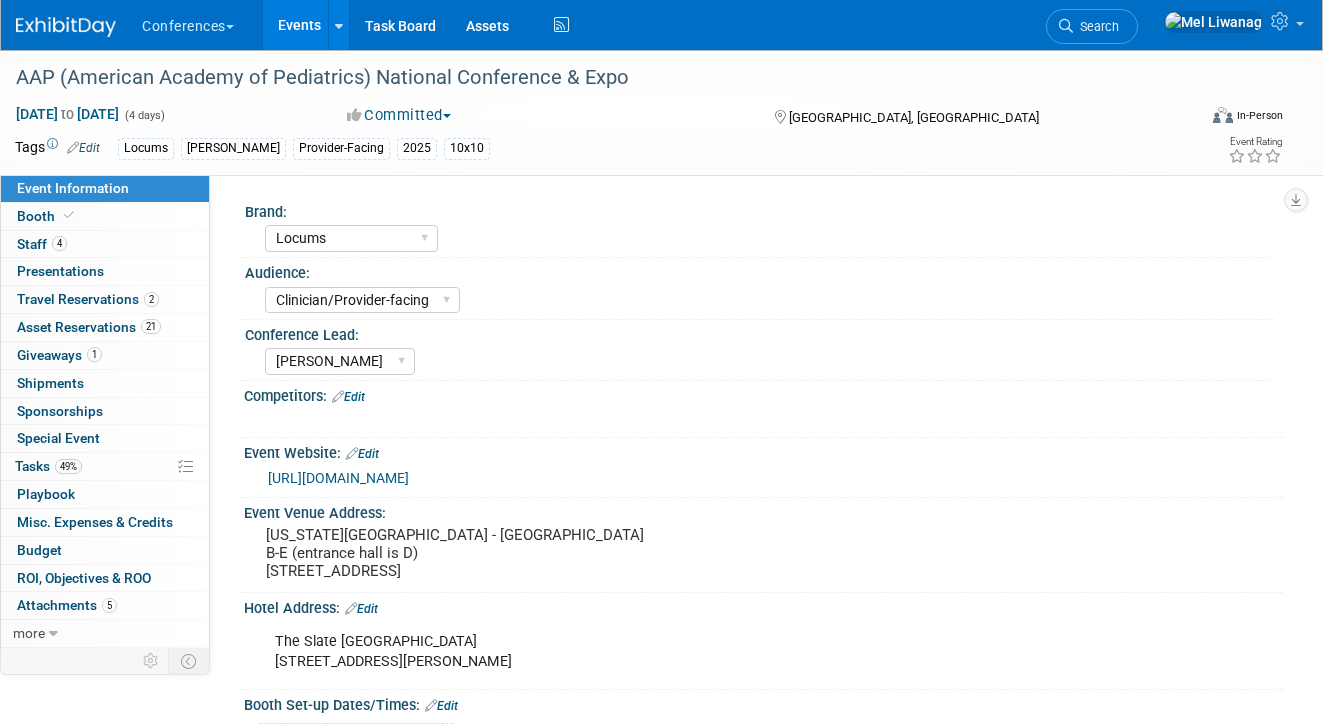 select on "Locums" 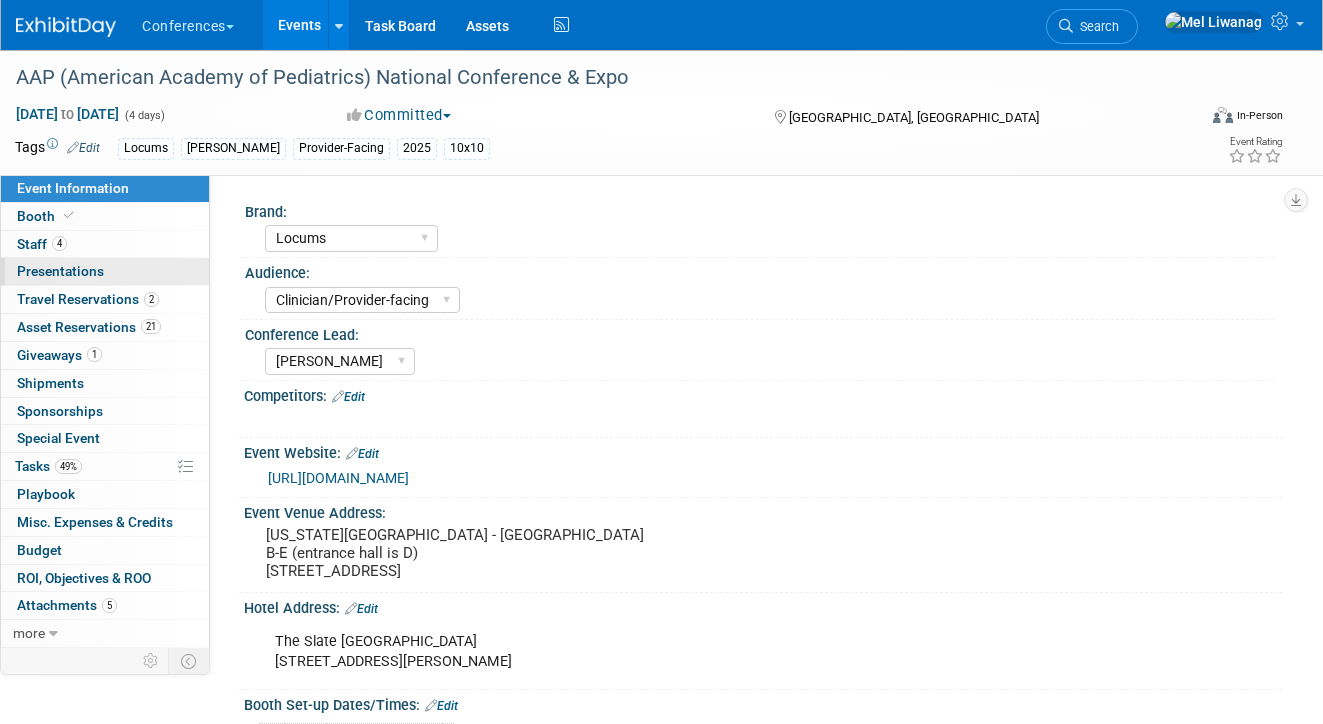scroll, scrollTop: 0, scrollLeft: 0, axis: both 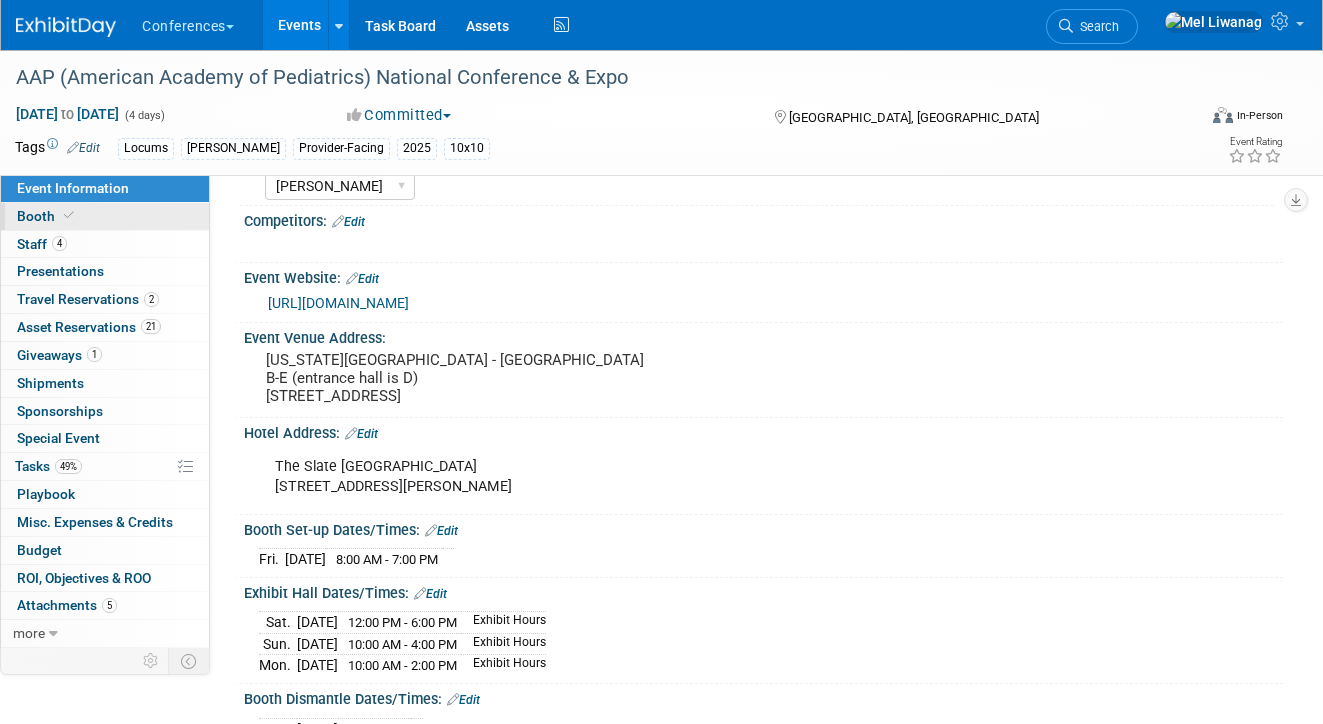 click on "Booth" at bounding box center [105, 216] 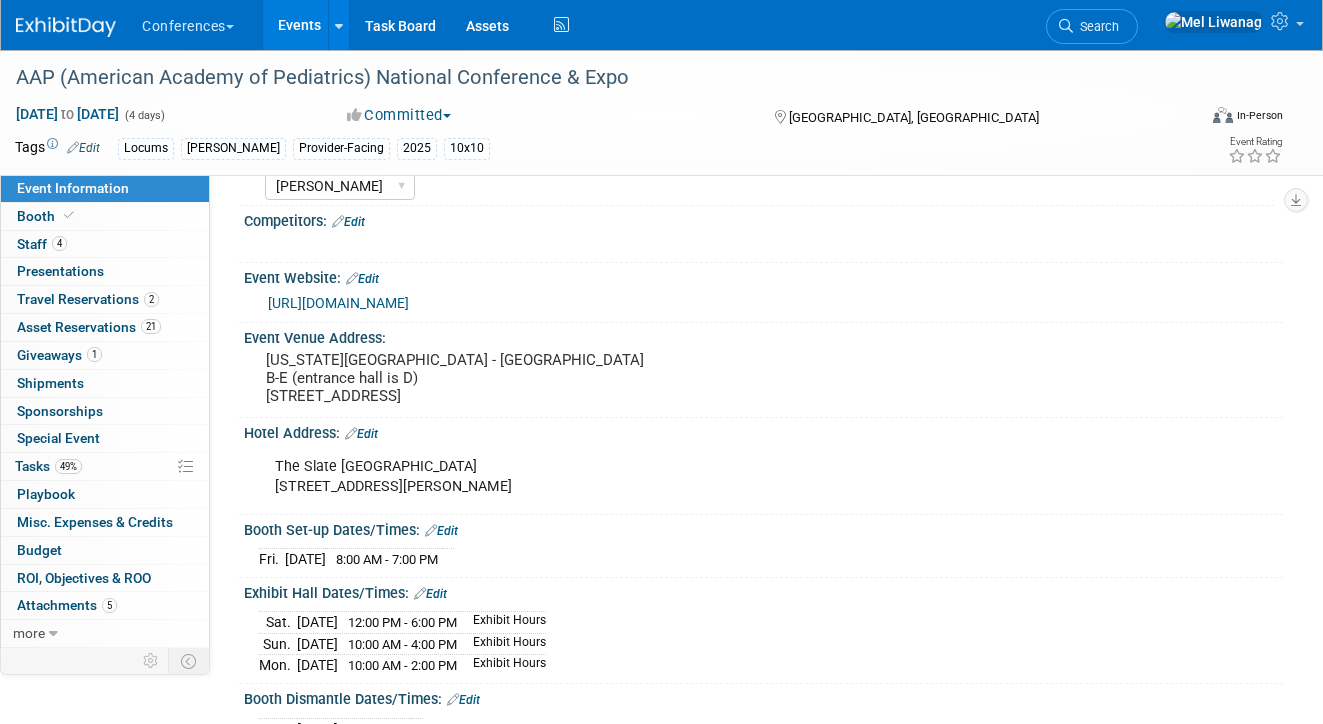 scroll, scrollTop: 0, scrollLeft: 0, axis: both 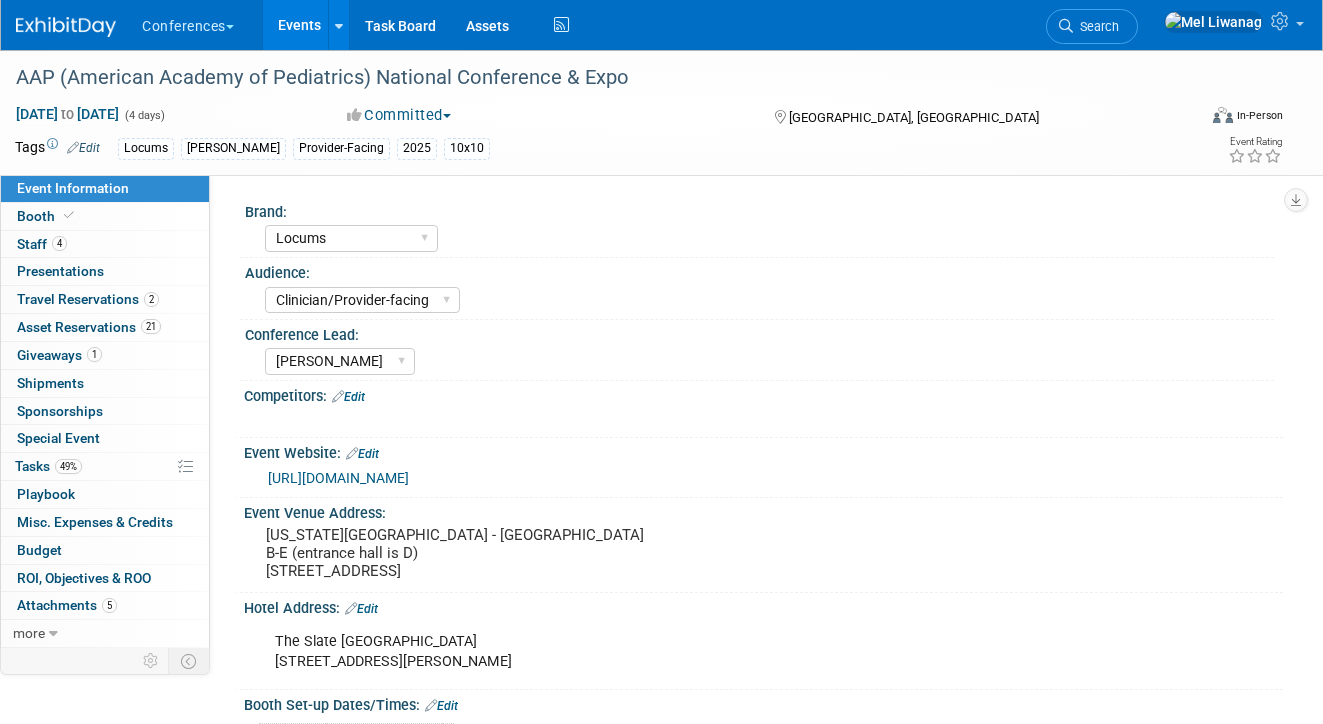 select on "10'x10'" 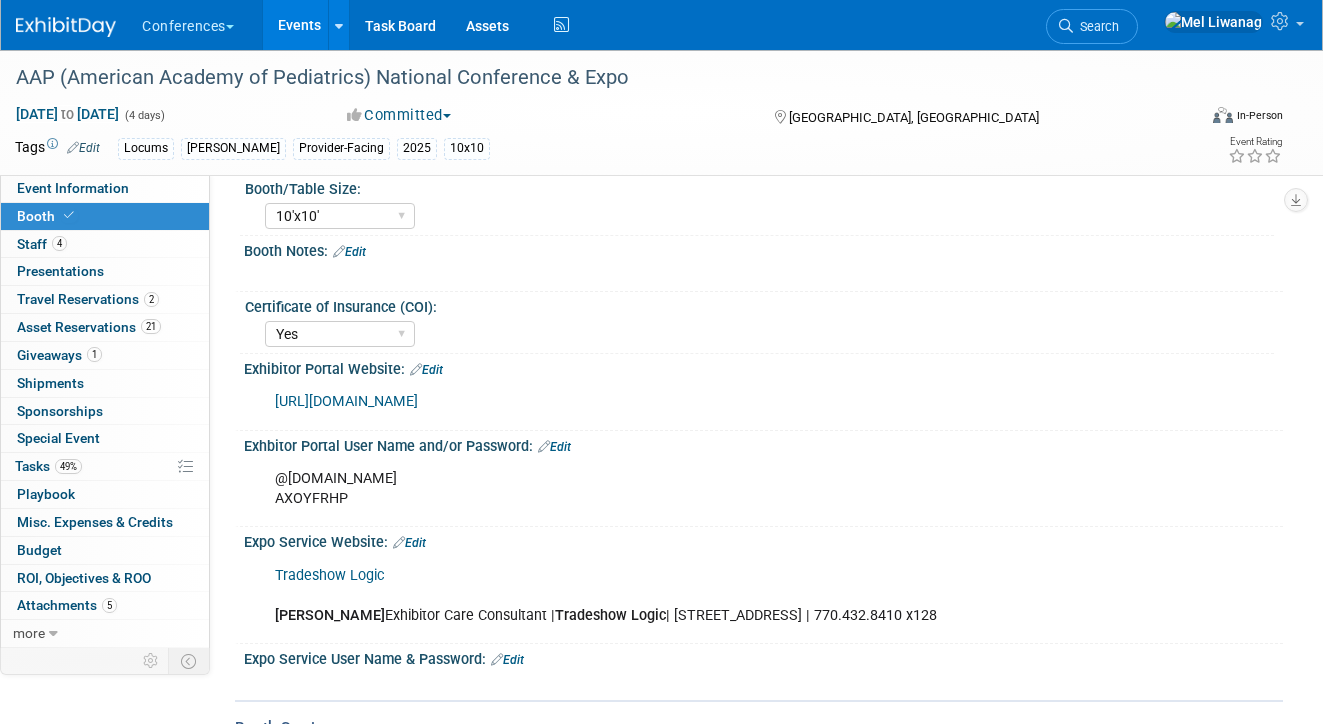 scroll, scrollTop: 320, scrollLeft: 0, axis: vertical 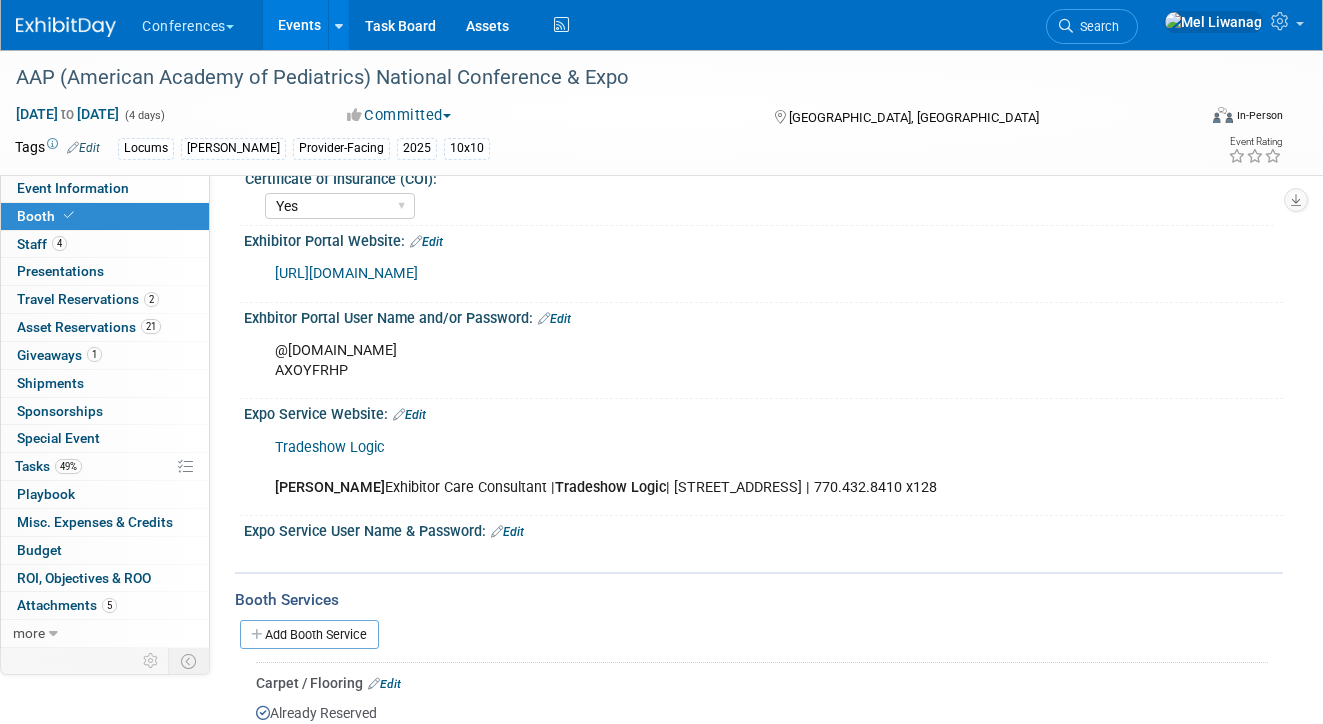 click on "Tradeshow Logic" at bounding box center [330, 447] 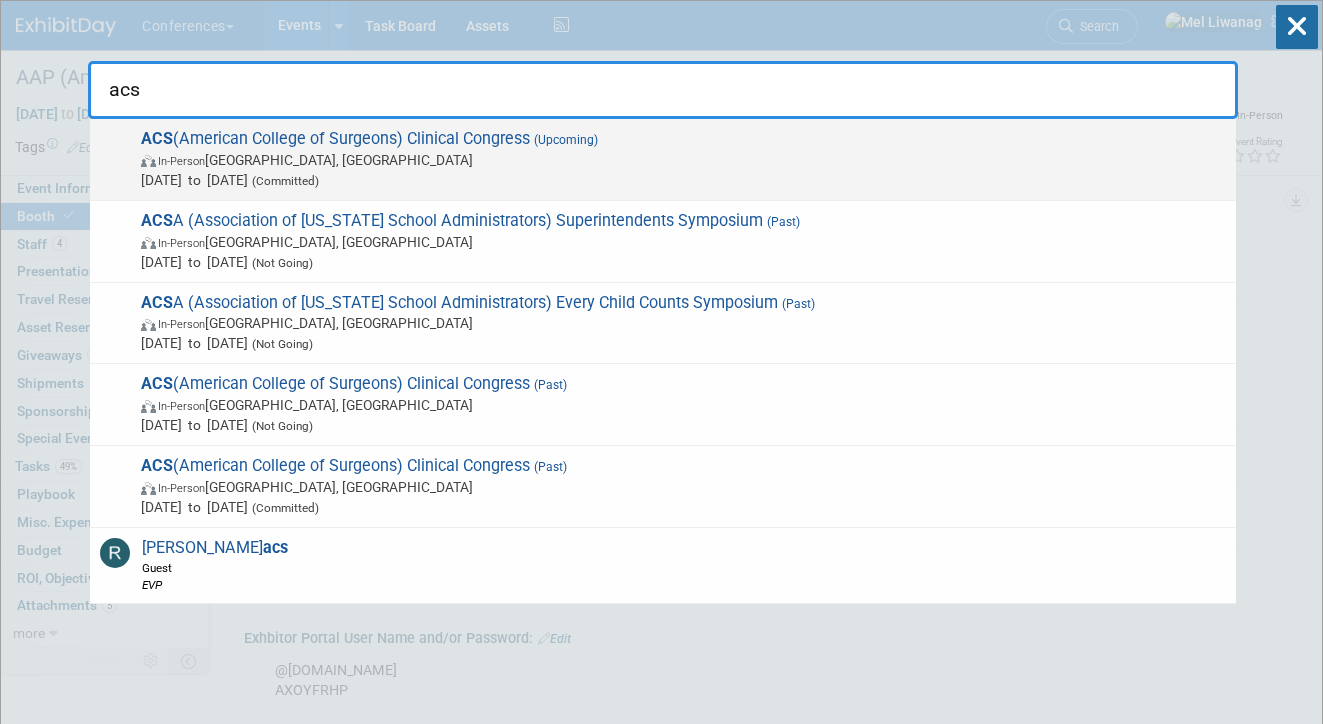 type on "acs" 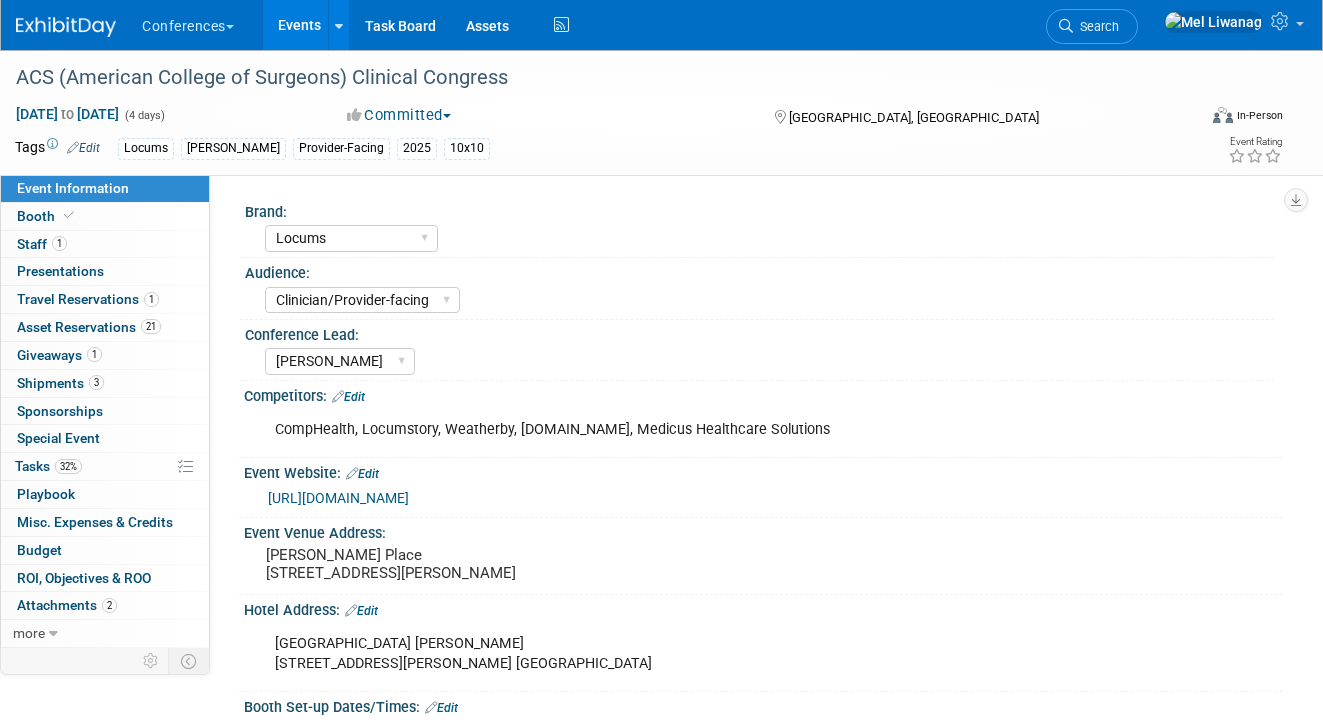 select on "Locums" 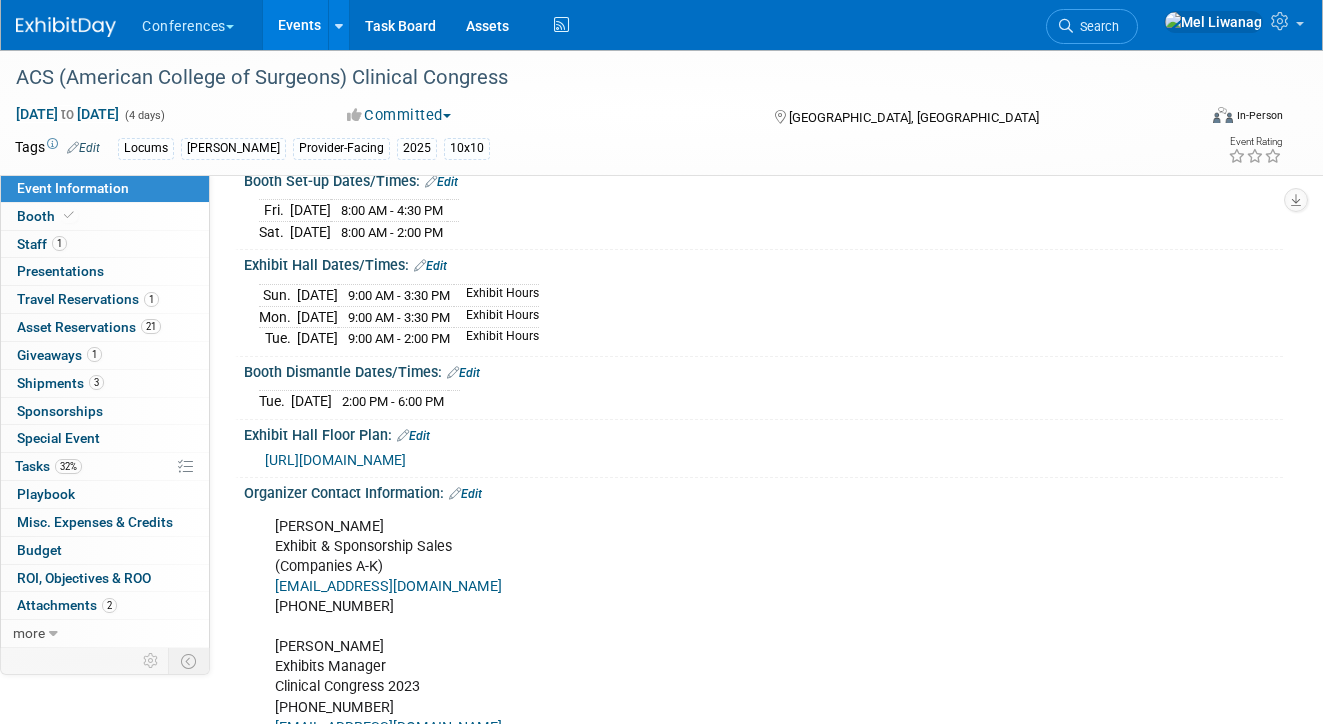 scroll, scrollTop: 558, scrollLeft: 0, axis: vertical 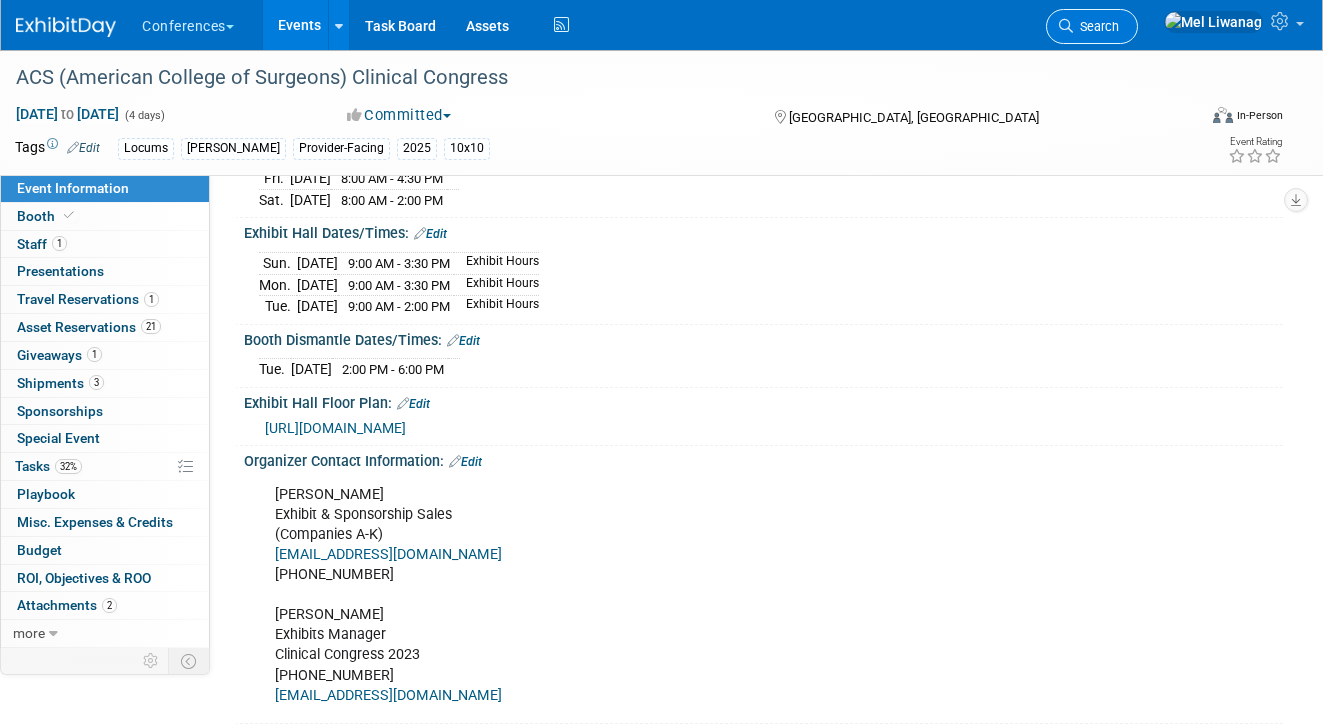 click on "Search" at bounding box center (1096, 26) 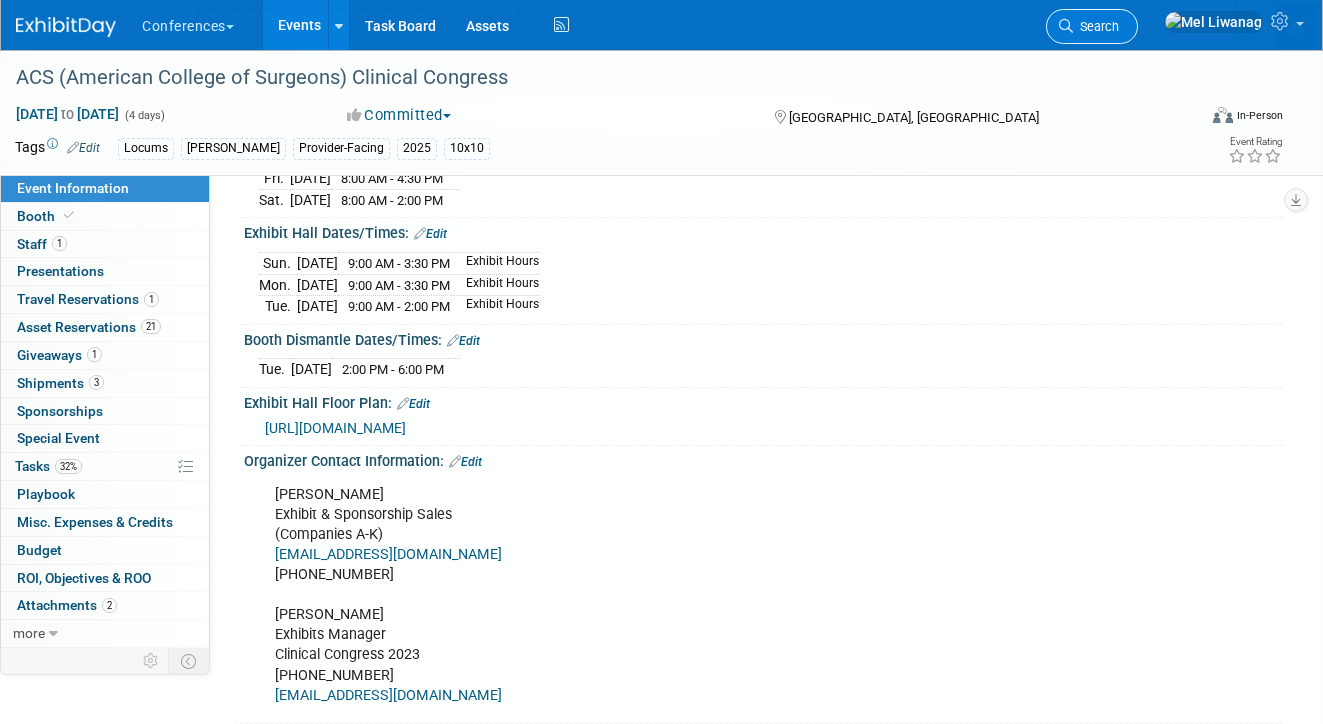 scroll, scrollTop: 0, scrollLeft: 0, axis: both 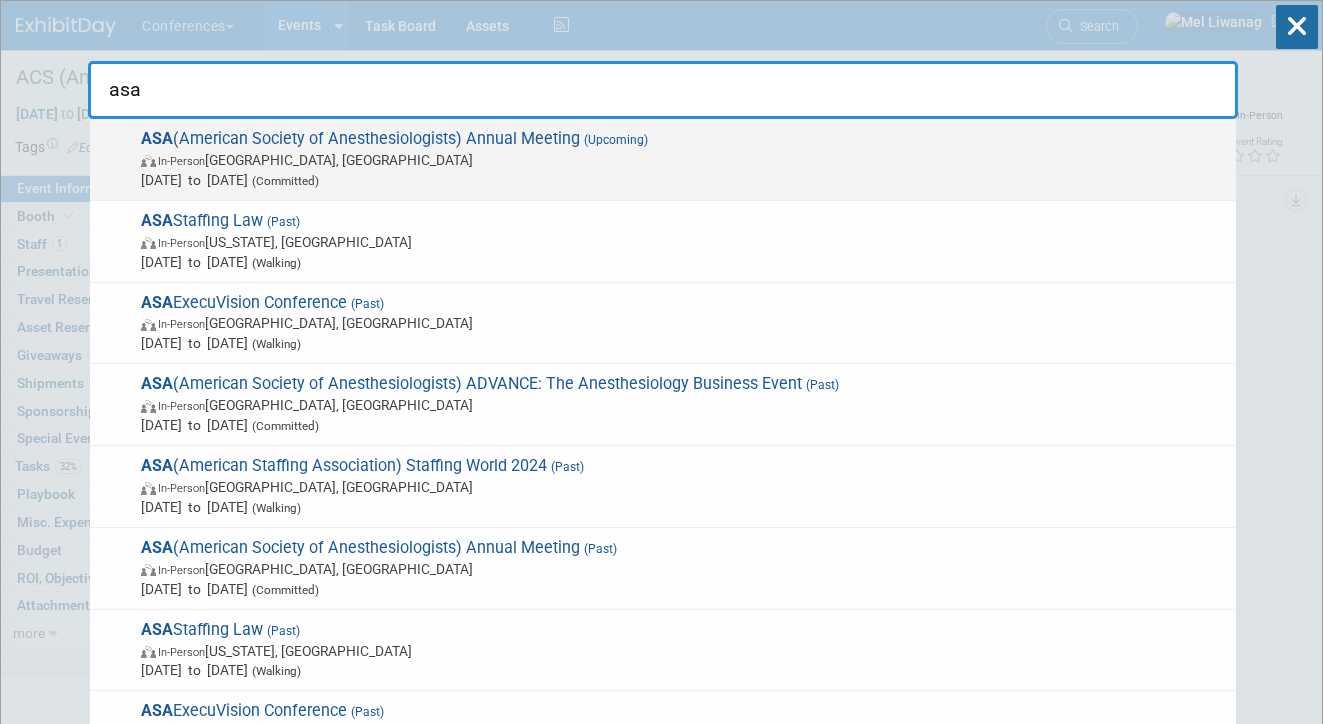 type on "asa" 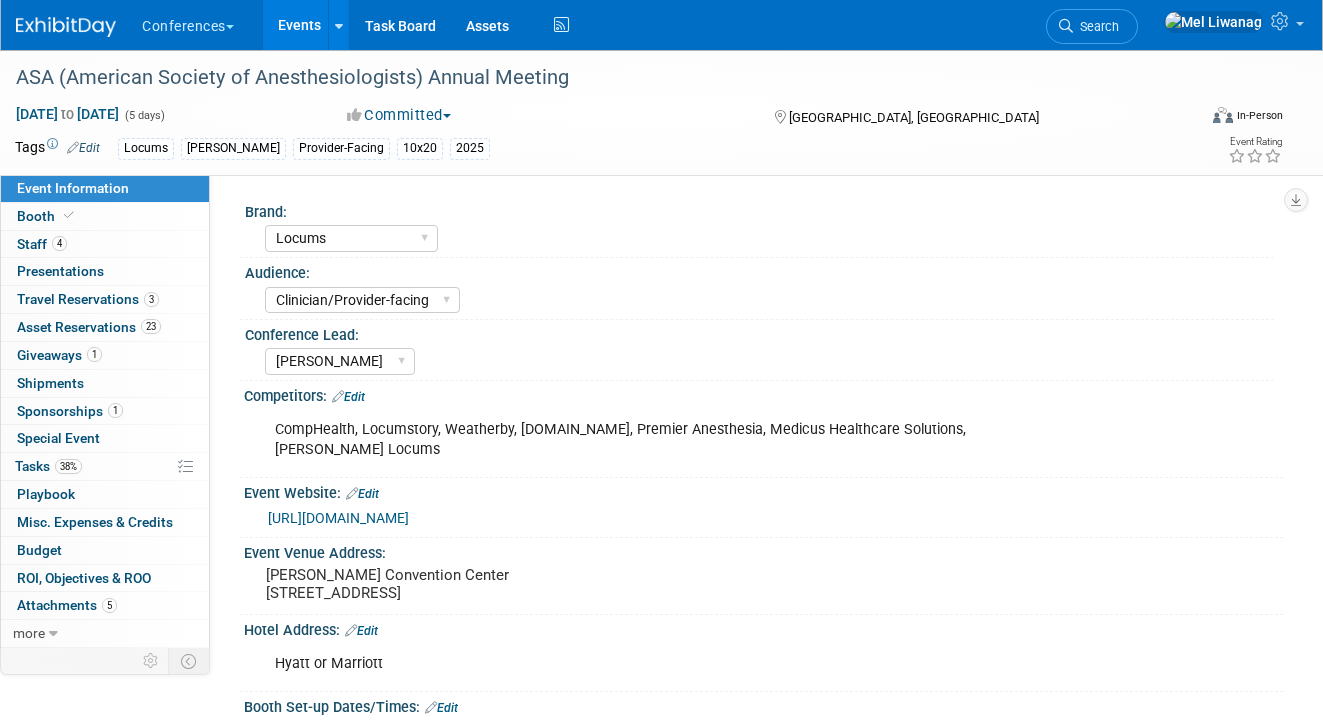 select on "Locums" 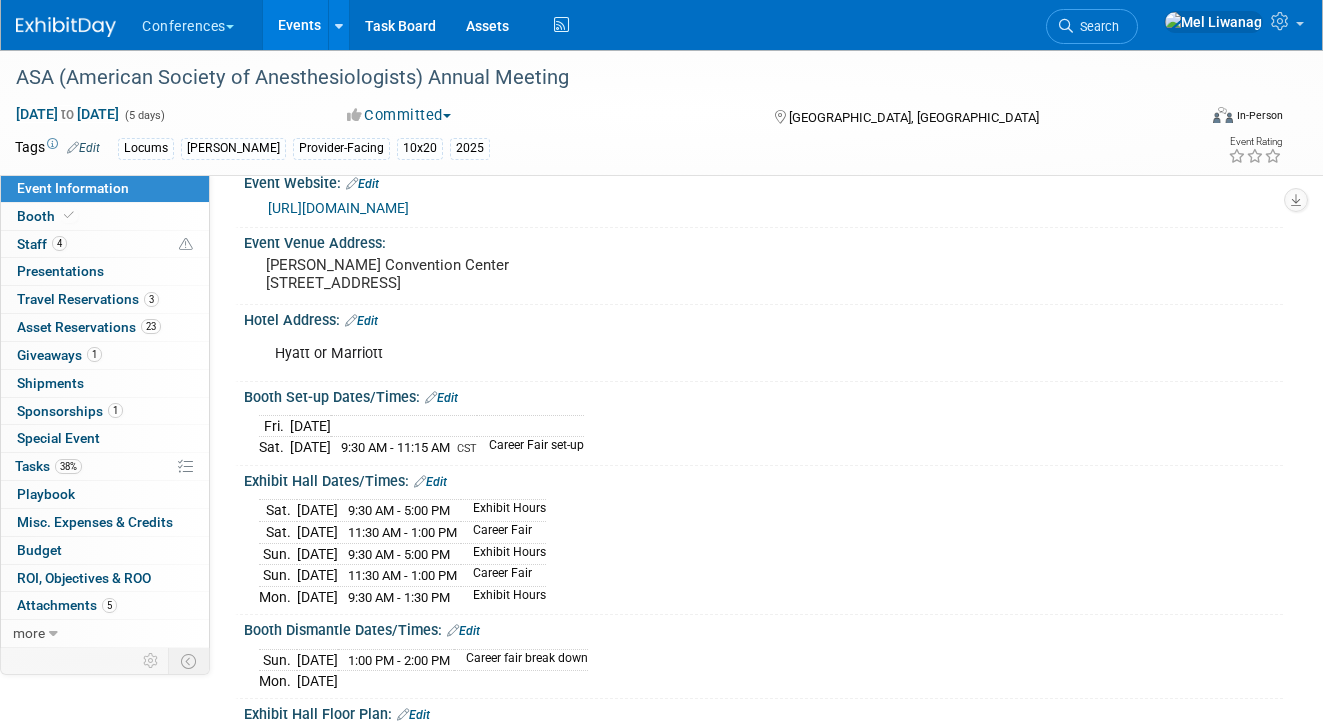 scroll, scrollTop: 311, scrollLeft: 0, axis: vertical 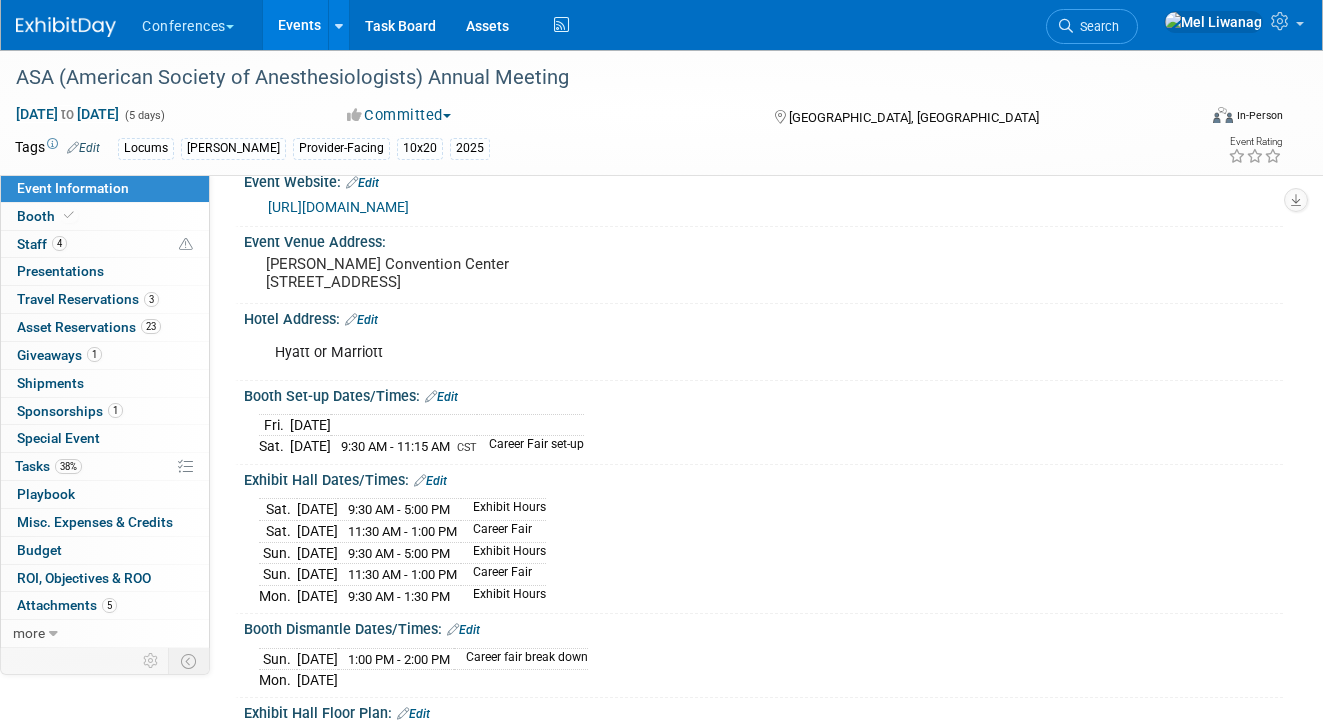 click at bounding box center (66, 27) 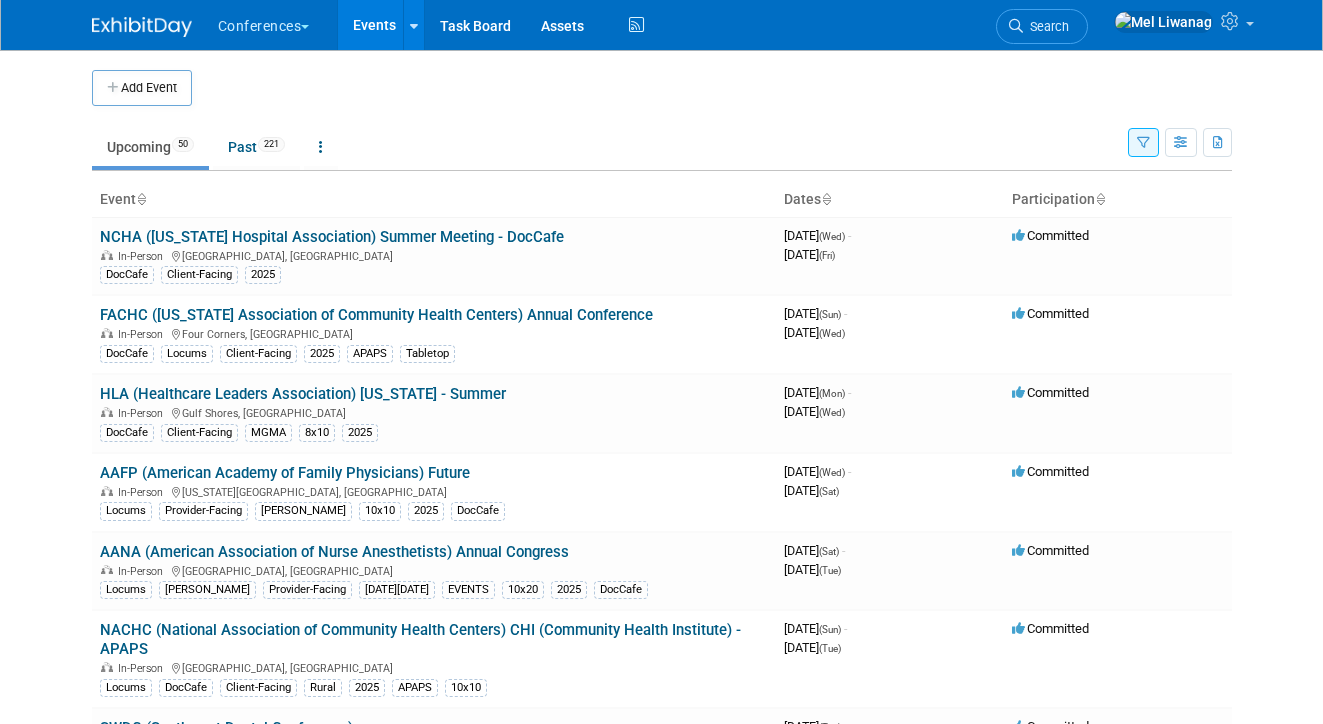 scroll, scrollTop: 0, scrollLeft: 0, axis: both 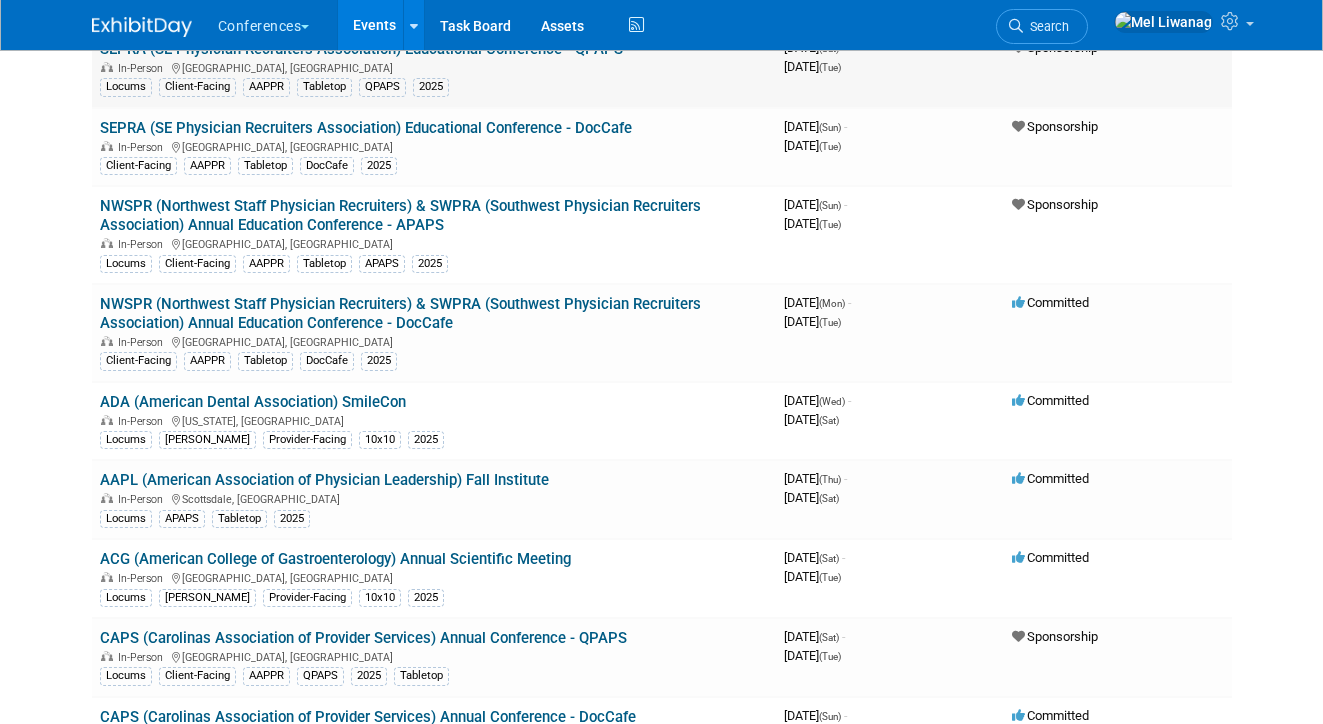click on "SEPRA (SE Physician Recruiters Association) Educational Conference - QPAPS
In-Person
FL, United States
Locums
Client-Facing
AAPPR
Tabletop
QPAPS
2025" at bounding box center [434, 68] 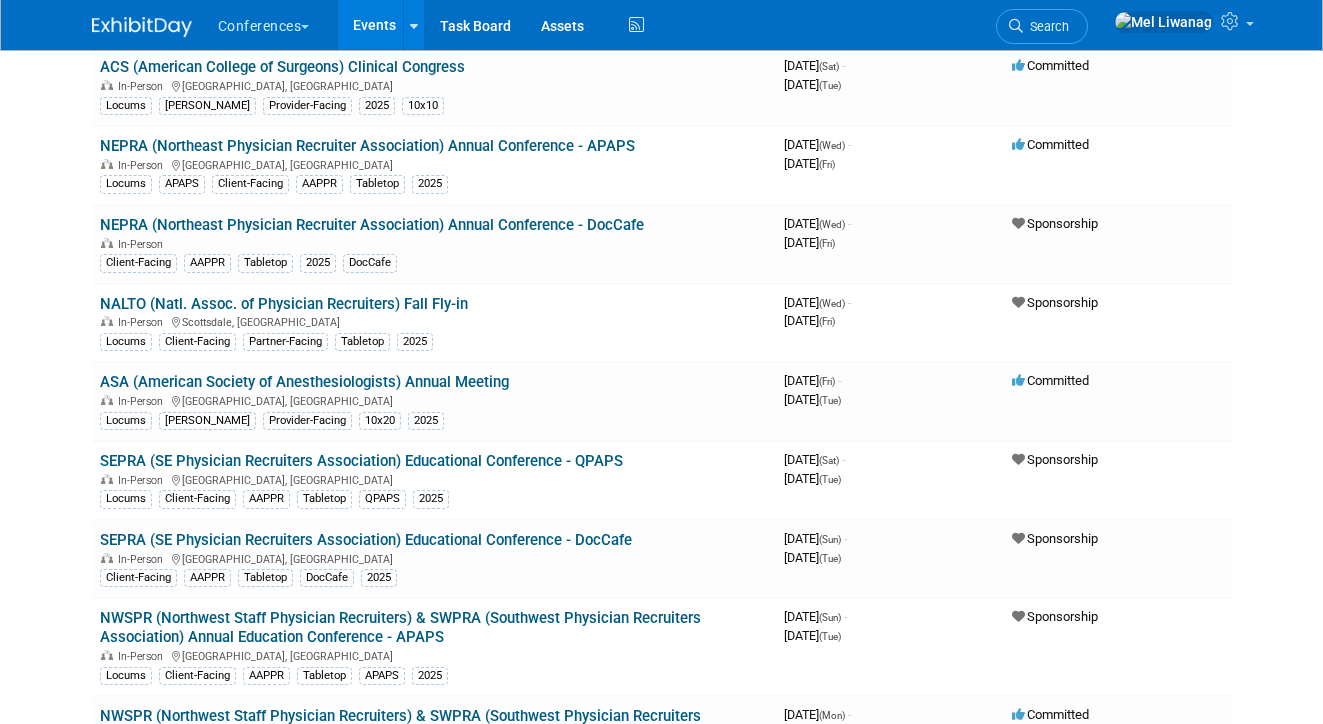scroll, scrollTop: 1637, scrollLeft: 0, axis: vertical 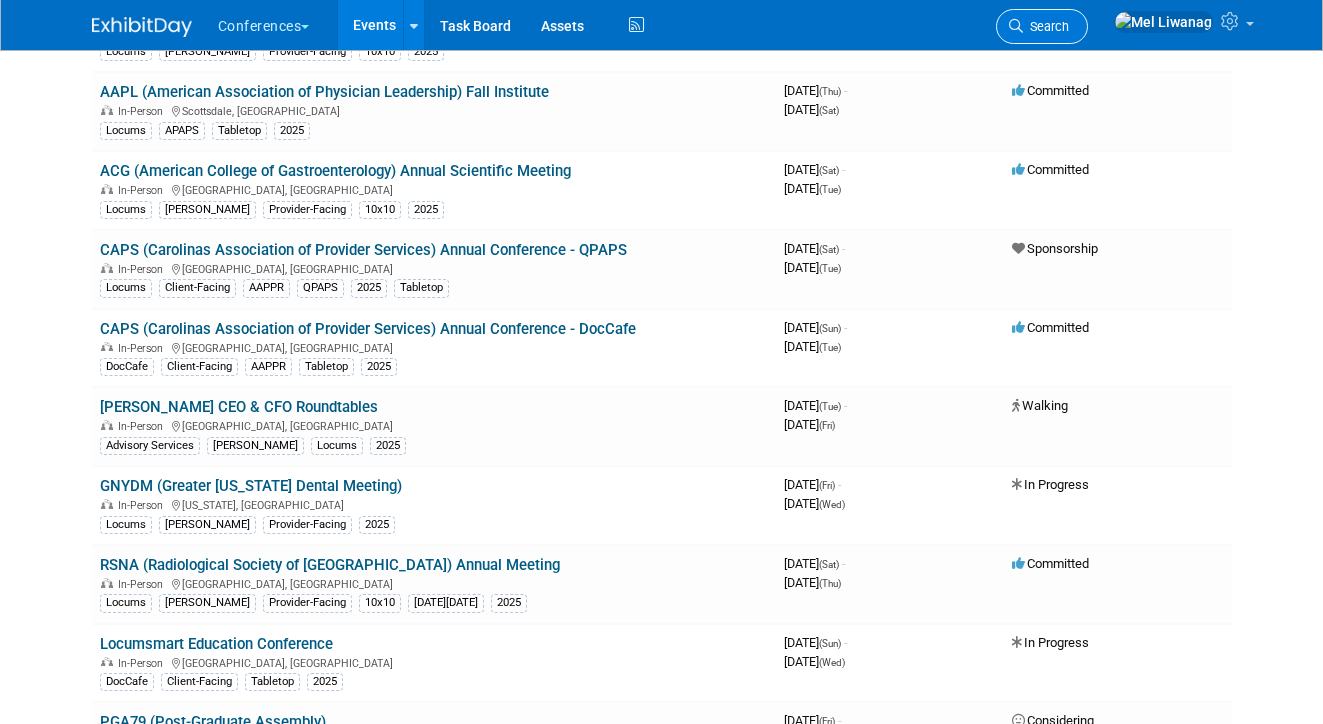 click on "Search" at bounding box center (1046, 26) 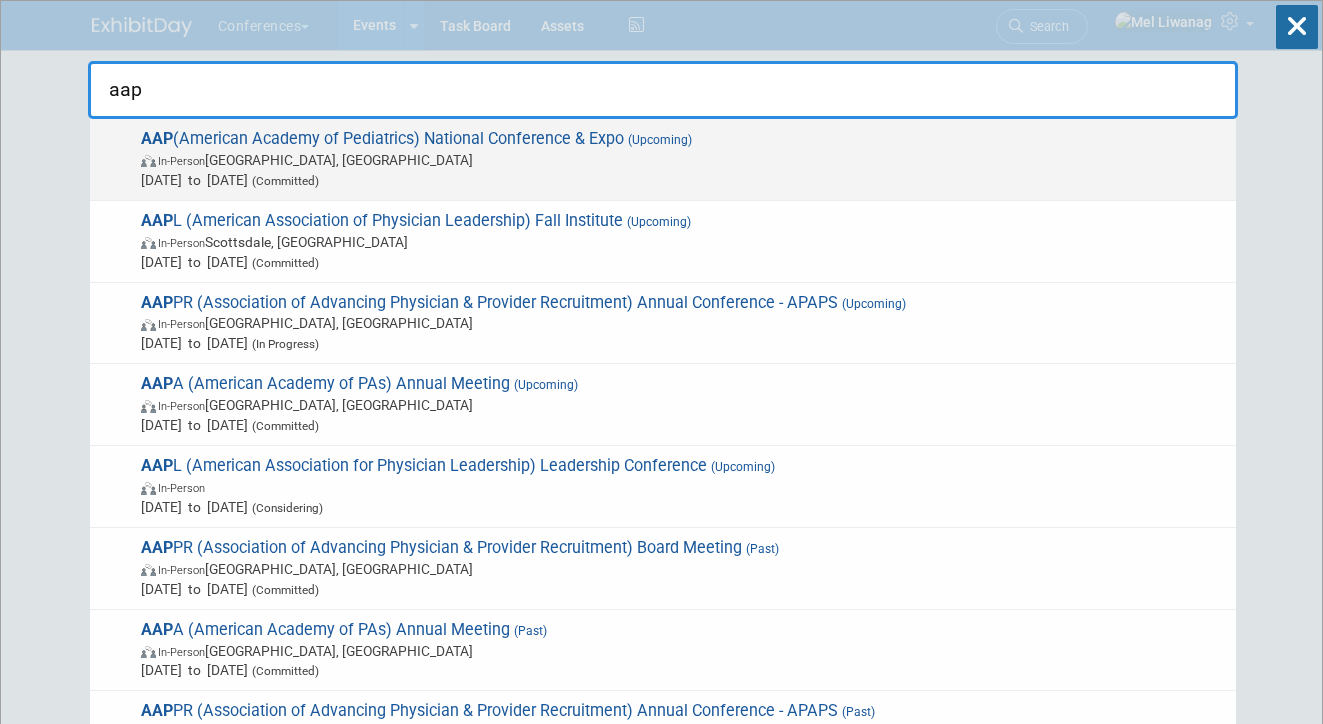 type on "aap" 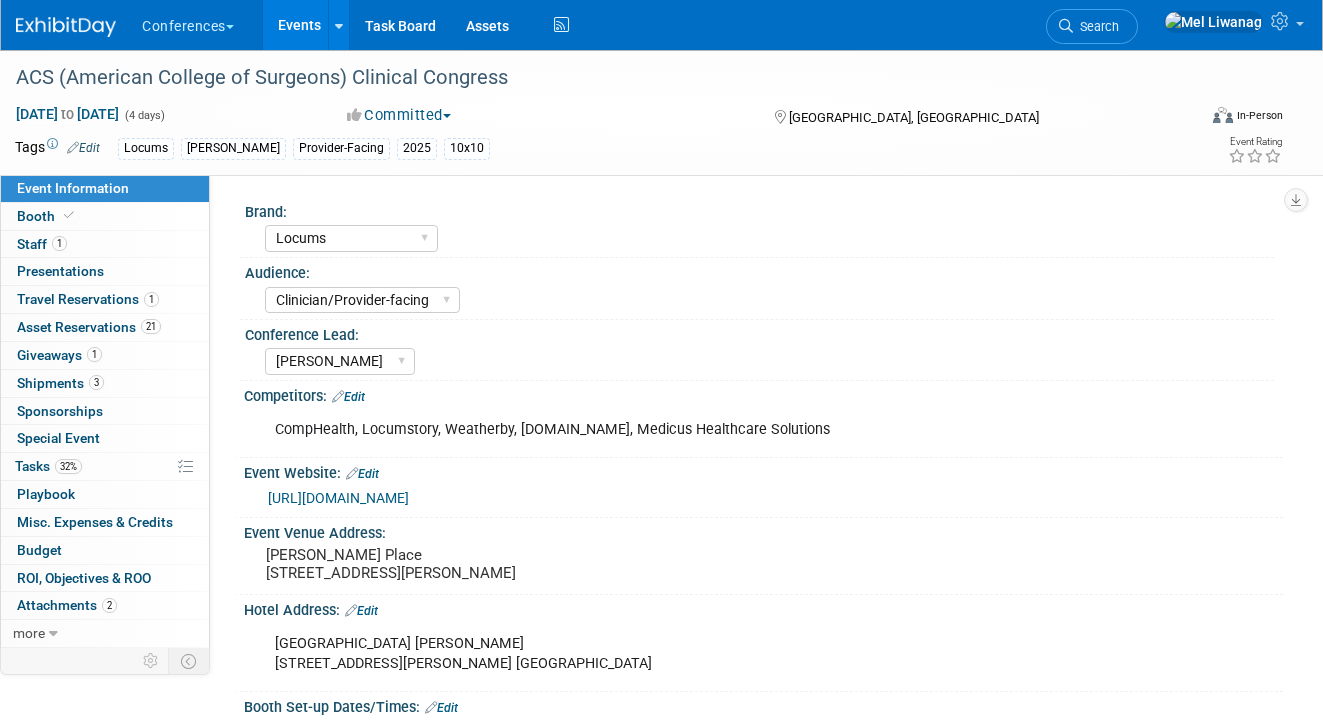 select on "Locums" 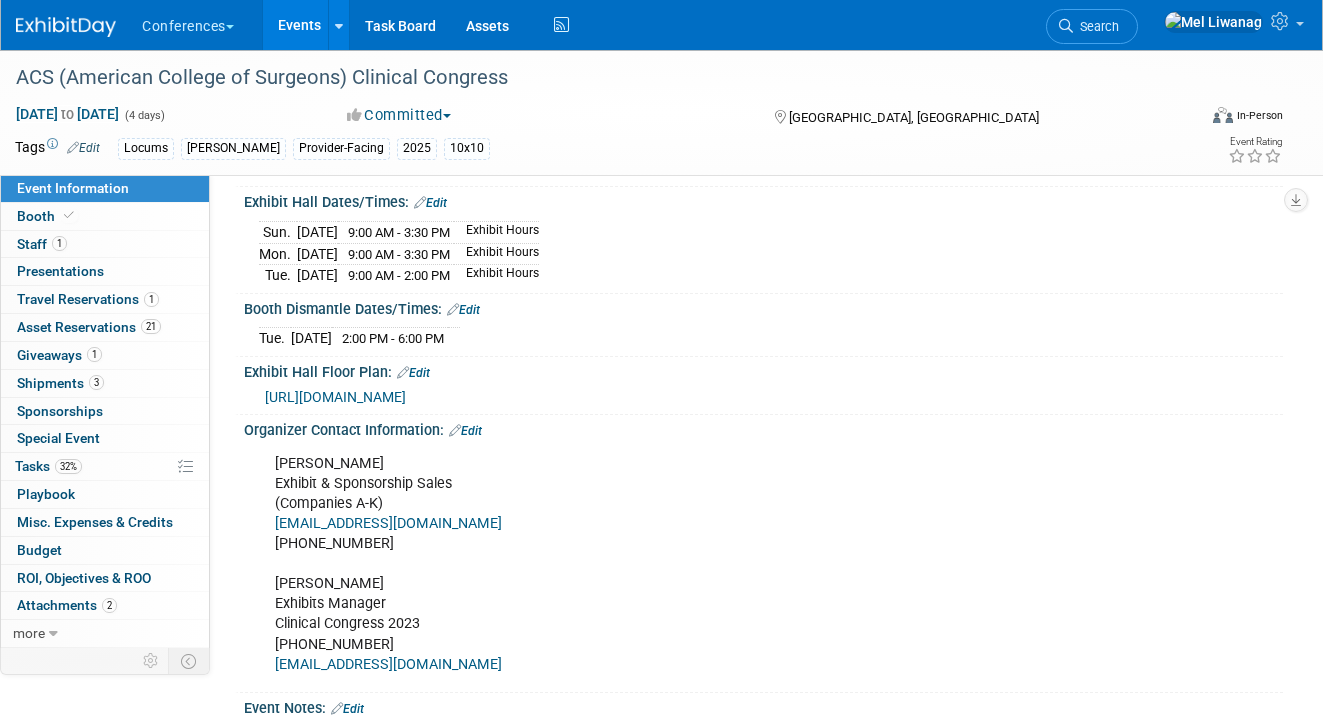 scroll, scrollTop: 385, scrollLeft: 0, axis: vertical 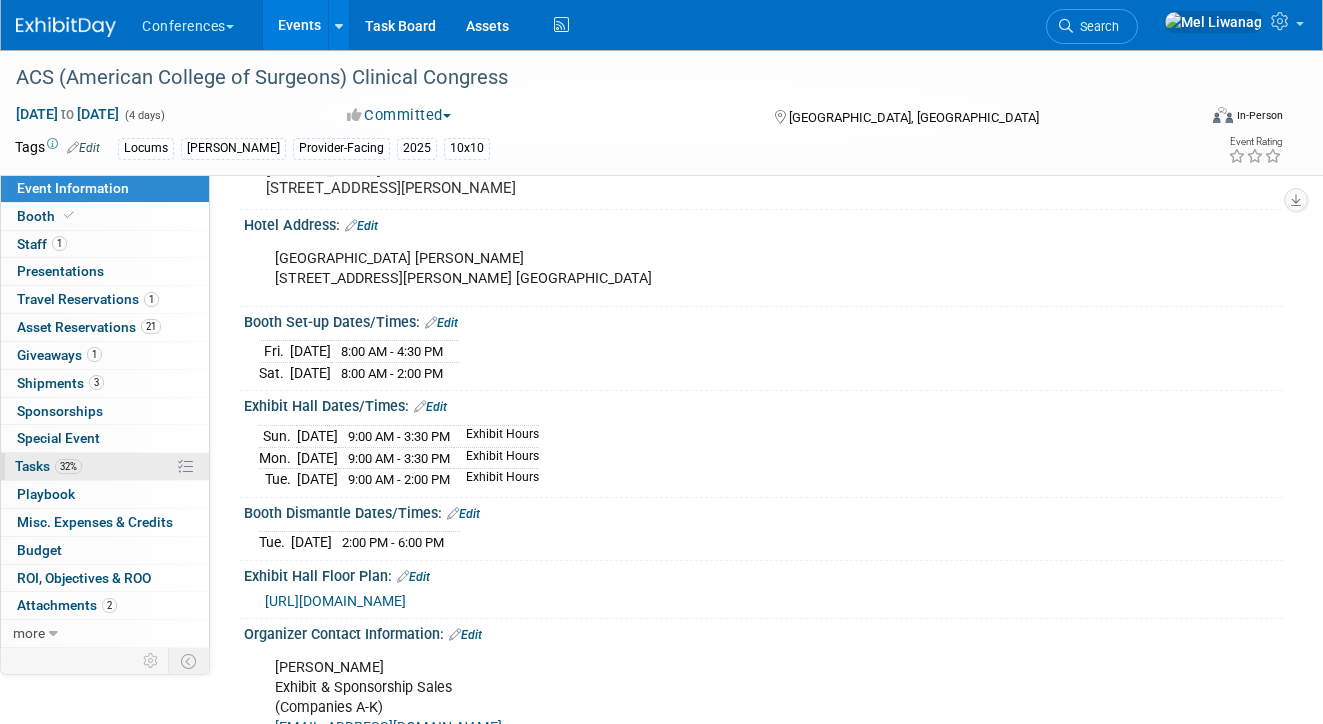 click on "32%
Tasks 32%" at bounding box center [105, 466] 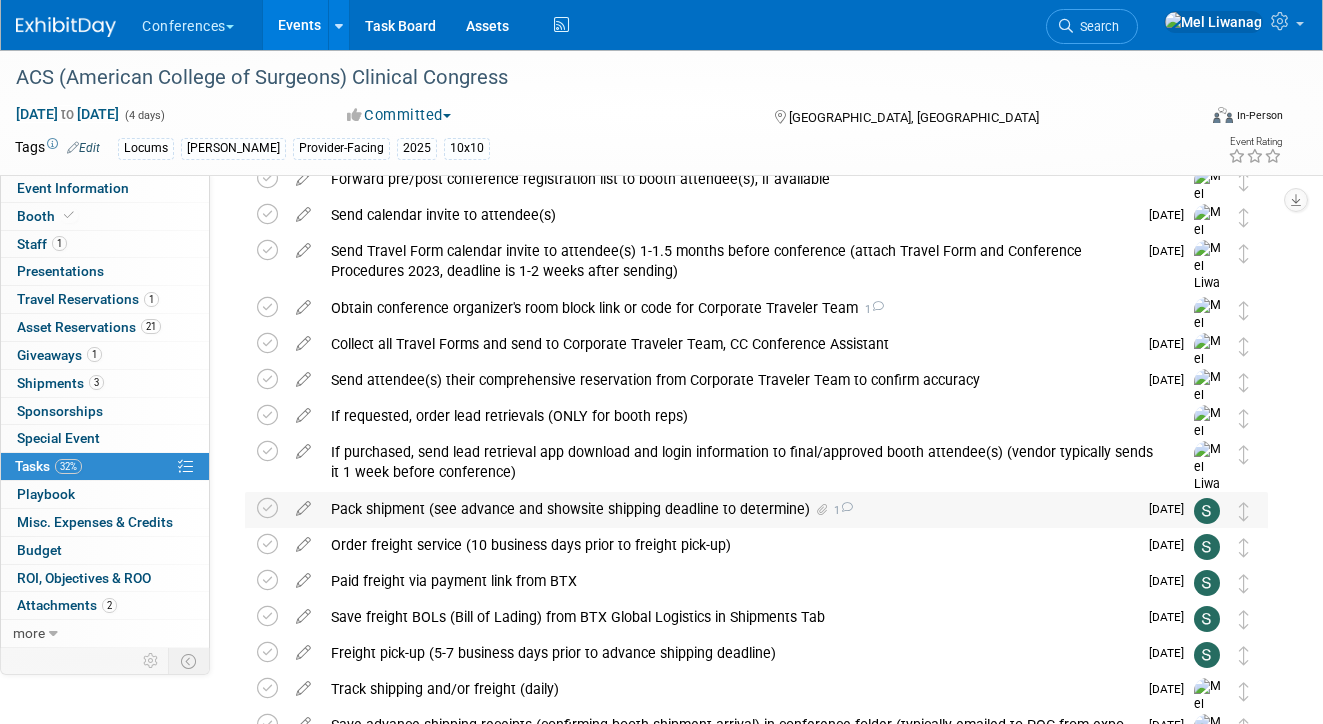 scroll, scrollTop: 317, scrollLeft: 0, axis: vertical 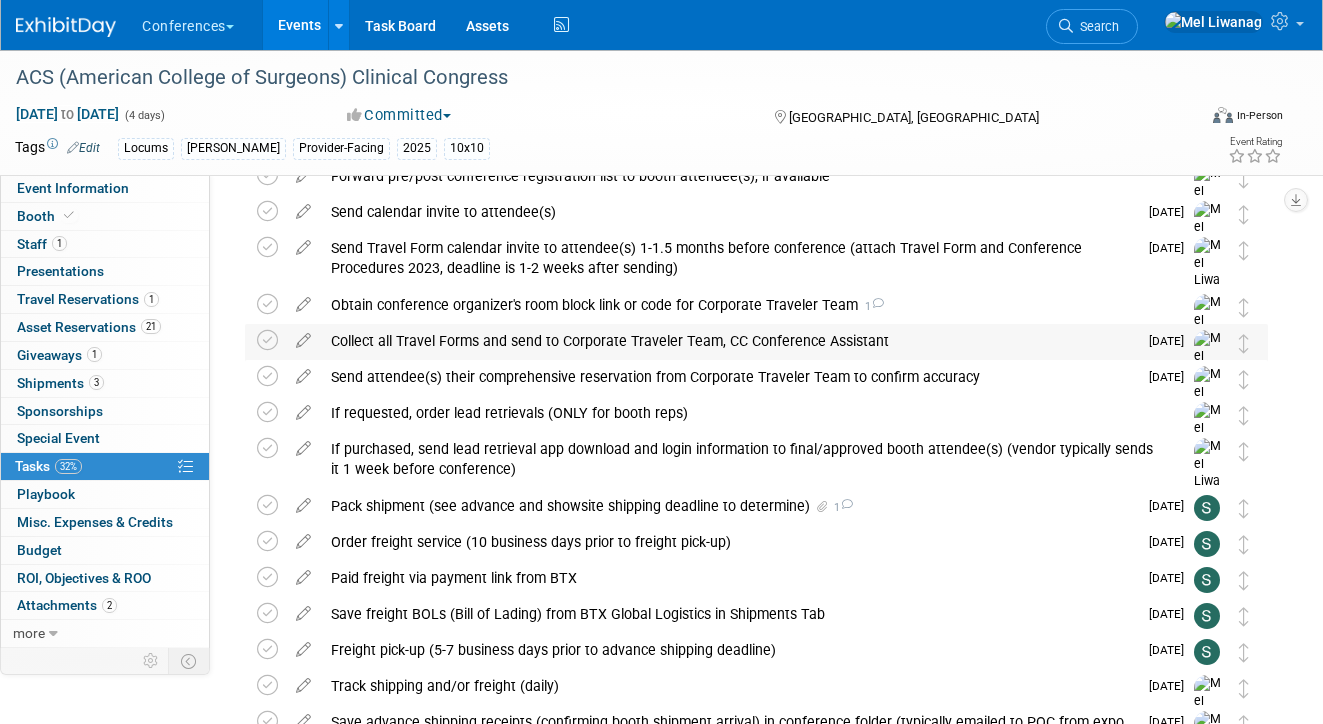 click on "Collect all Travel Forms and send to Corporate Traveler Team, CC Conference Assistant" at bounding box center (729, 341) 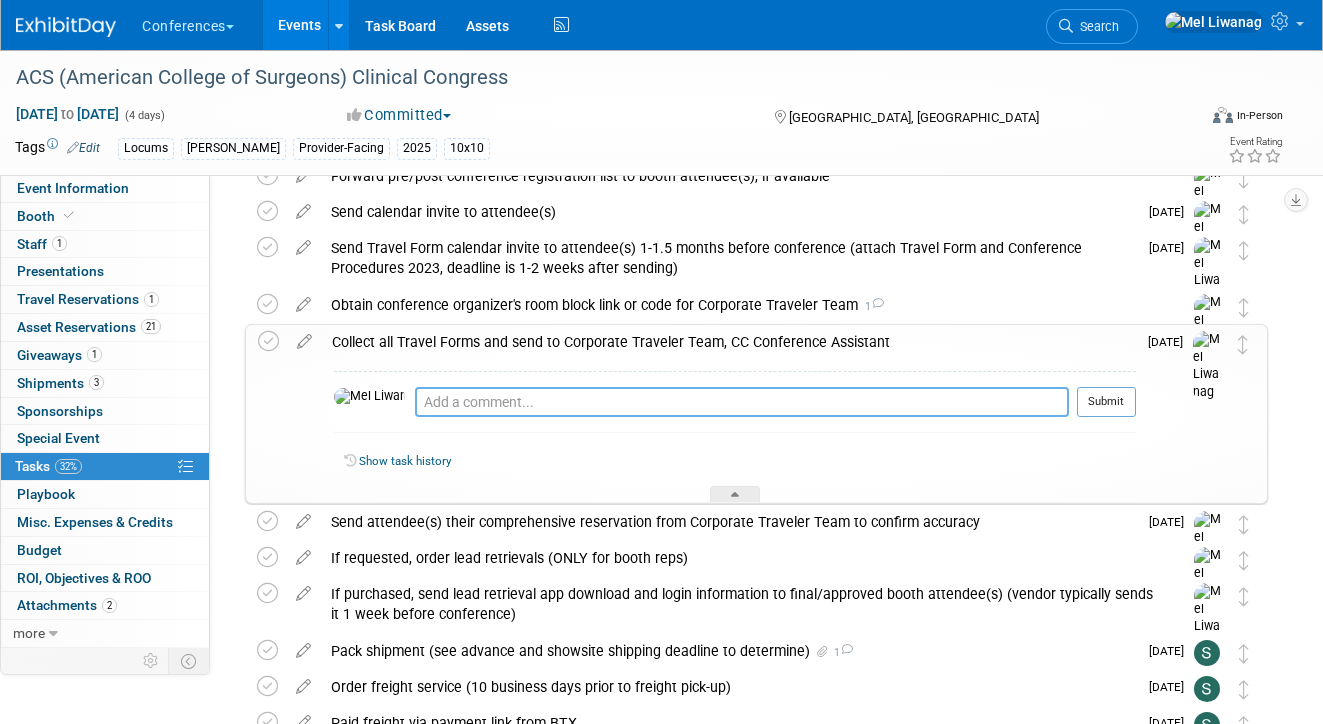 click at bounding box center [742, 402] 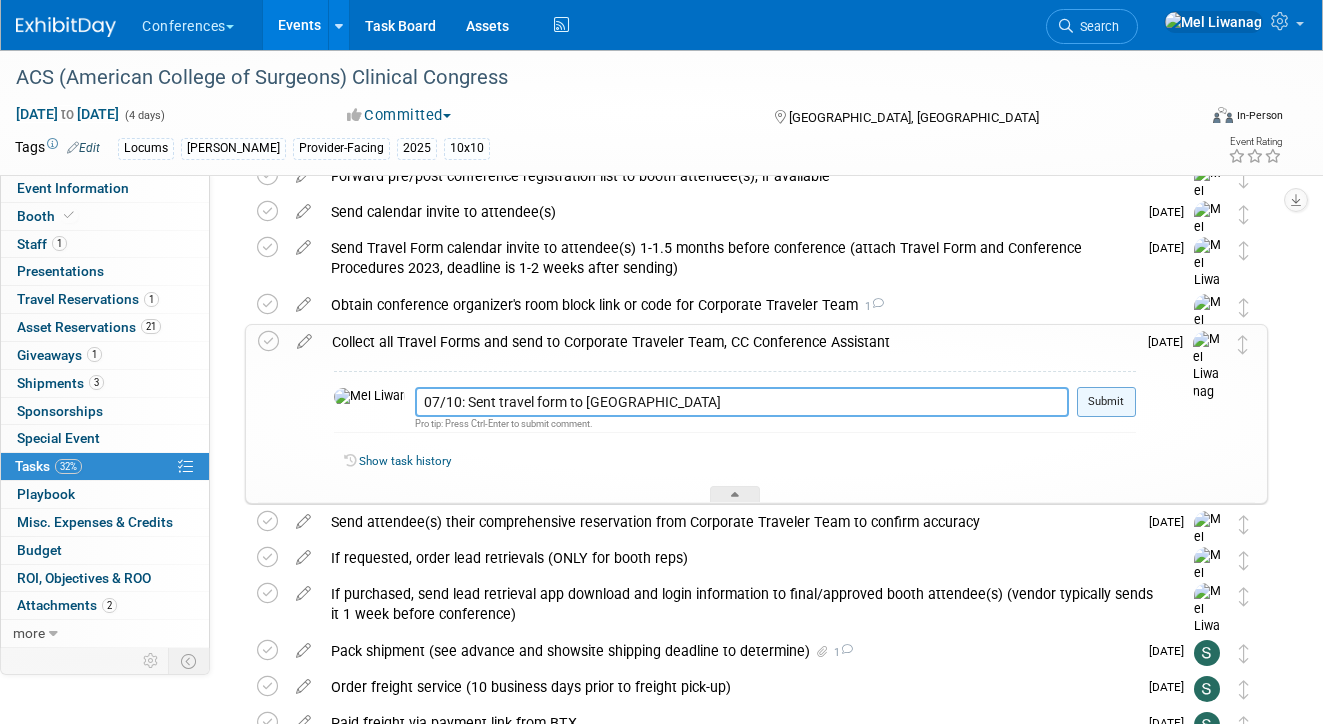 type on "07/10: Sent travel form to CT" 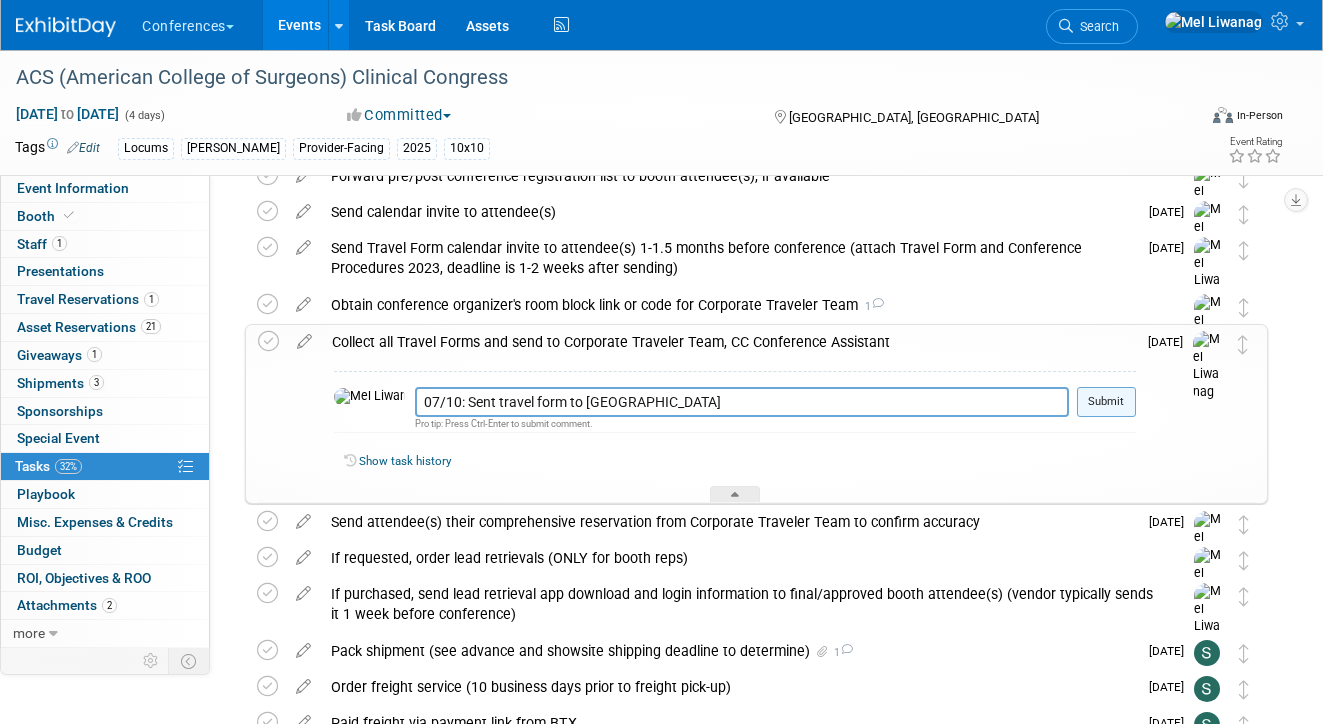 click on "Submit" at bounding box center [1106, 402] 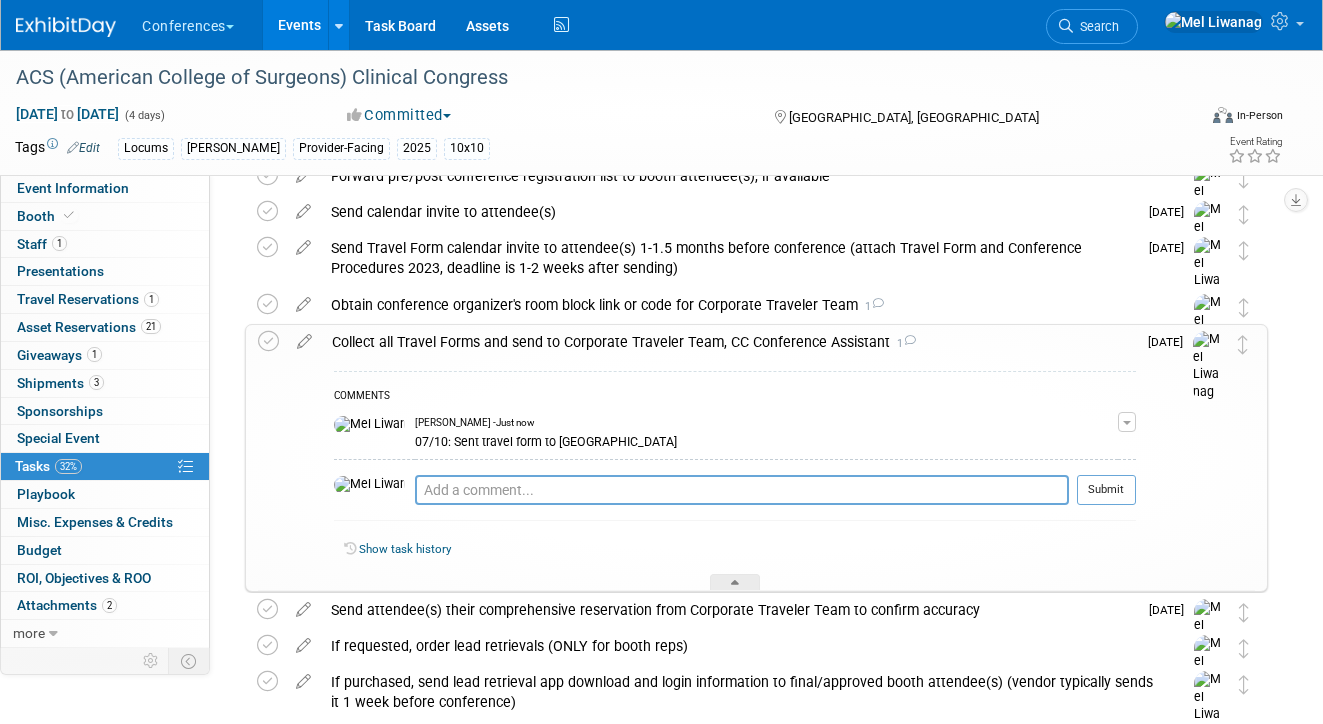 click on "Collect all Travel Forms and send to Corporate Traveler Team, CC Conference Assistant
1" at bounding box center (729, 342) 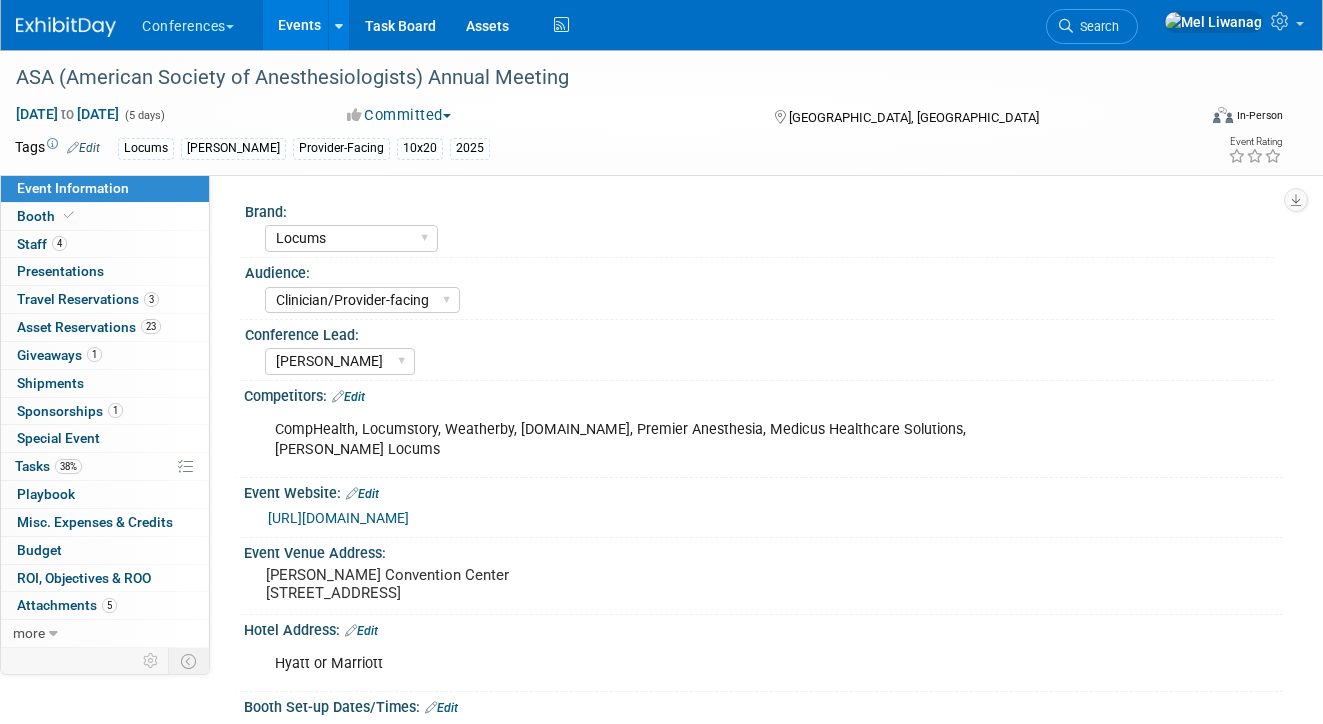 select on "Locums" 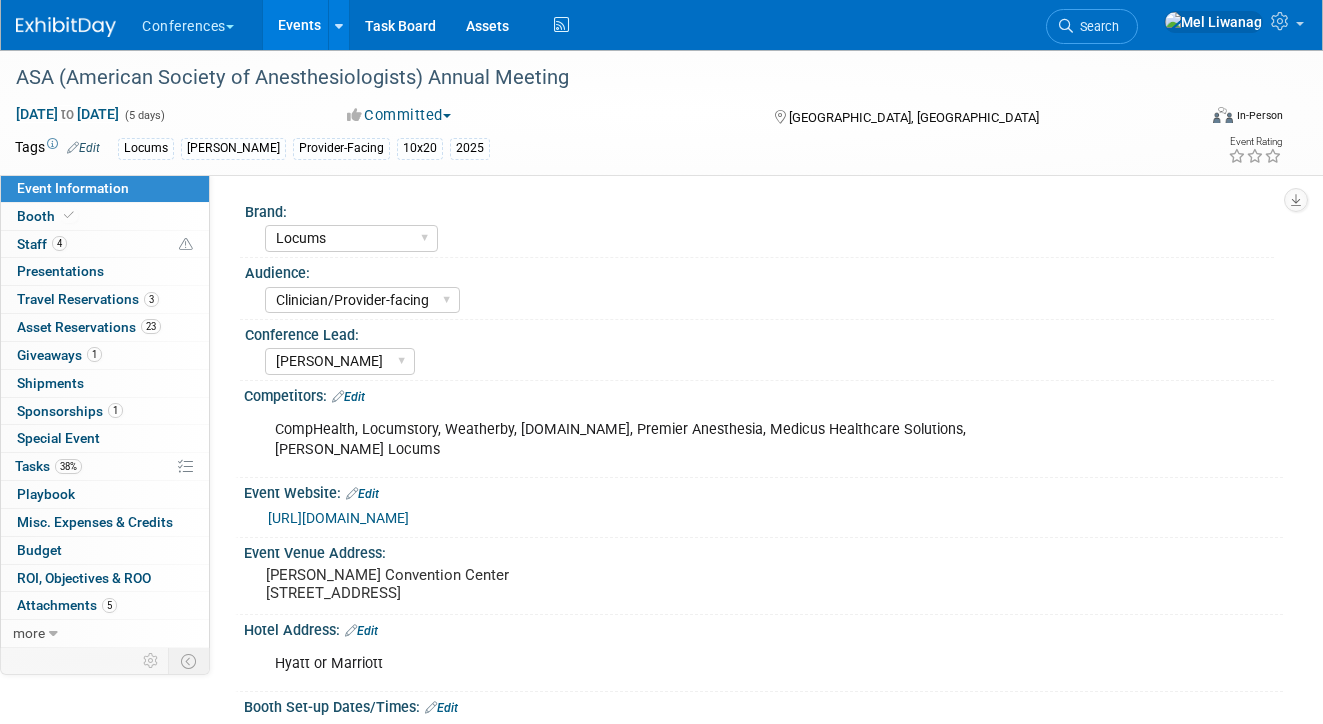 scroll, scrollTop: 0, scrollLeft: 0, axis: both 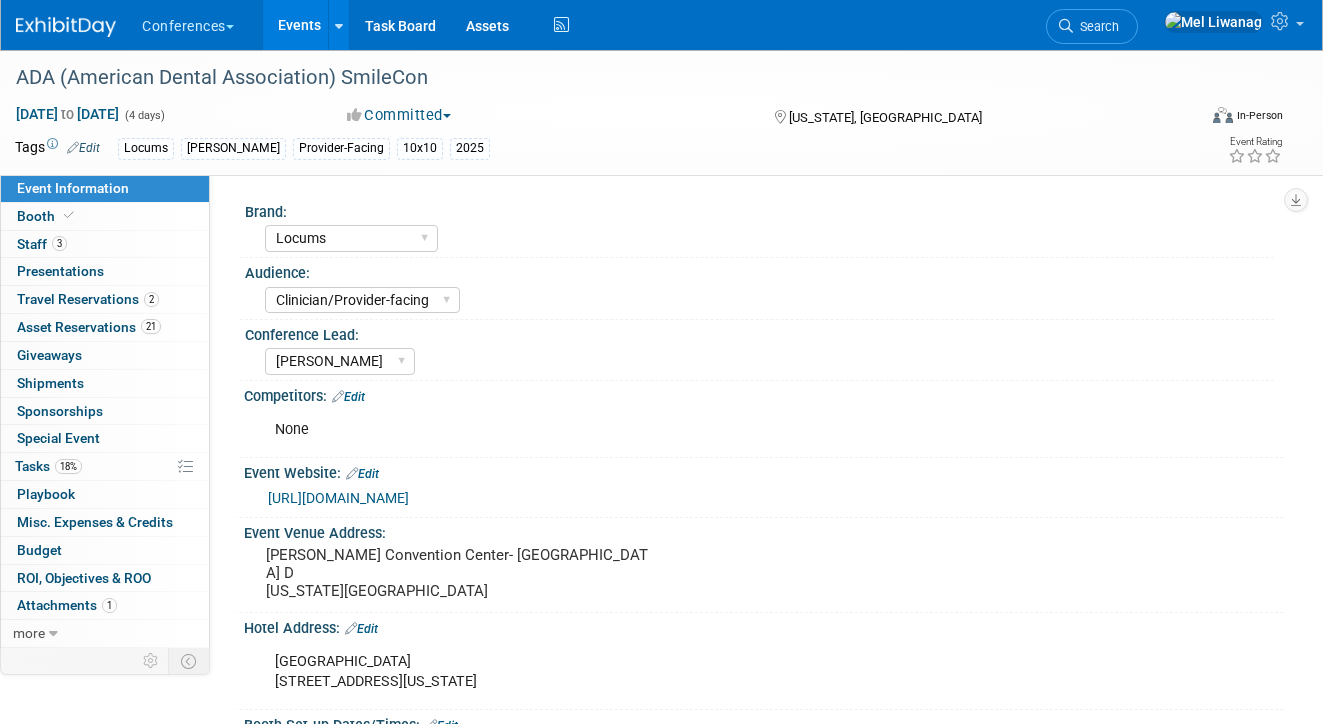 select on "Locums" 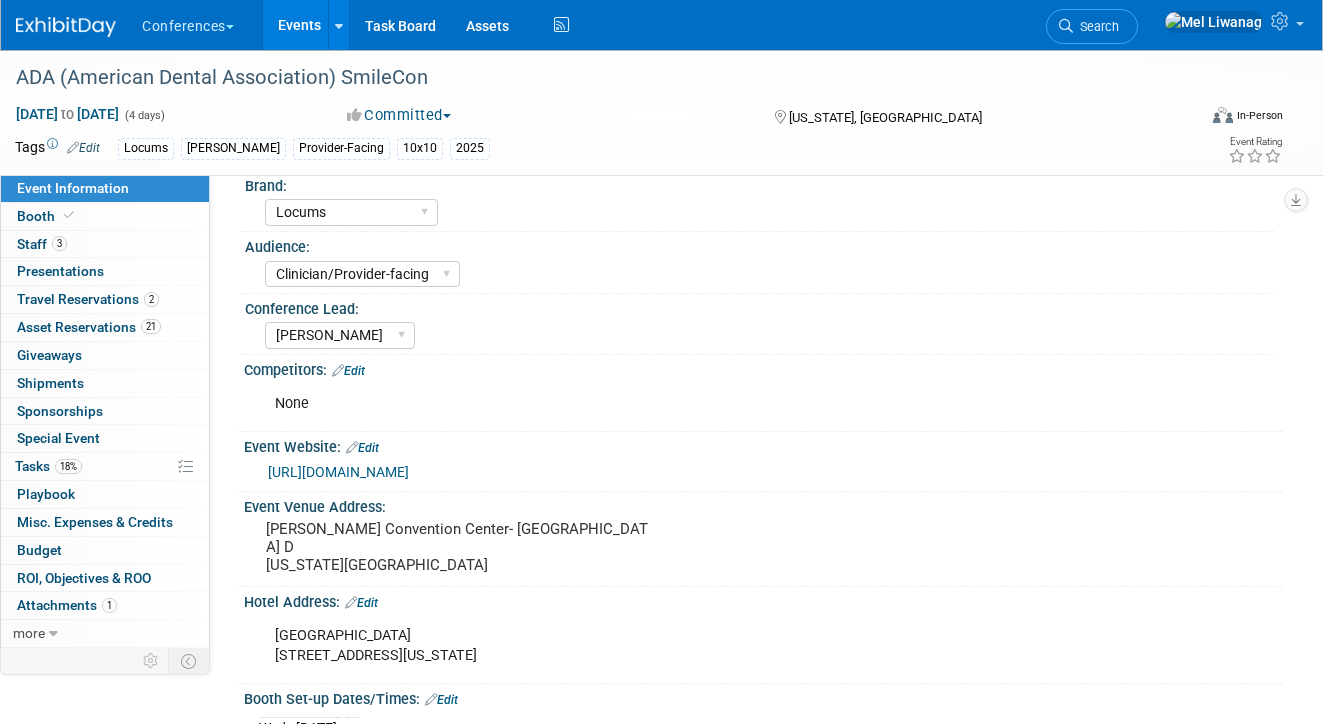 scroll, scrollTop: 410, scrollLeft: 0, axis: vertical 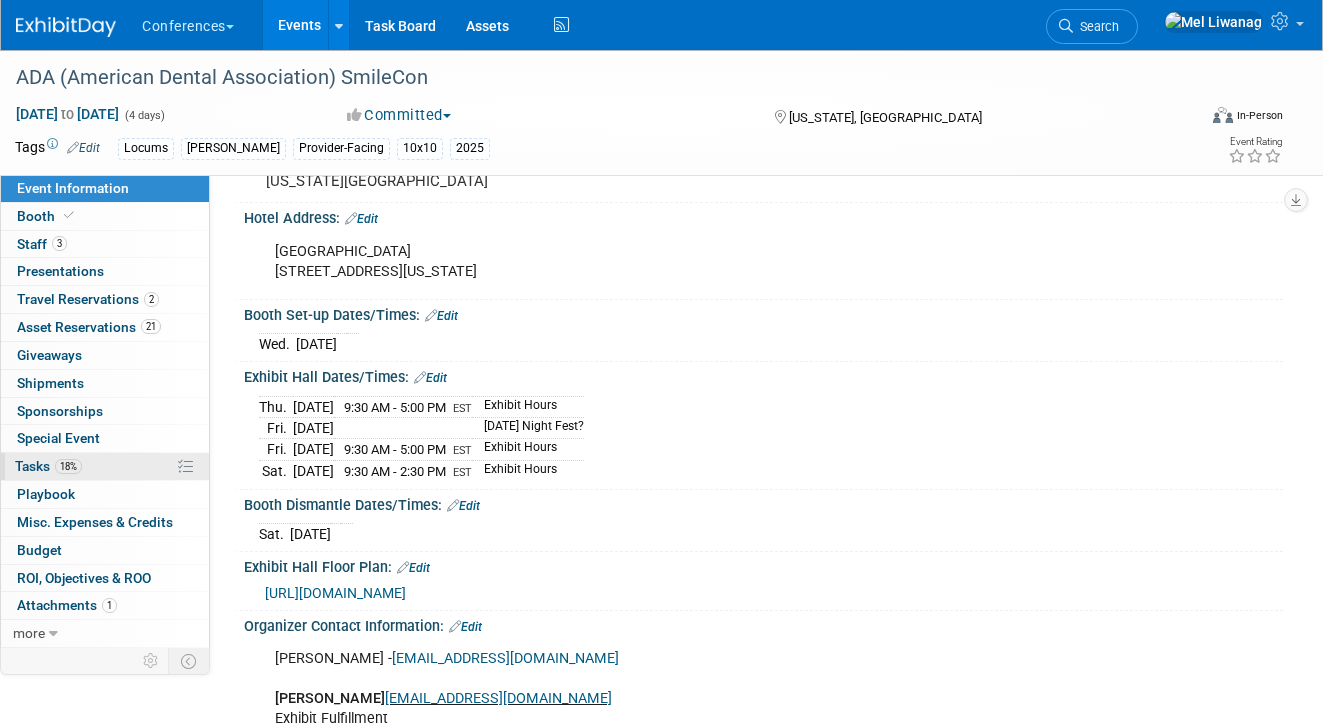 click on "18%" at bounding box center (68, 466) 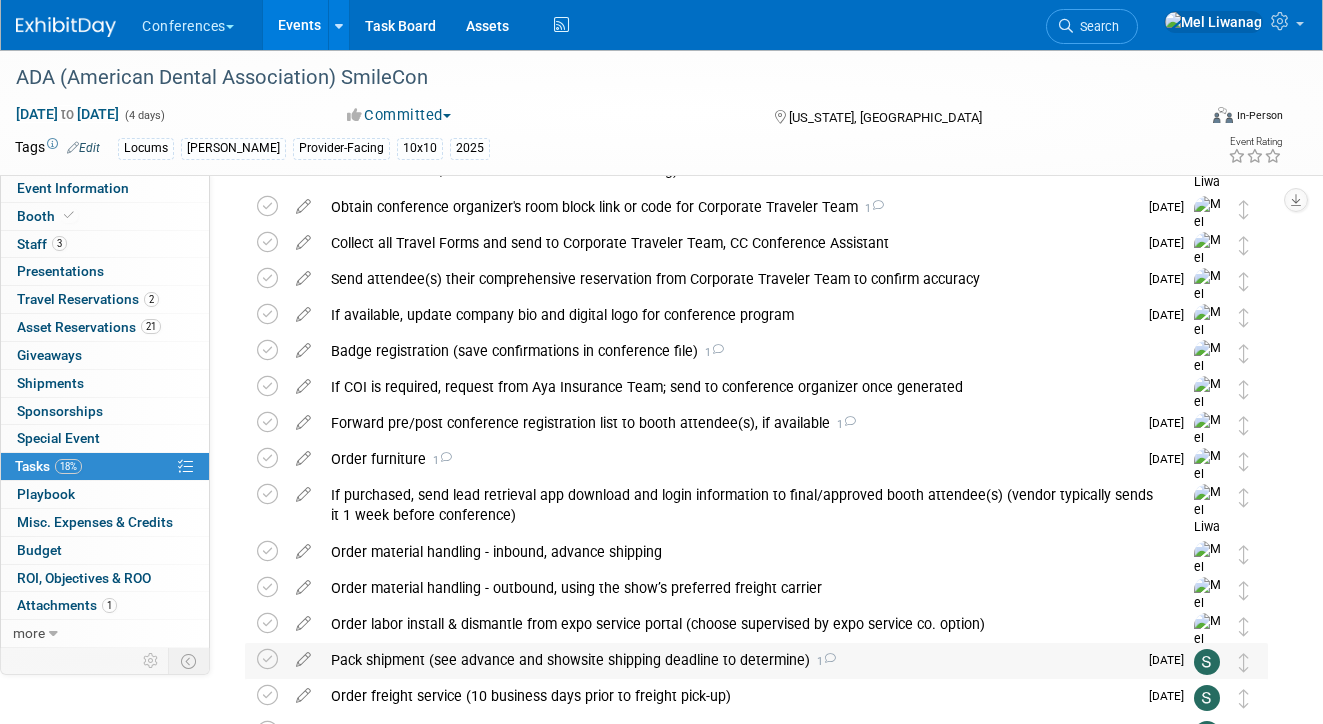 scroll, scrollTop: 342, scrollLeft: 0, axis: vertical 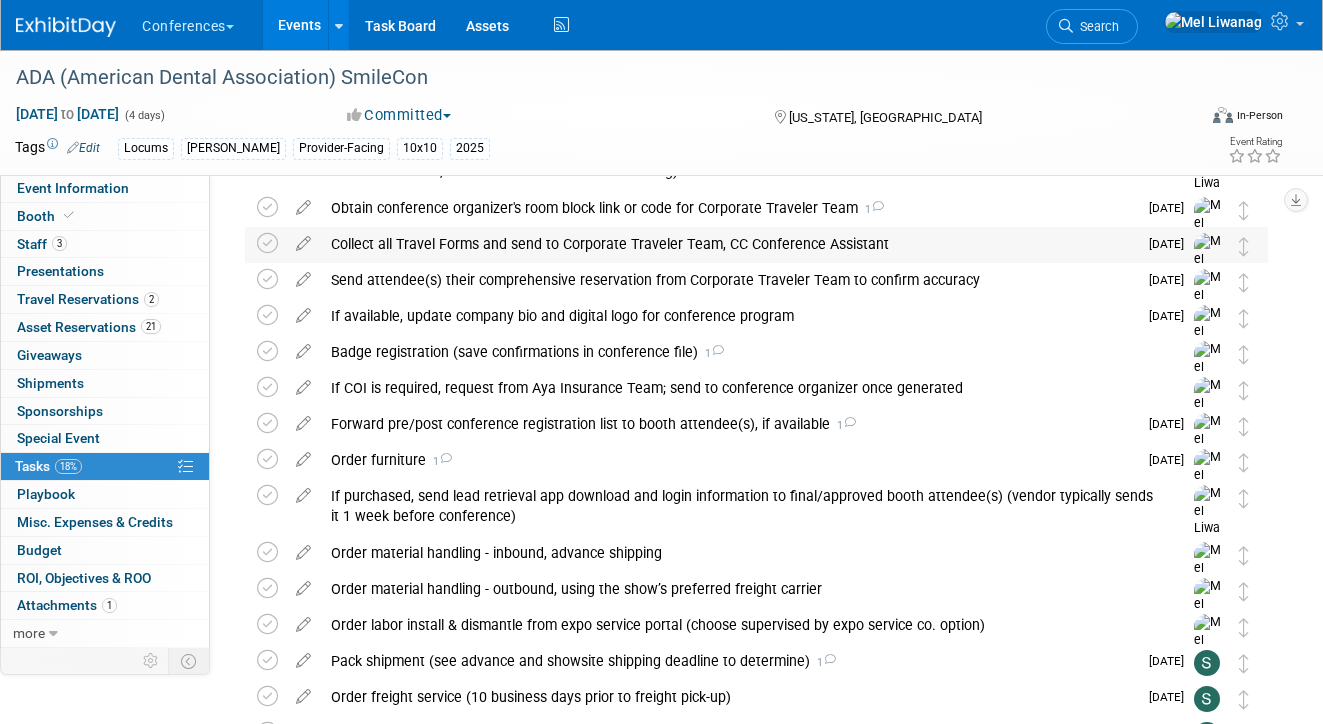 click on "Collect all Travel Forms and send to Corporate Traveler Team, CC Conference Assistant" at bounding box center [729, 244] 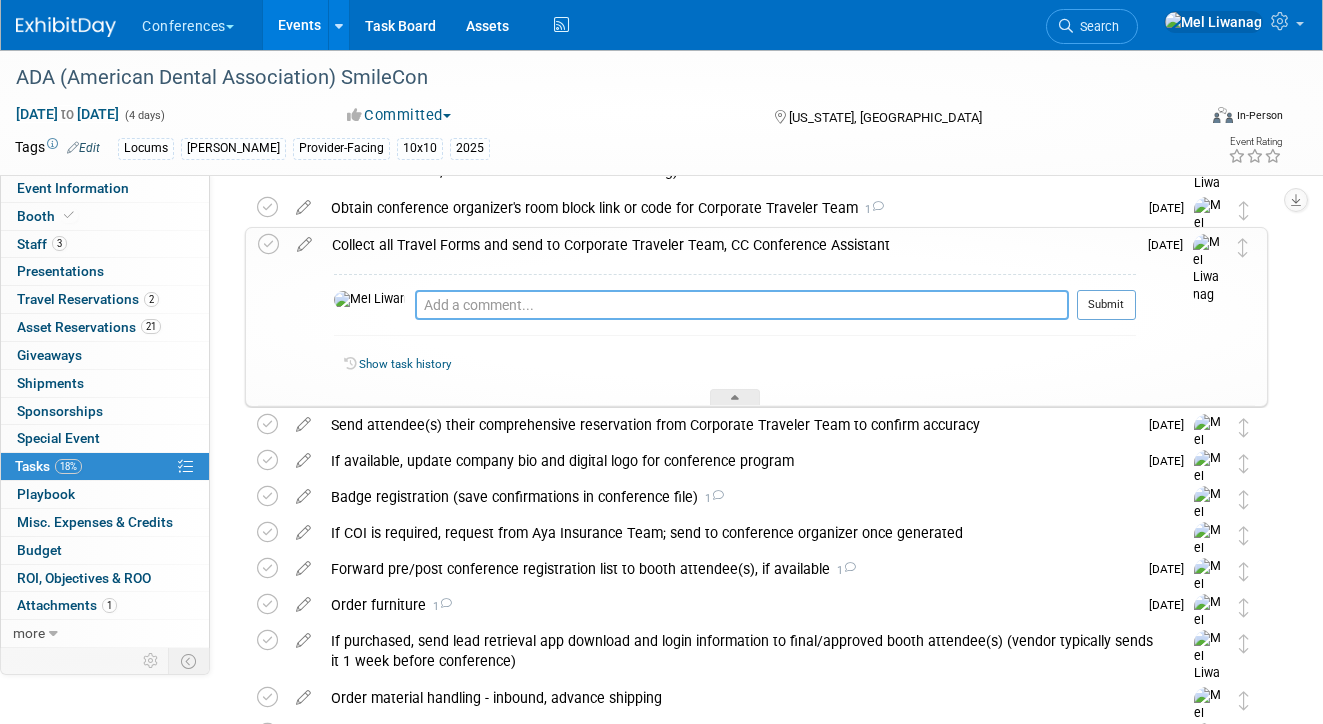 click at bounding box center [742, 305] 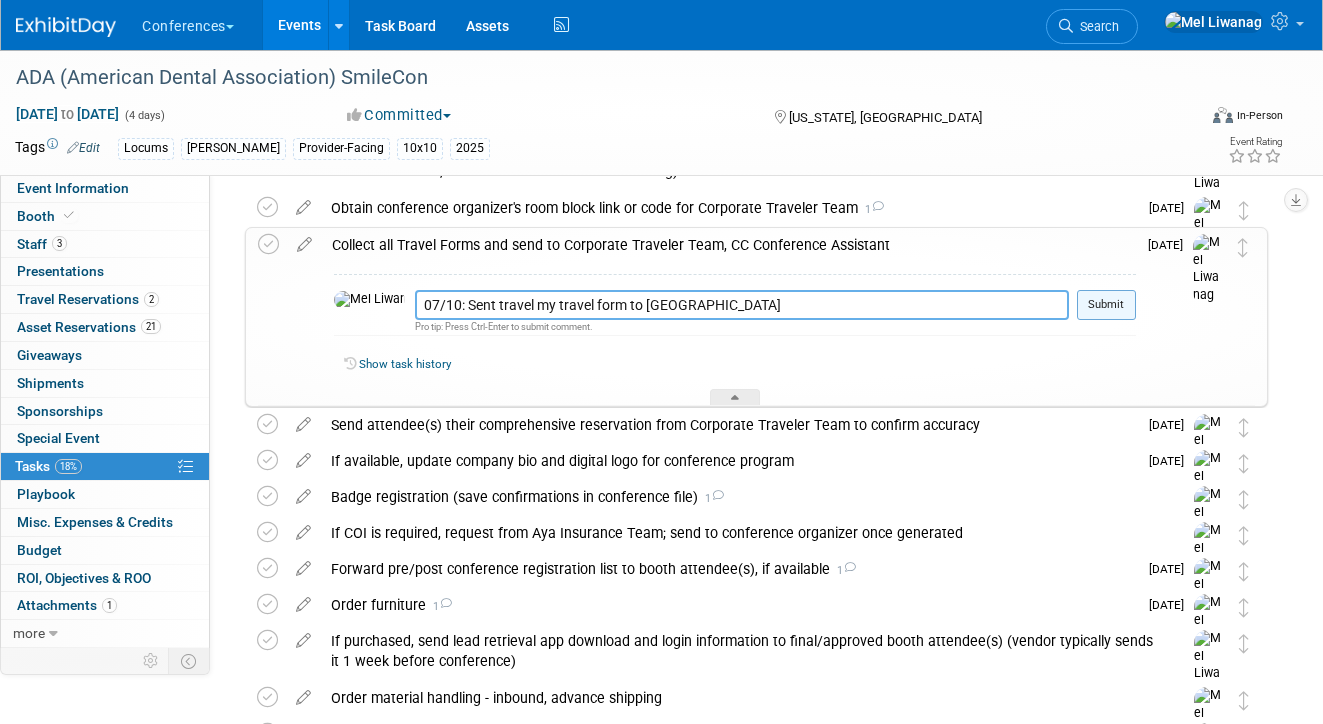 type on "07/10: Sent travel my travel form to CT" 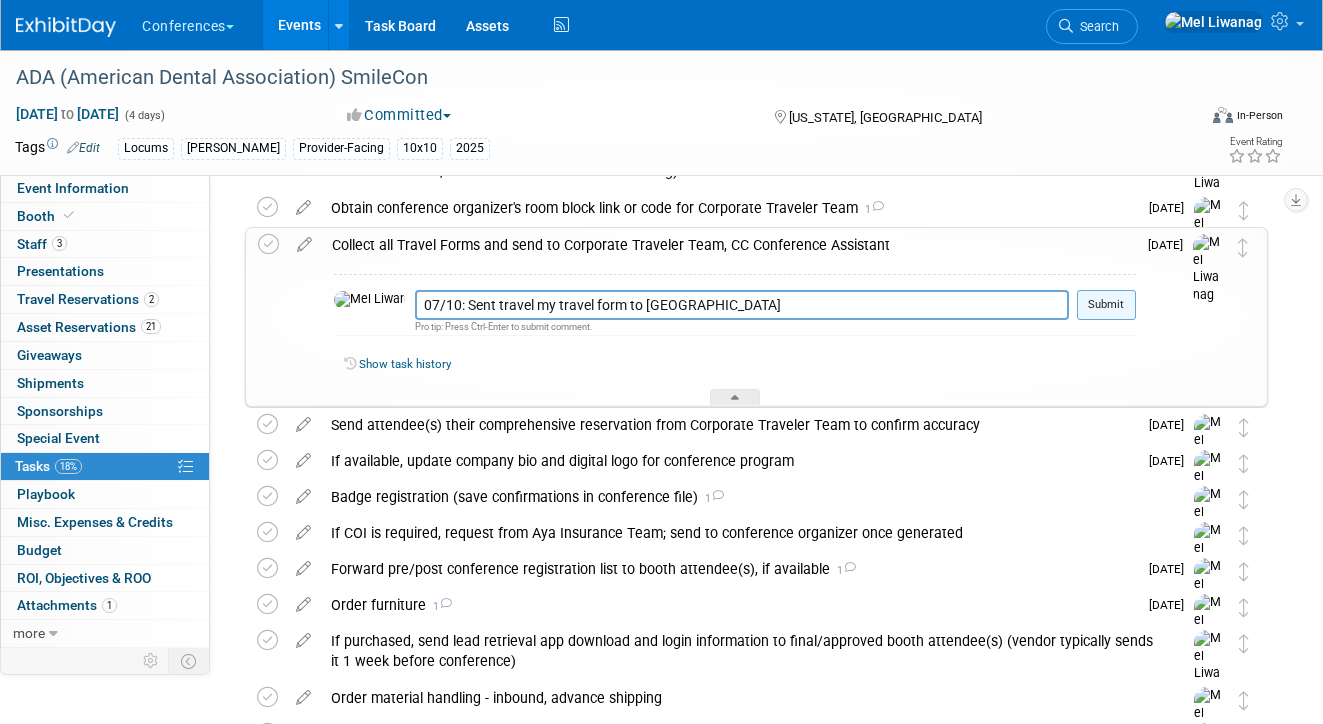 click on "Submit" at bounding box center (1106, 305) 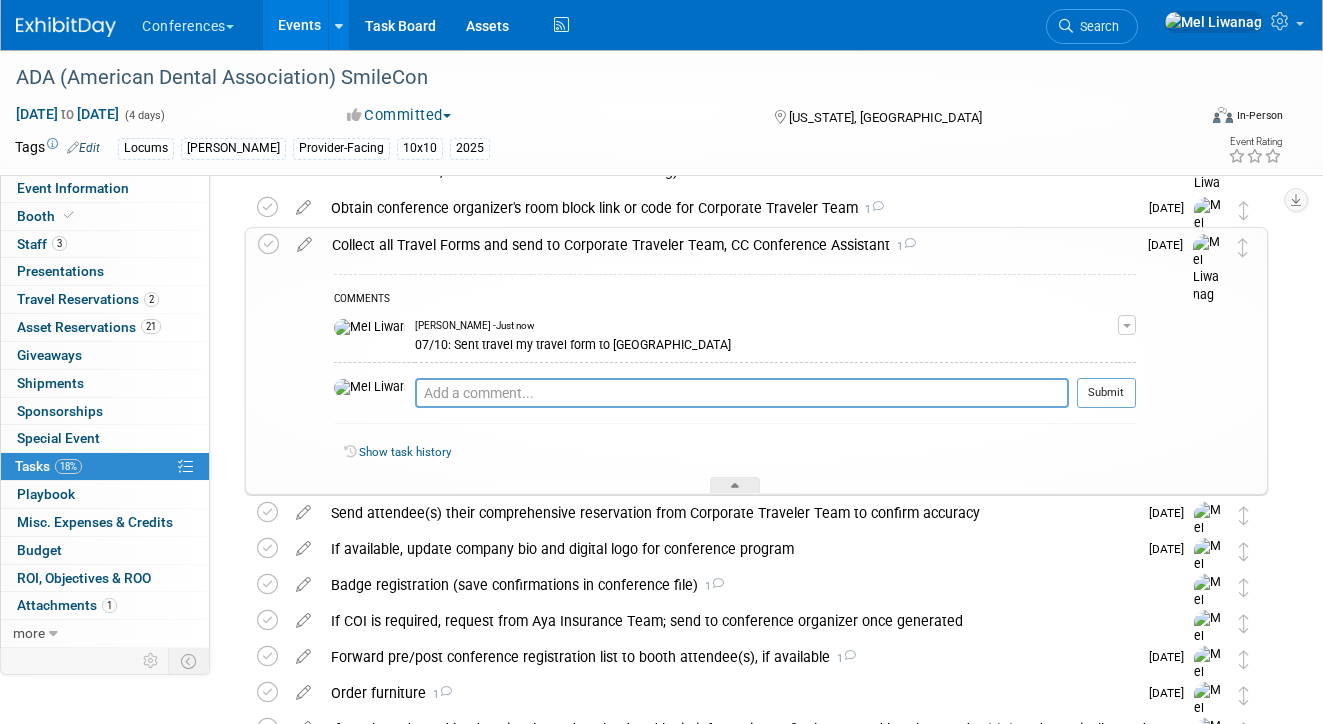 click on "1" at bounding box center [903, 246] 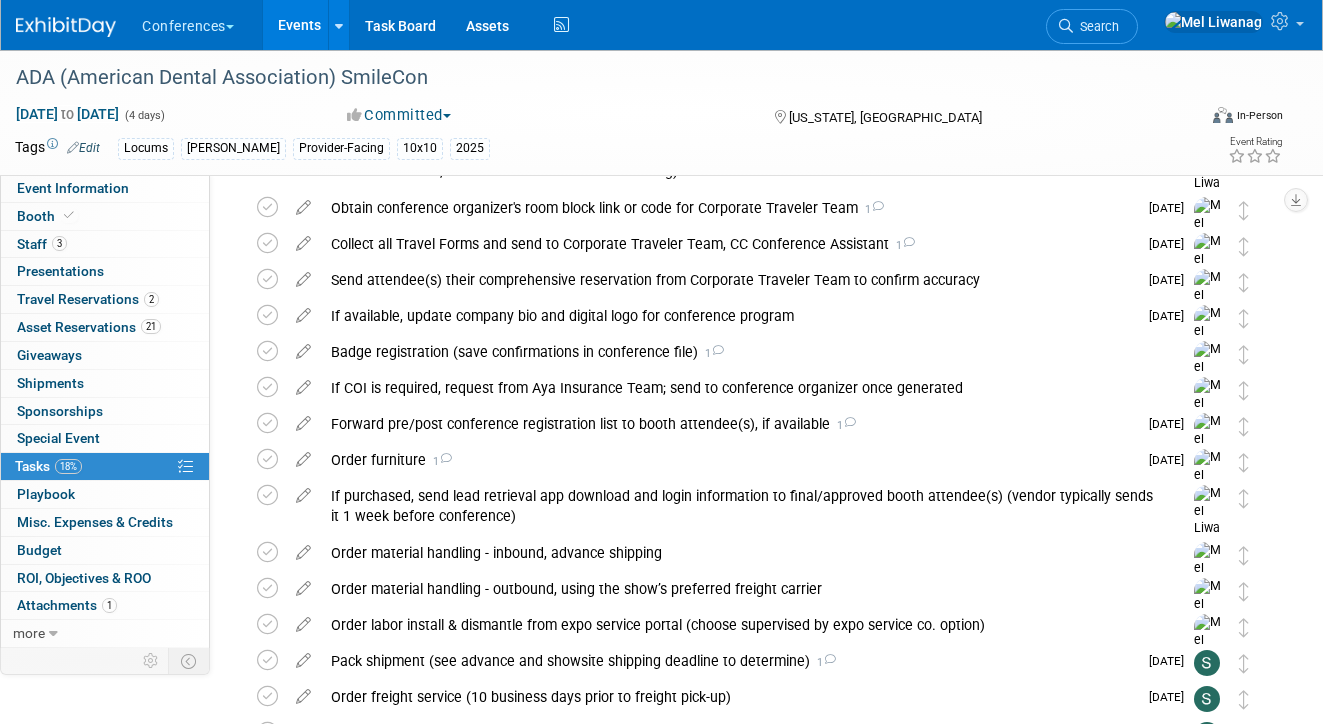click on "Conferences
Explore:
My Workspaces  2
Go to Workspace:
Conferences
Marketing Requests
Events
Add Event
Bulk Upload Events
Shareable Event Boards
Recently Viewed Events:
ADA (American Dental Association) SmileCon
Washington, DC
Oct 22, 2025  to  Oct 25, 2025
ASA (American Society of Anesthesiologists) Annual Meeting
San Antonio, TX
Oct 10, 2025  to  Oct 14, 2025
ACS (American College of Surgeons) Clinical Congress
Chicago, IL
Oct 4, 2025  to  Oct 7, 2025
Task Board
Assets
Activity Feed
My Account
My Profile & Preferences
Sync to External Calendar...
Team Workspace
Users and Permissions
Workspace Settings
Metrics & Analytics
Budgeting, ROI & ROO
Annual Budgets (all events)" at bounding box center [649, 25] 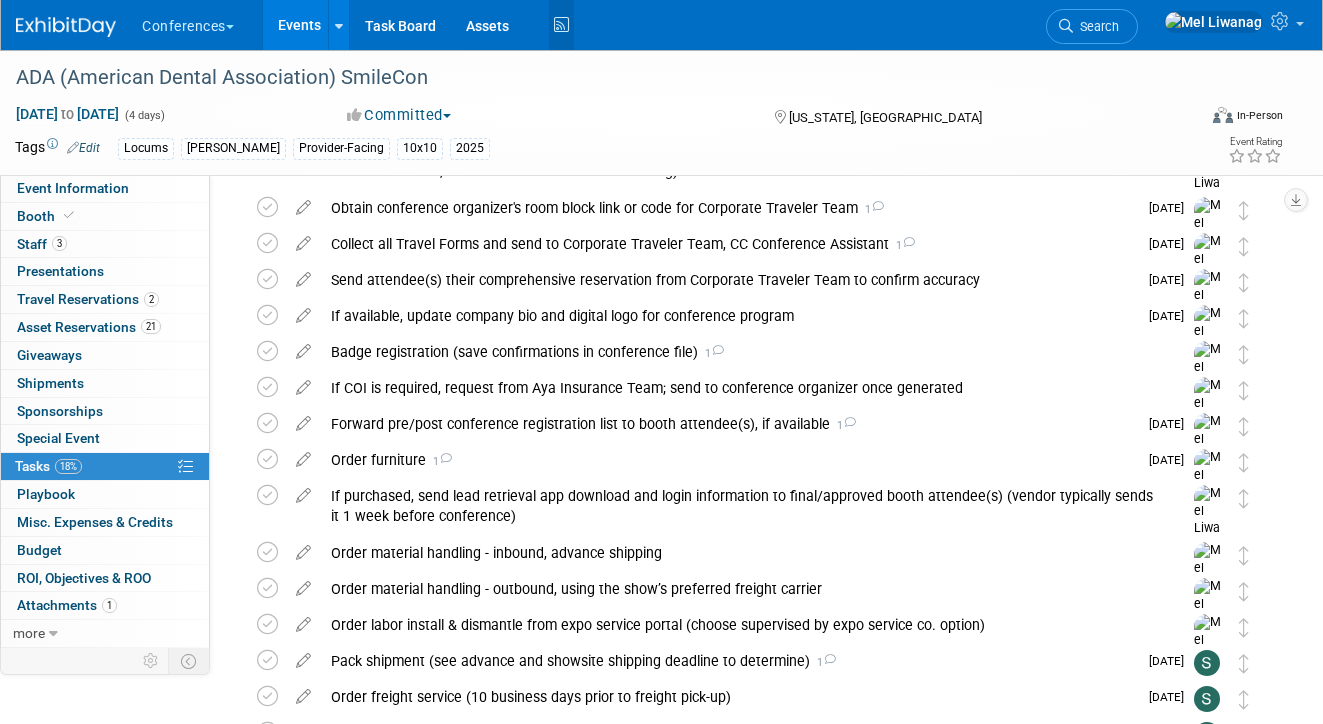 click at bounding box center (561, 25) 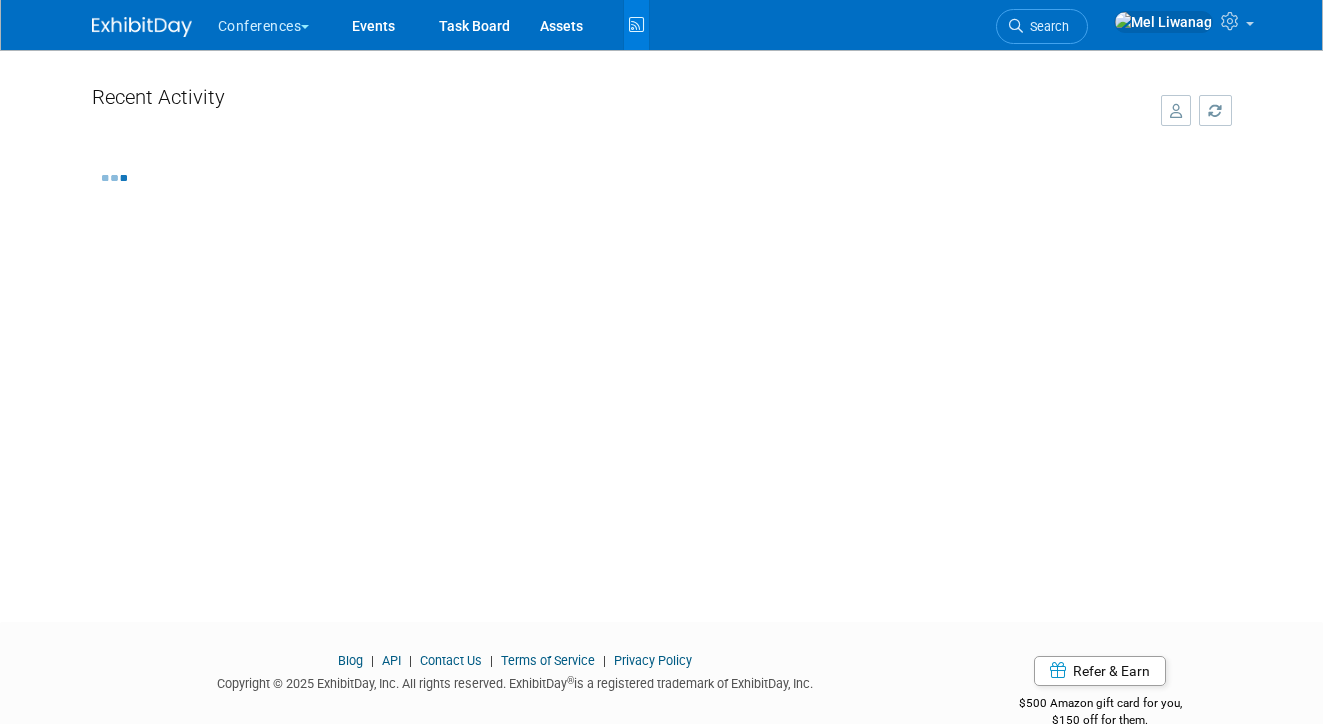 scroll, scrollTop: 0, scrollLeft: 0, axis: both 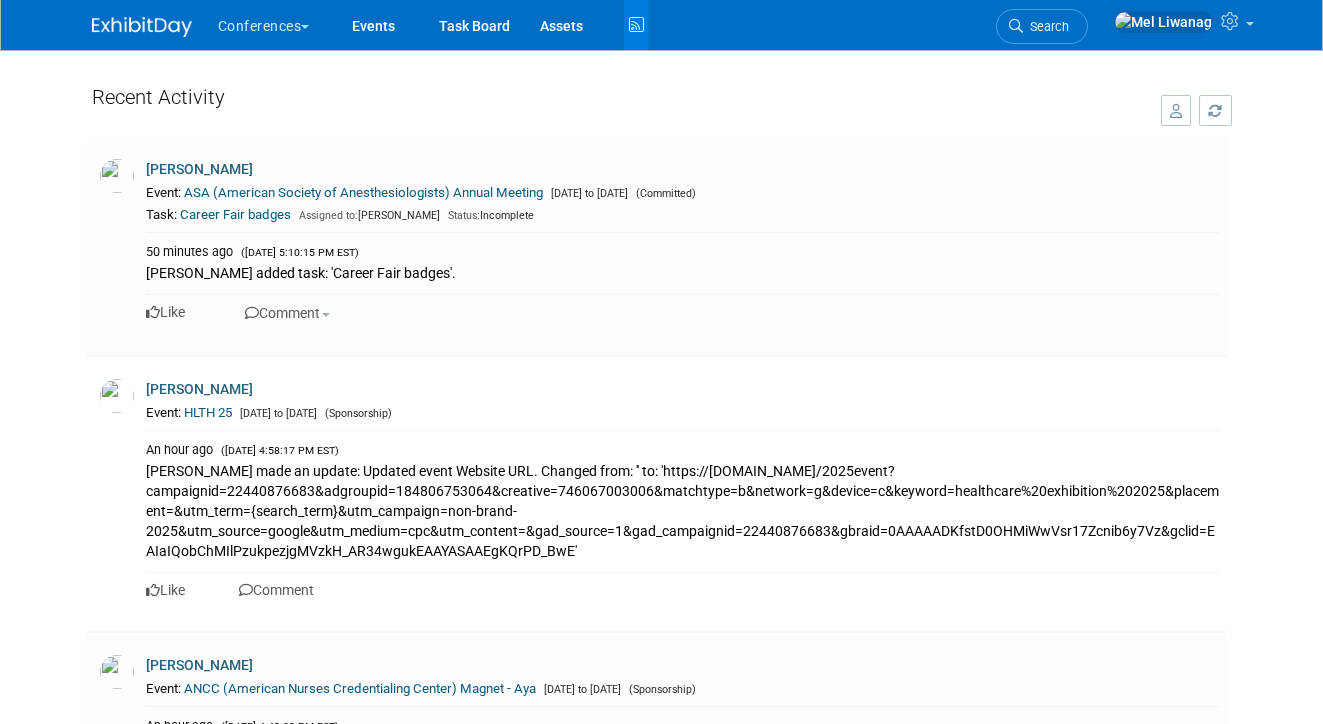 click at bounding box center (142, 27) 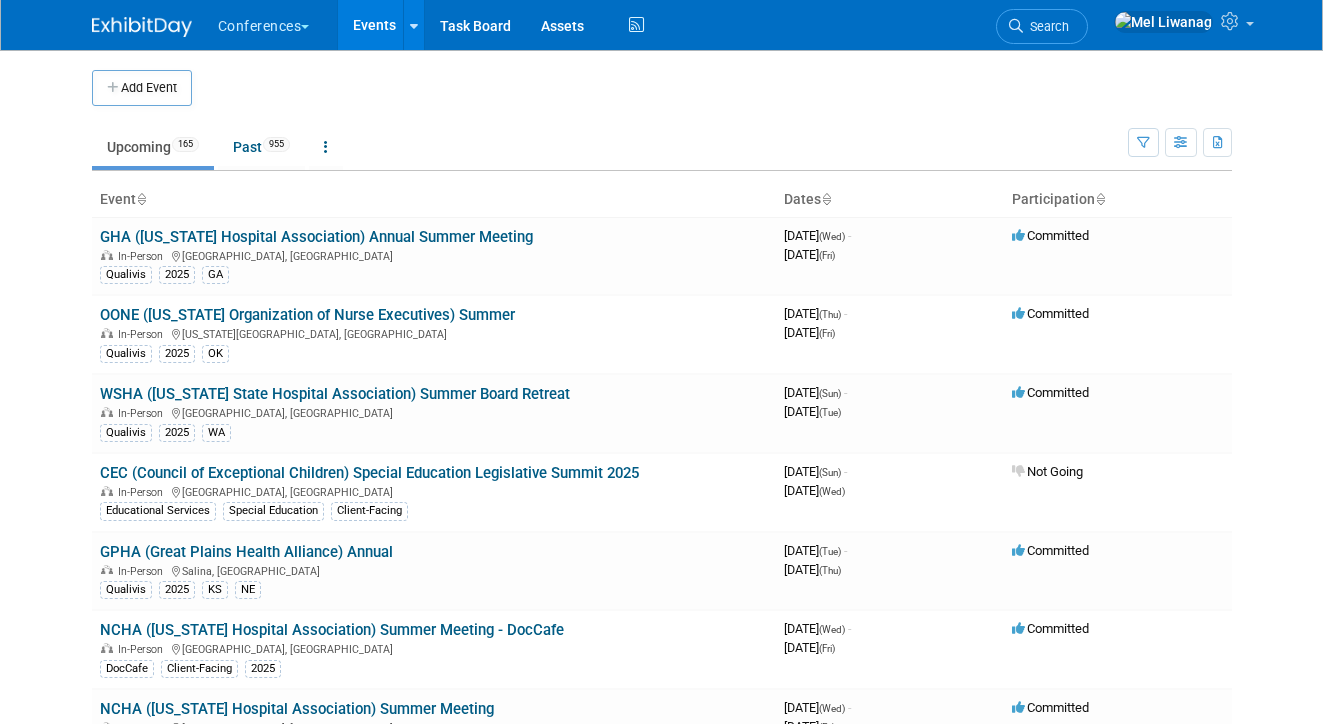 scroll, scrollTop: 0, scrollLeft: 0, axis: both 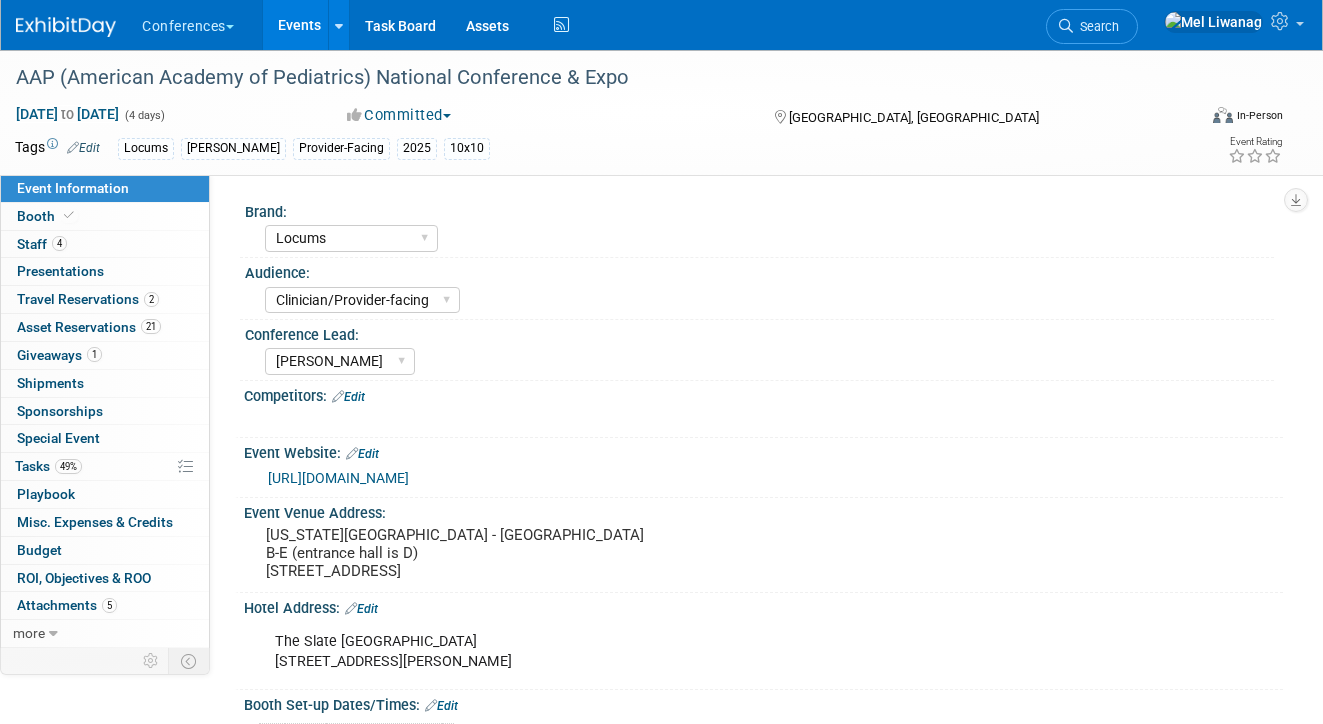 select on "Locums" 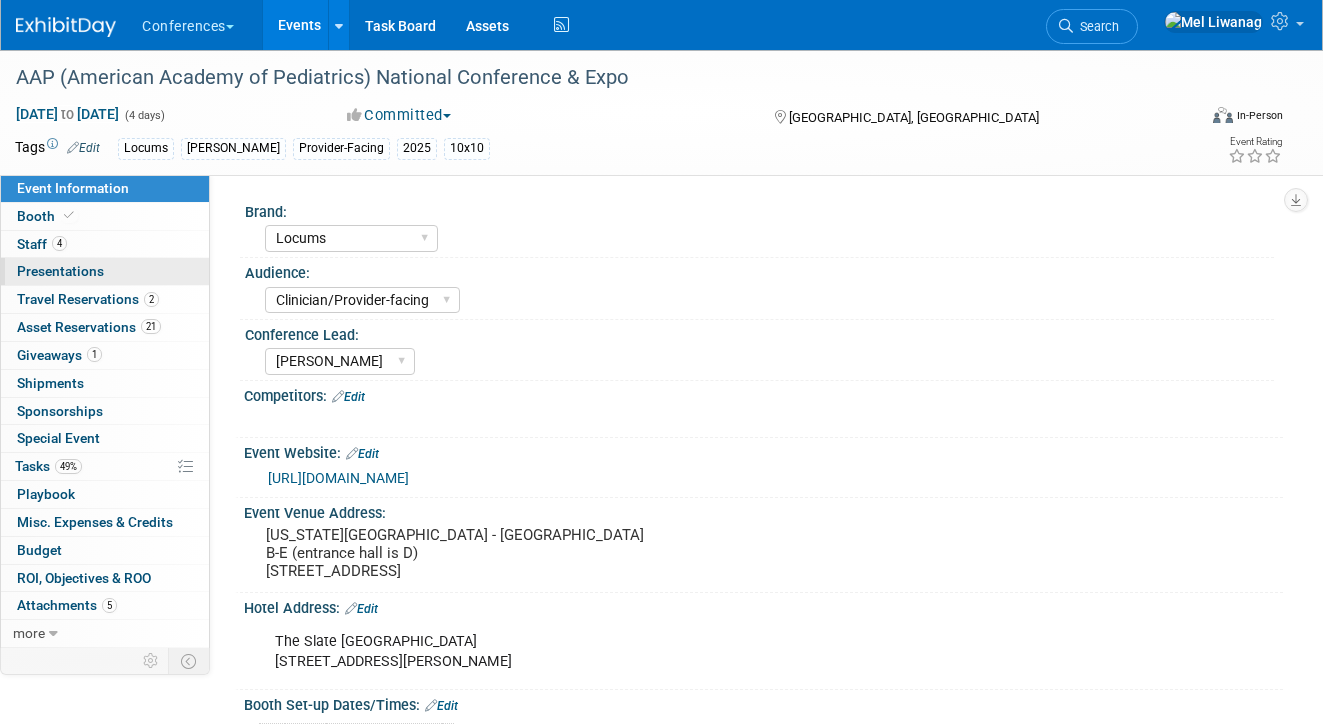 scroll, scrollTop: 0, scrollLeft: 0, axis: both 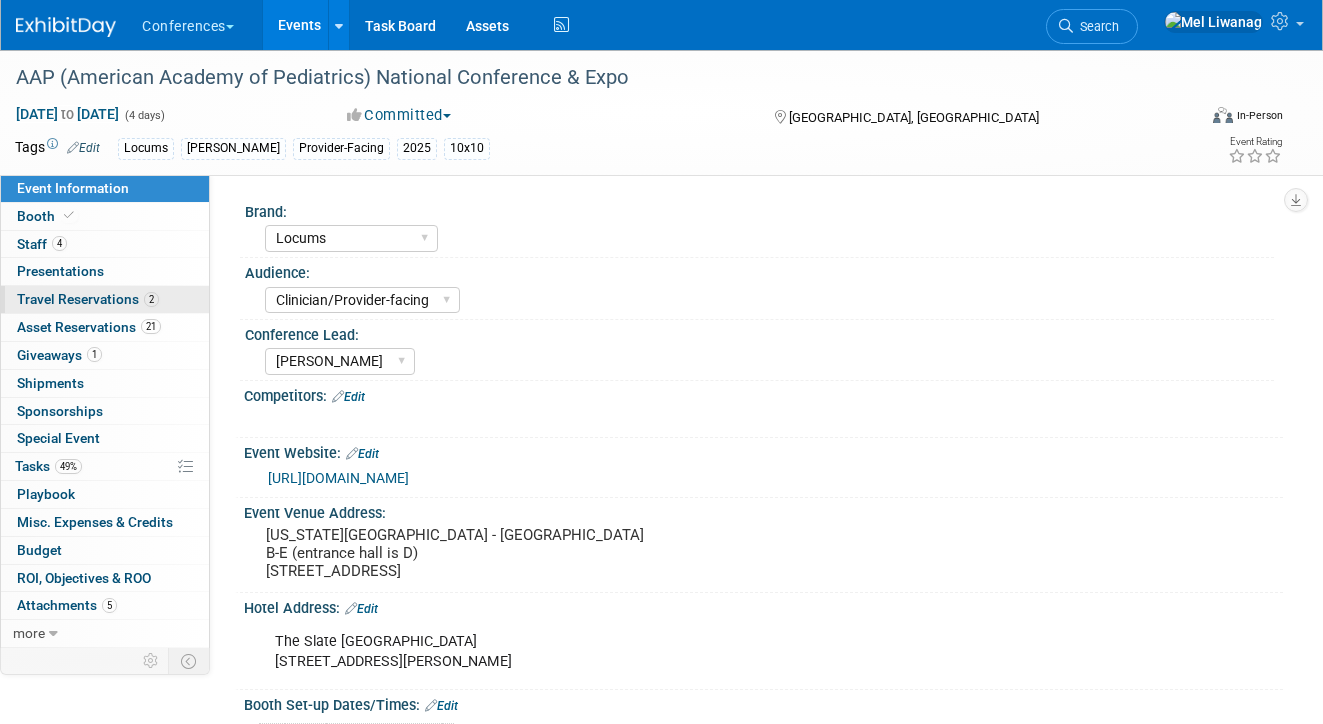 click on "Travel Reservations 2" at bounding box center [88, 299] 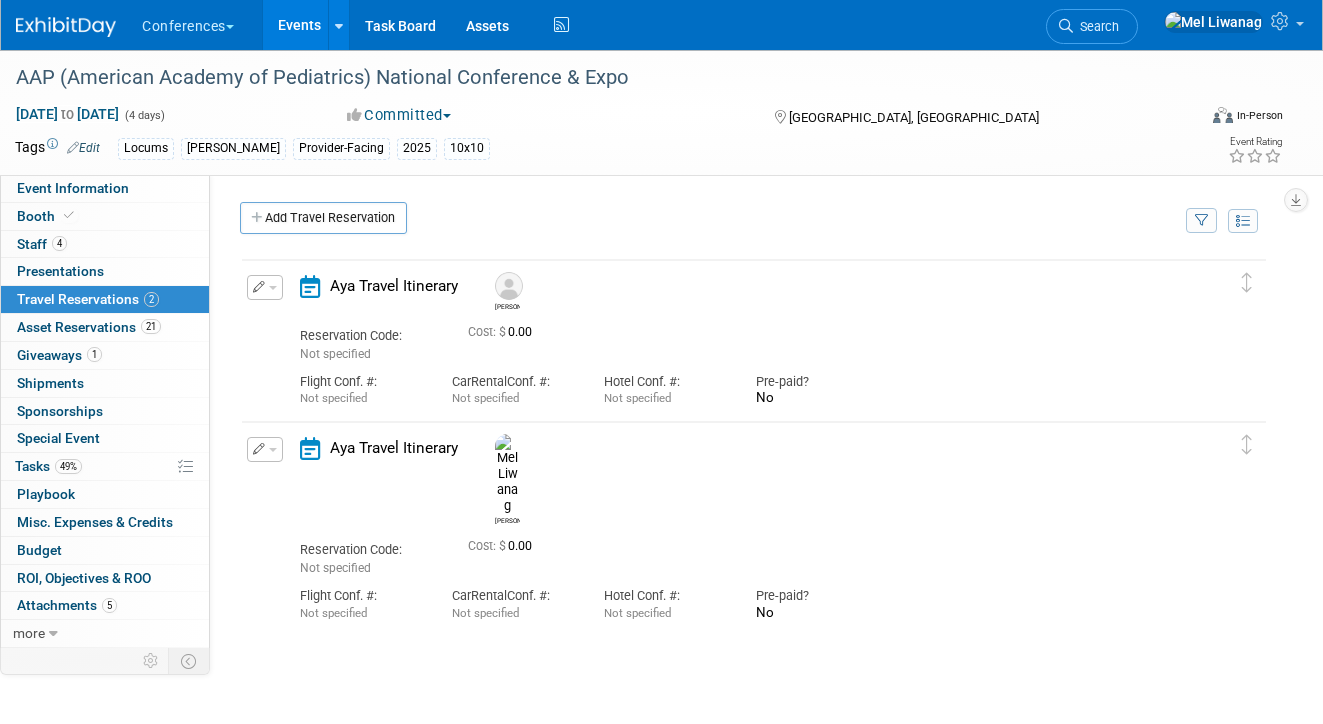 click at bounding box center (265, 449) 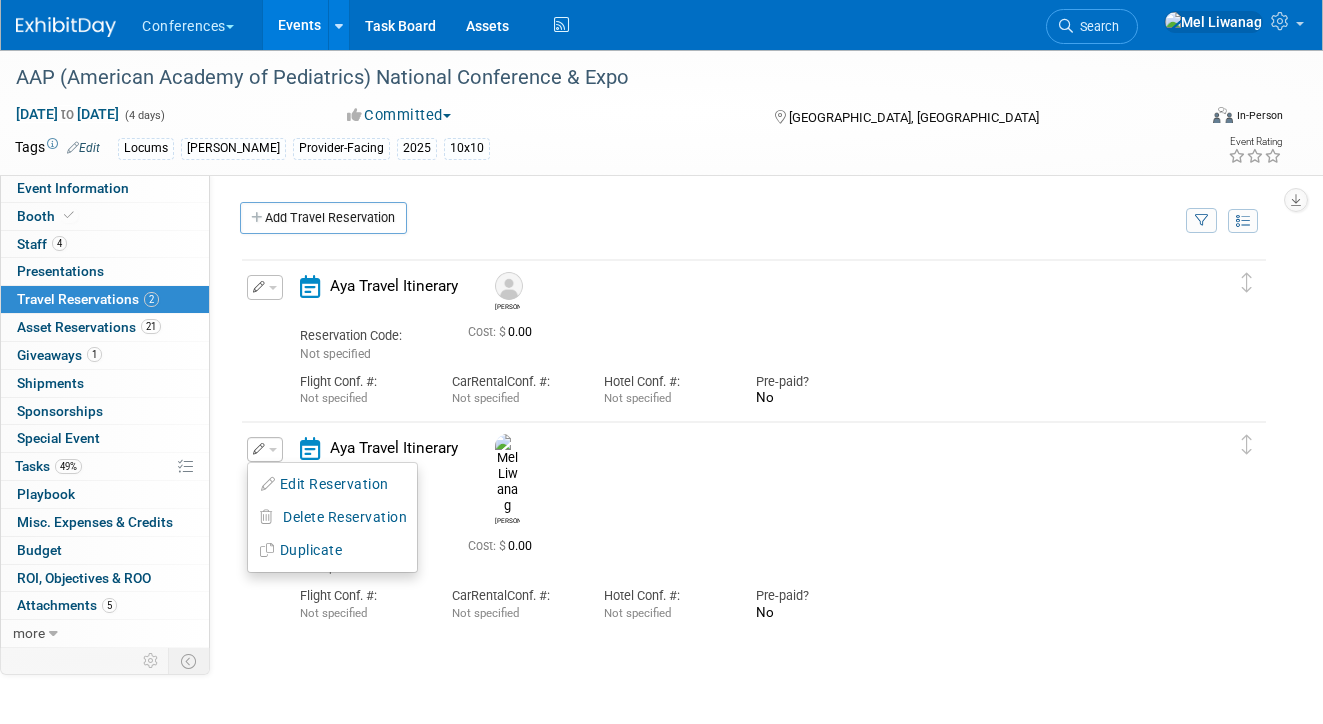 click on "Edit Reservation" at bounding box center [332, 484] 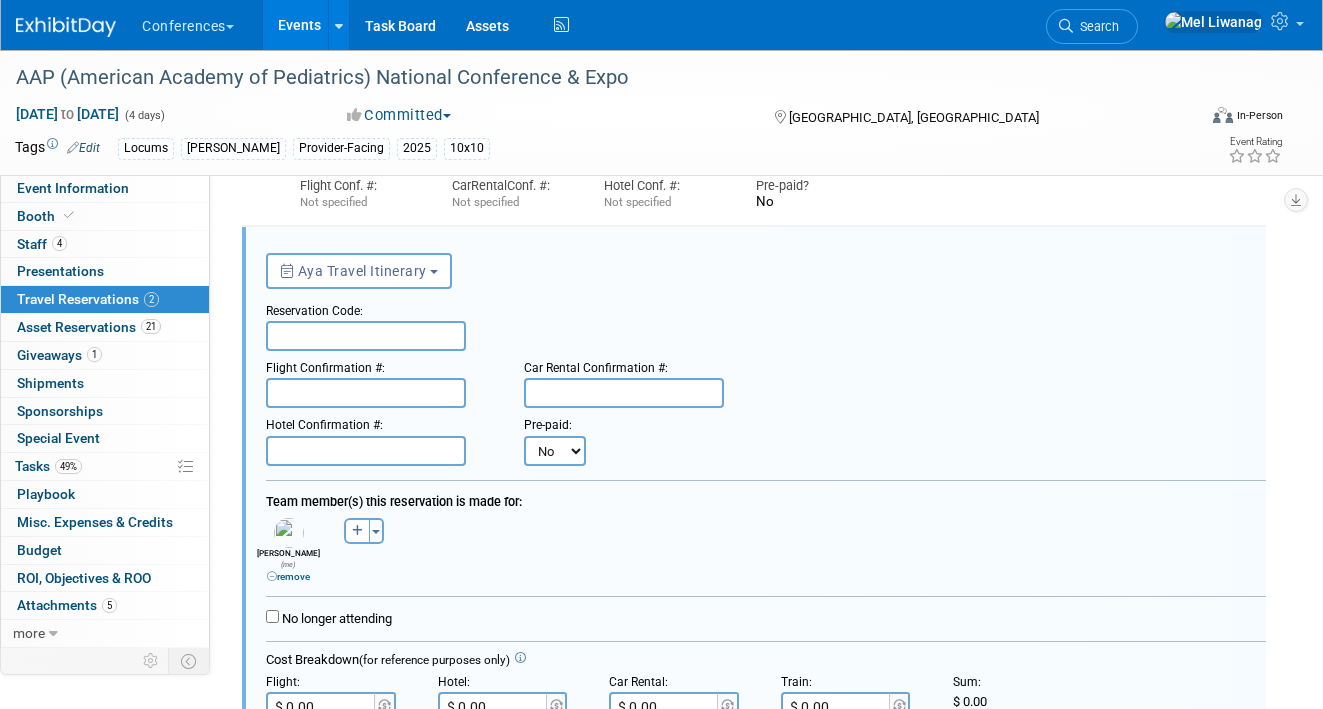 scroll, scrollTop: 0, scrollLeft: 0, axis: both 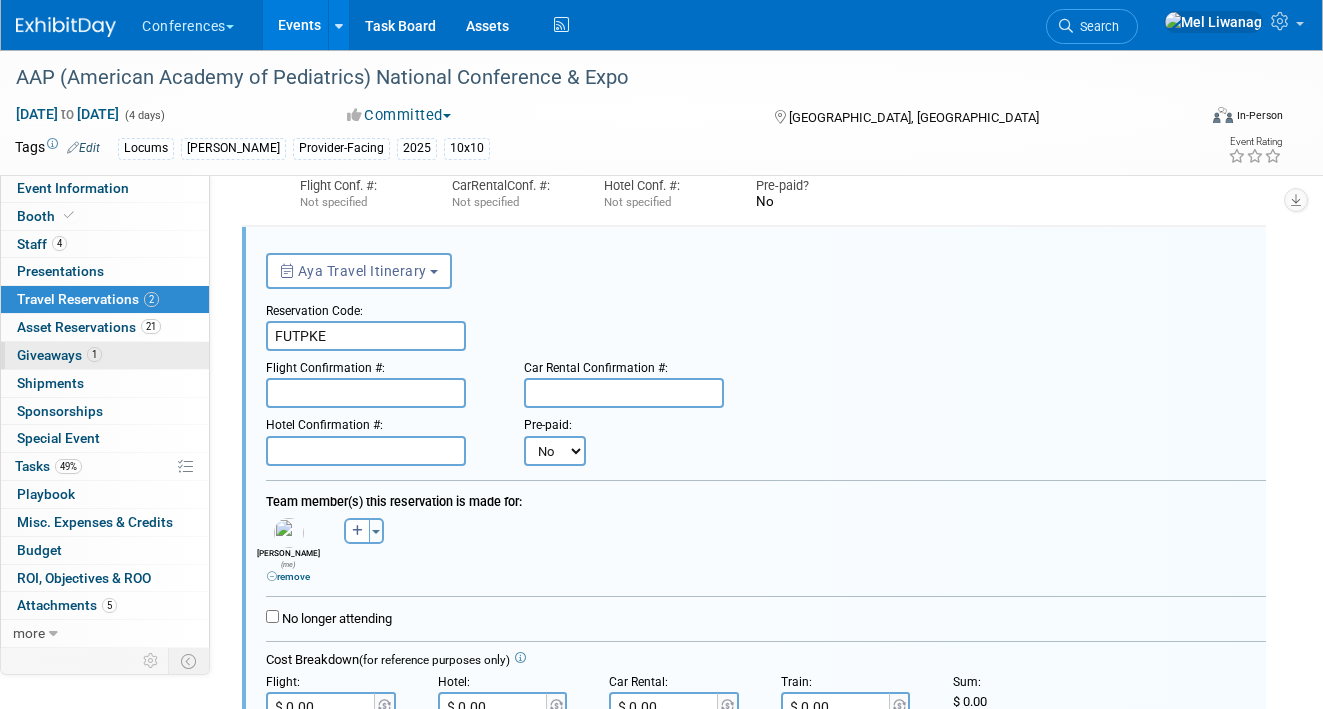 type on "FUTPKE" 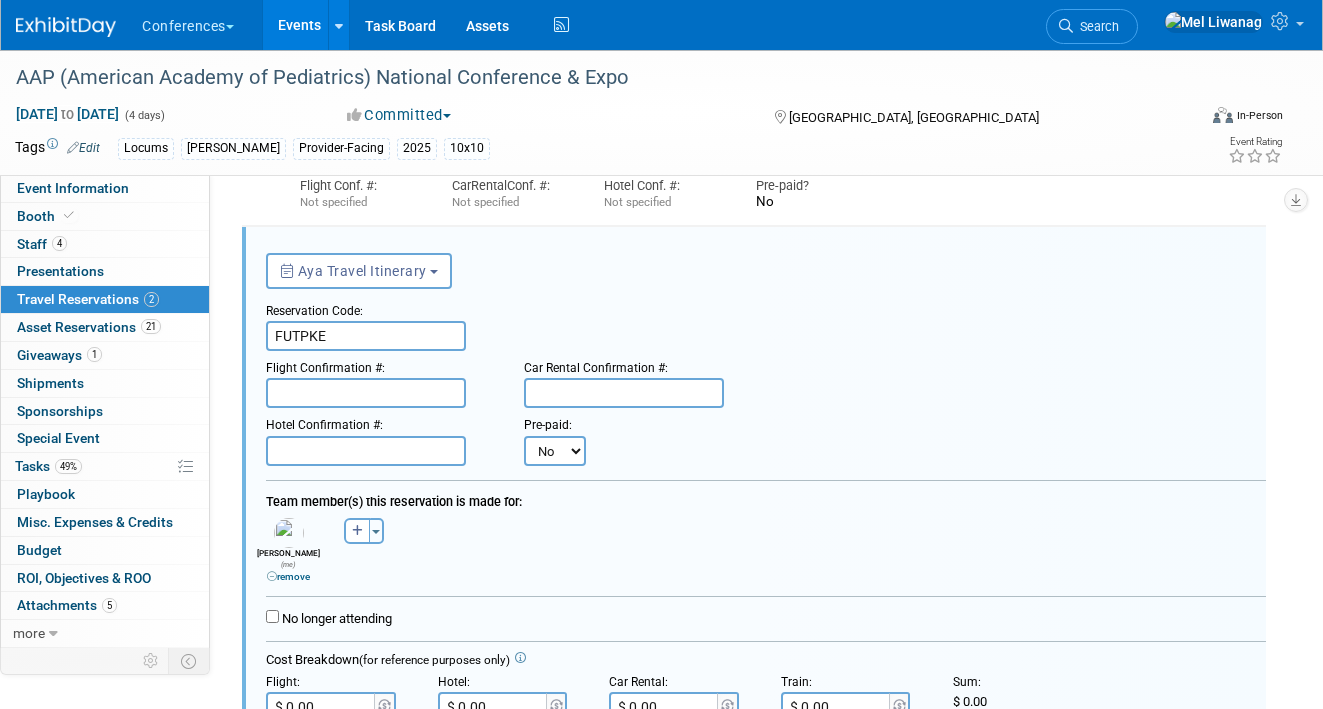 click at bounding box center (366, 393) 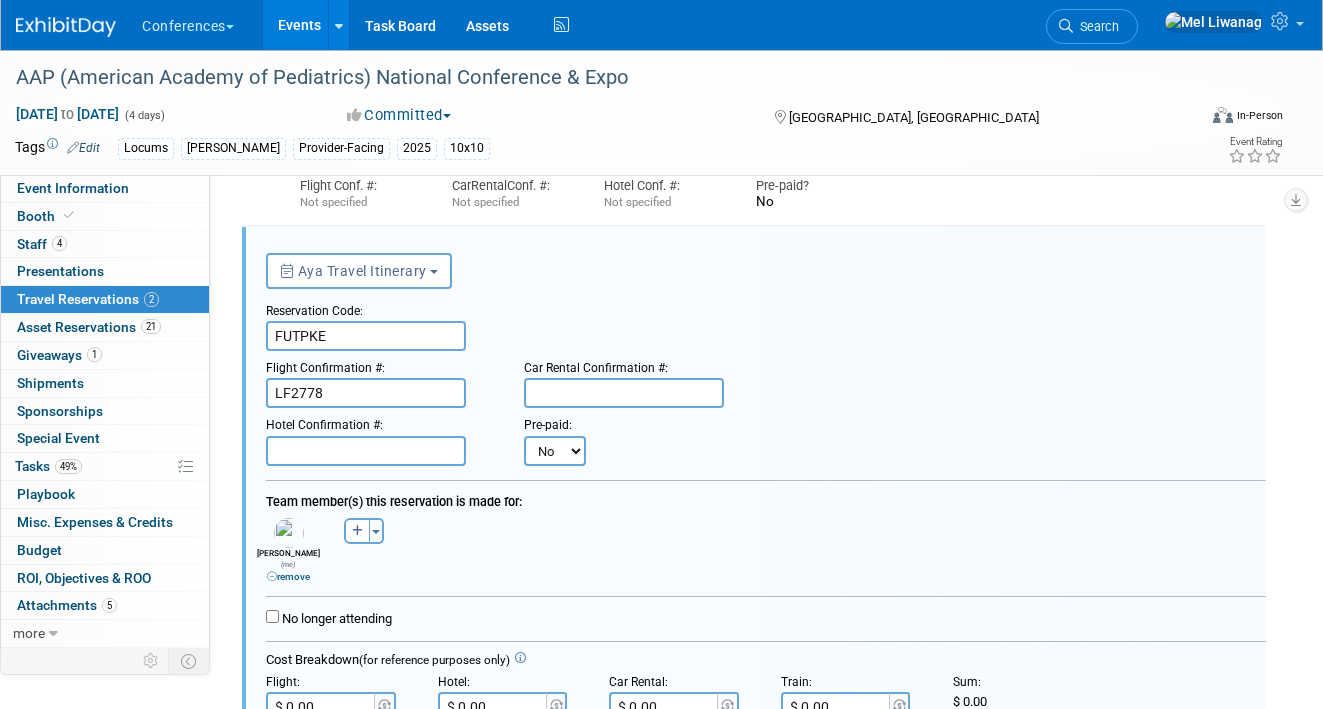 type on "LF2778" 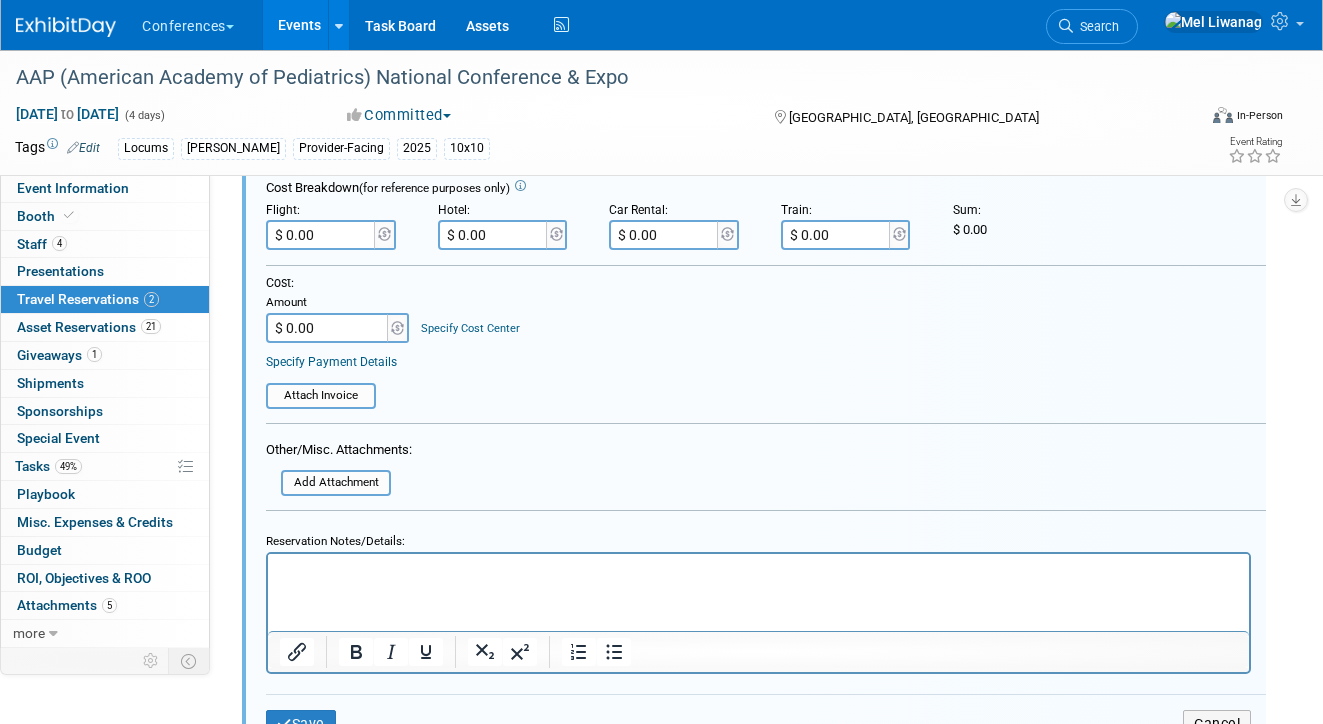 scroll, scrollTop: 803, scrollLeft: 0, axis: vertical 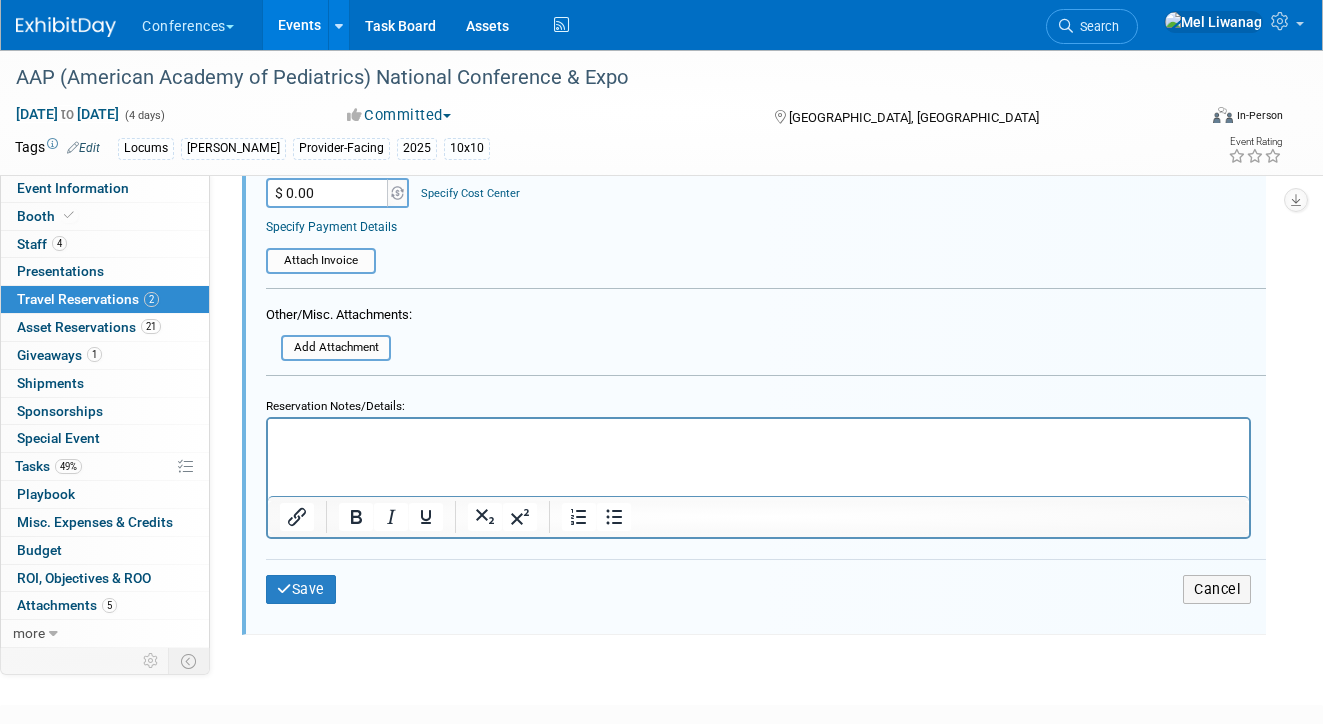 click at bounding box center [759, 435] 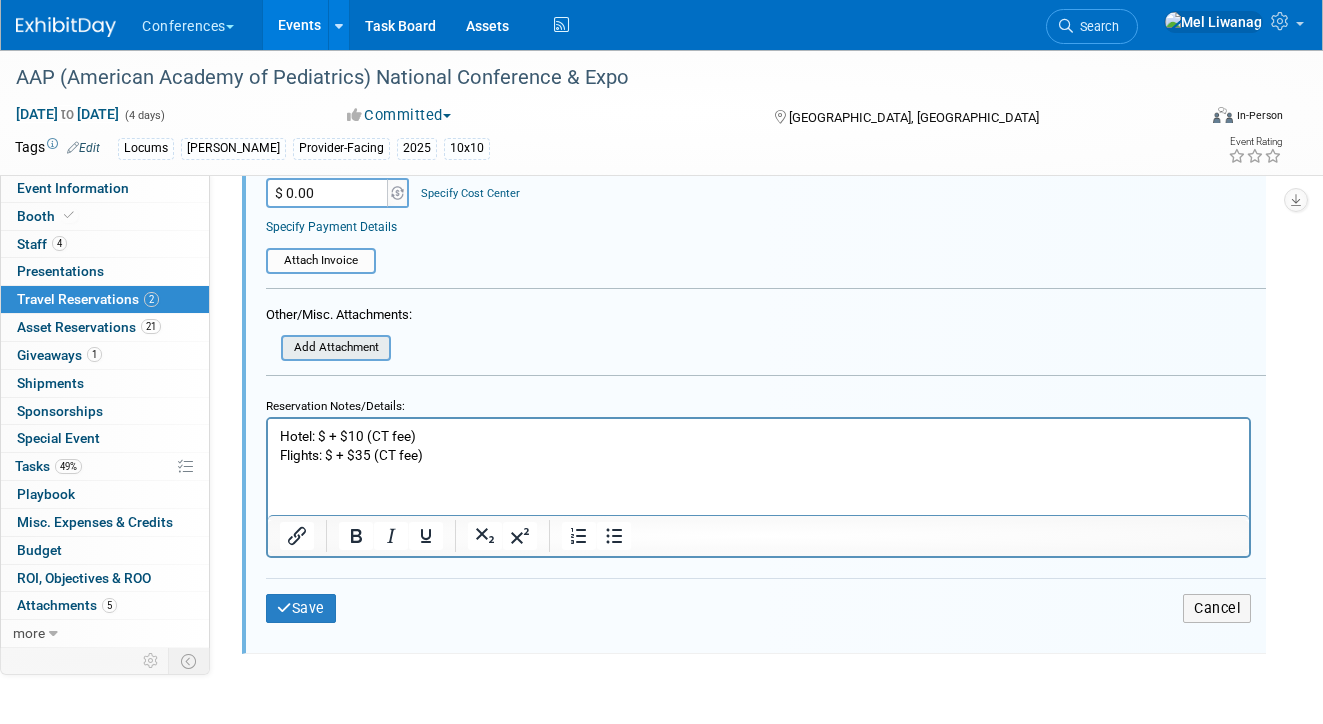 click at bounding box center [270, 348] 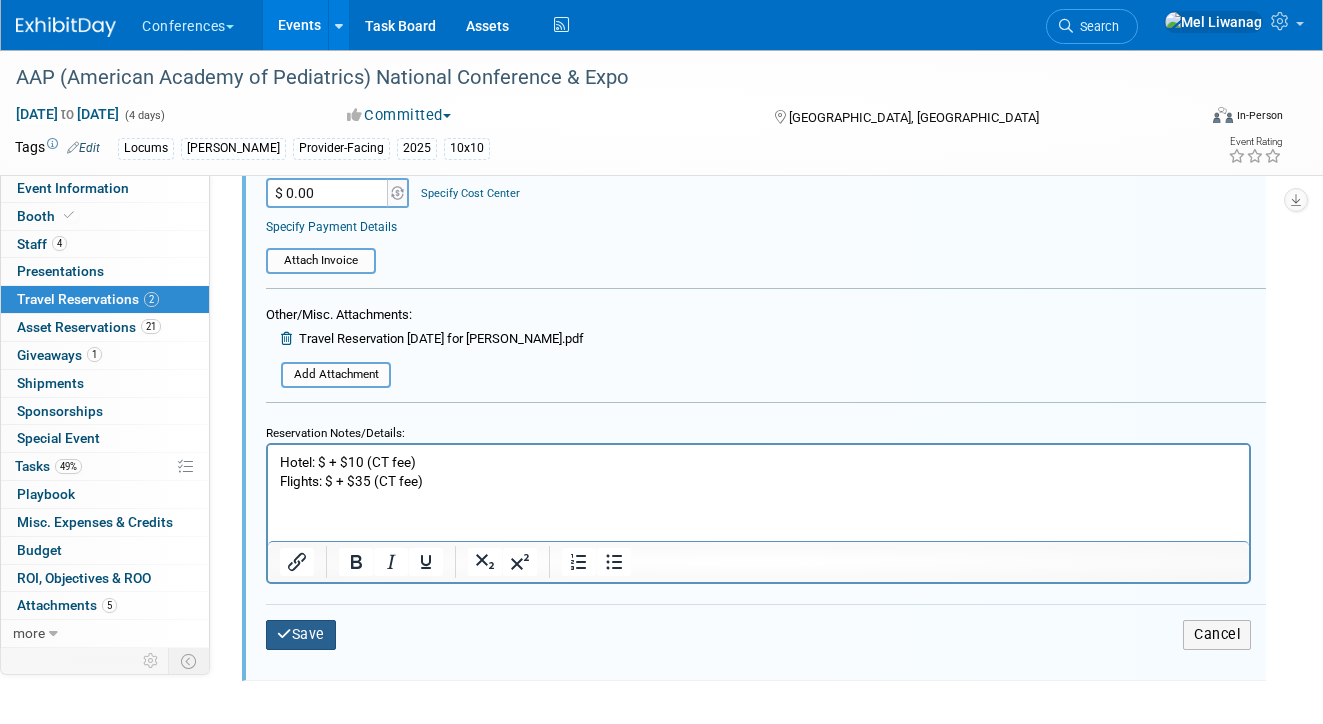click on "Save" at bounding box center (301, 634) 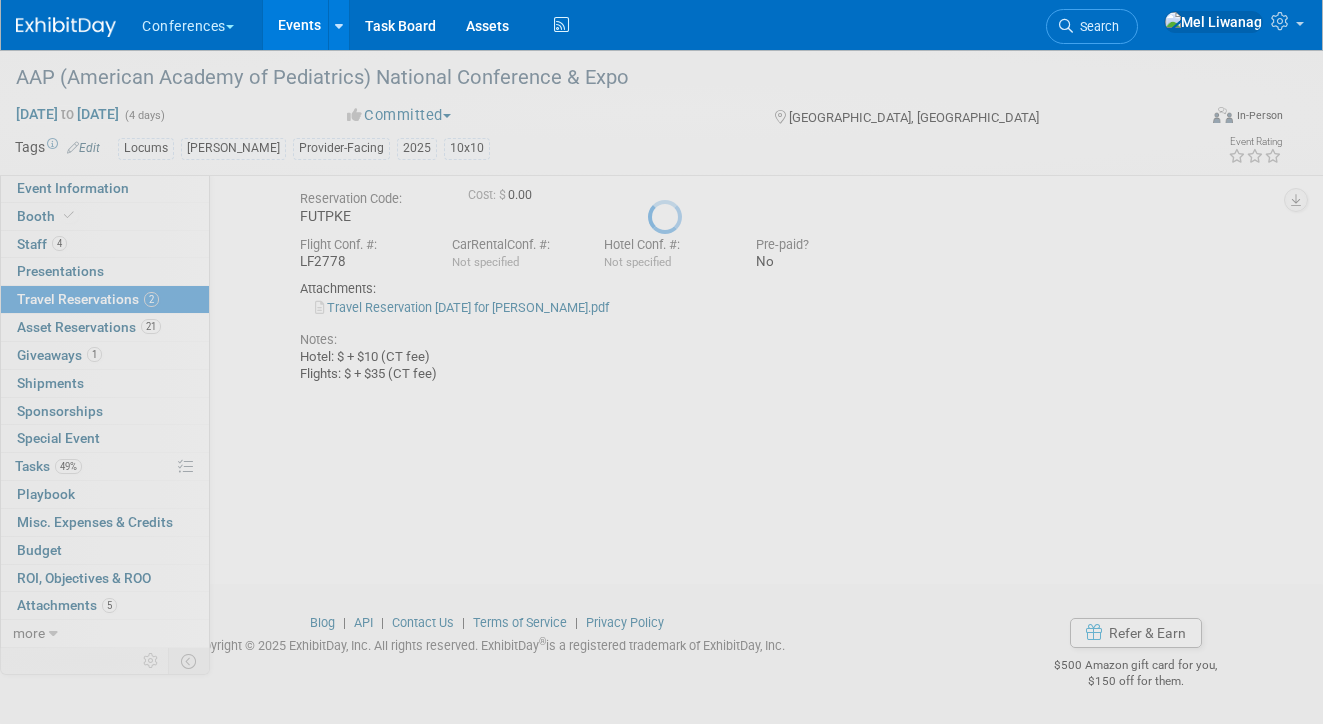 click at bounding box center [662, 362] 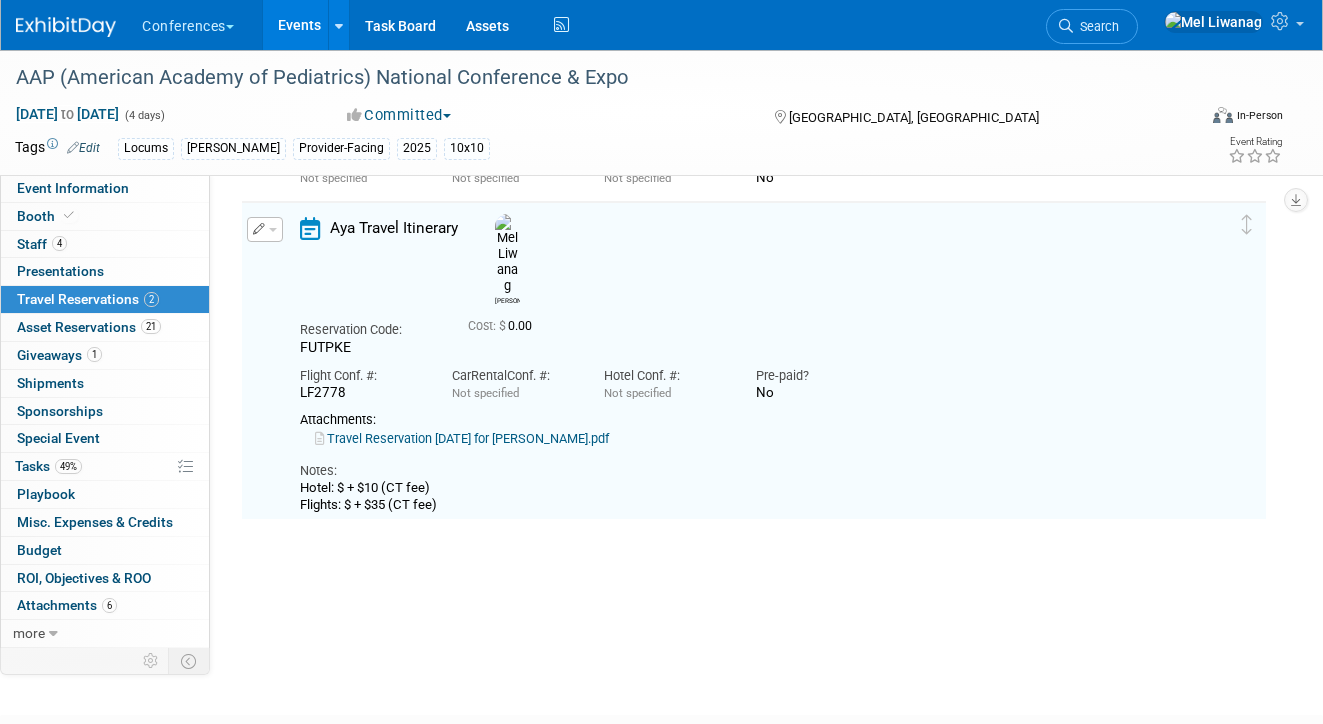 scroll, scrollTop: 196, scrollLeft: 0, axis: vertical 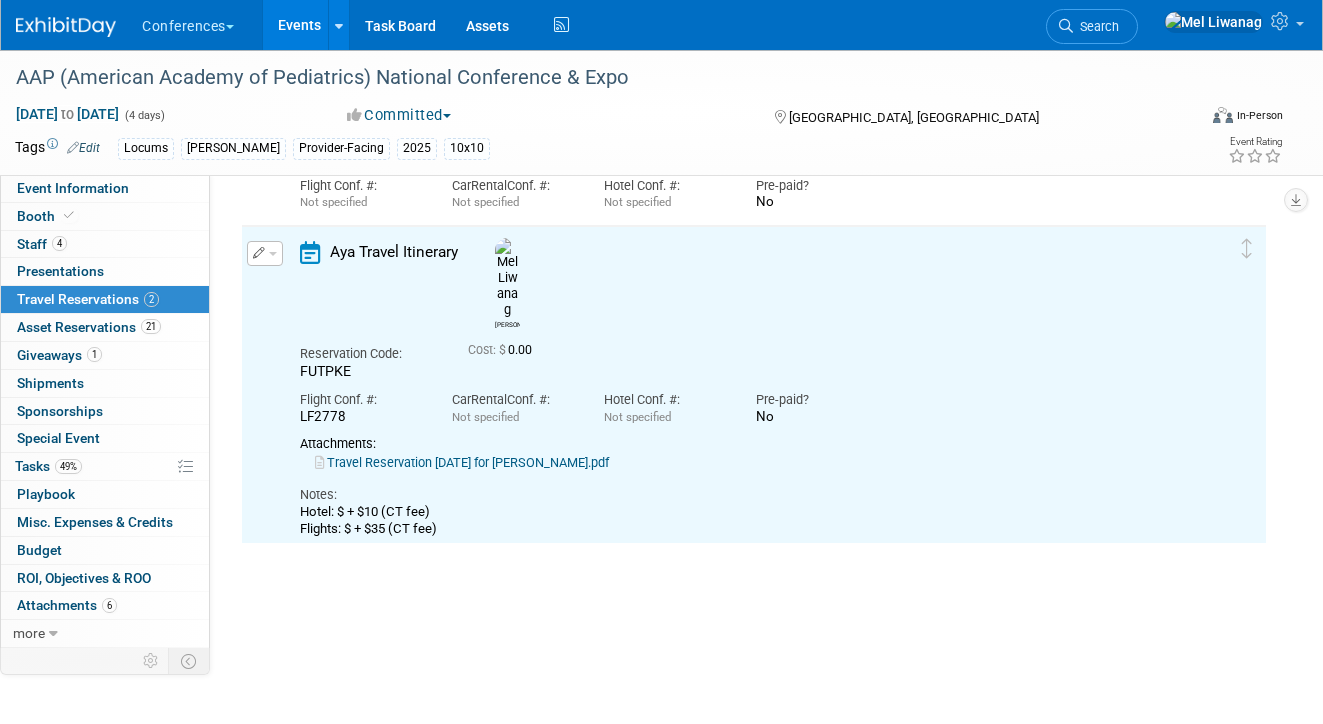click on "[PERSON_NAME]
0.00" at bounding box center (754, 361) 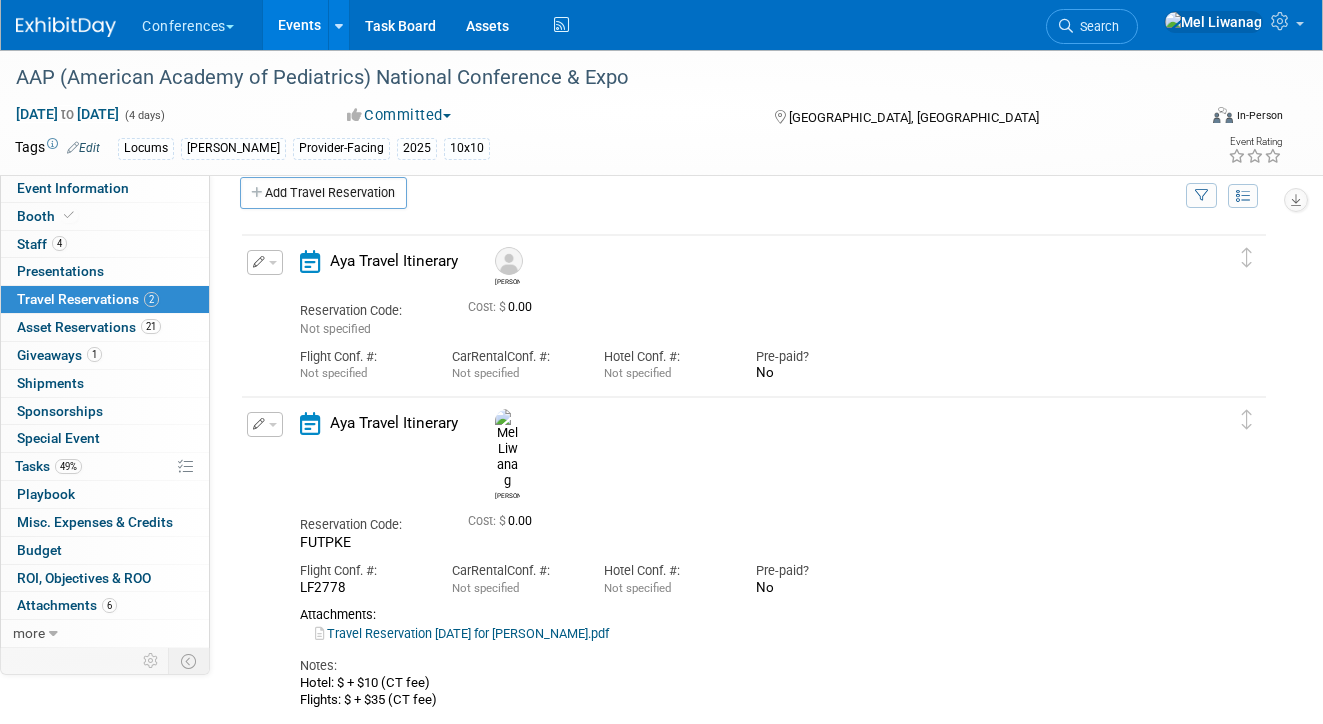 scroll, scrollTop: 33, scrollLeft: 0, axis: vertical 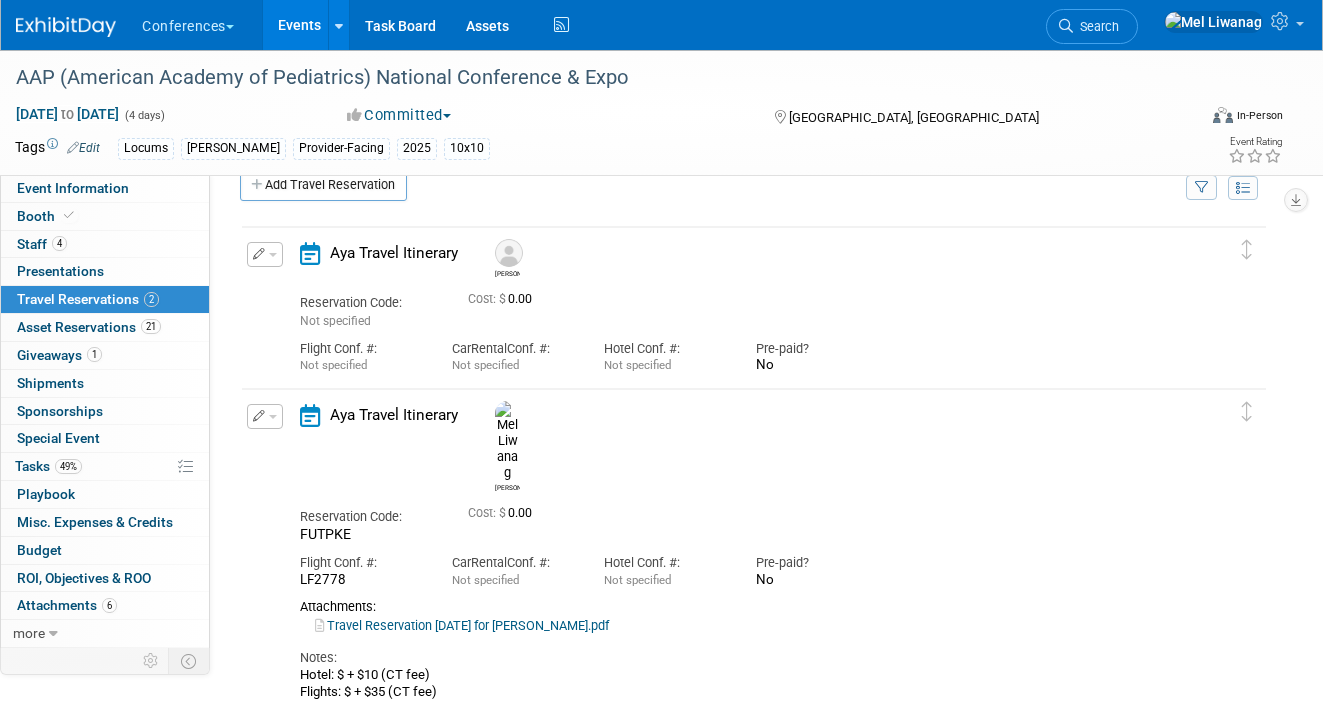 click on "Aya Travel Itinerary" at bounding box center (385, 421) 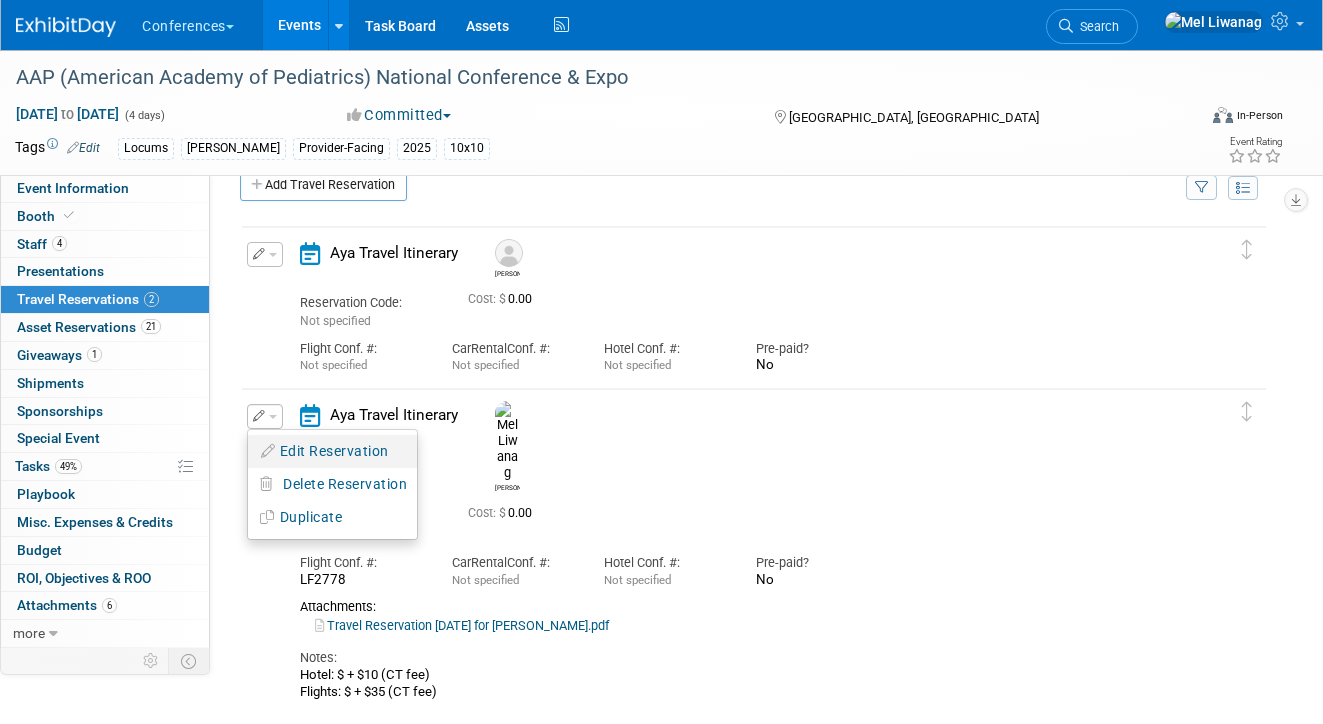 click on "Edit Reservation" at bounding box center [332, 451] 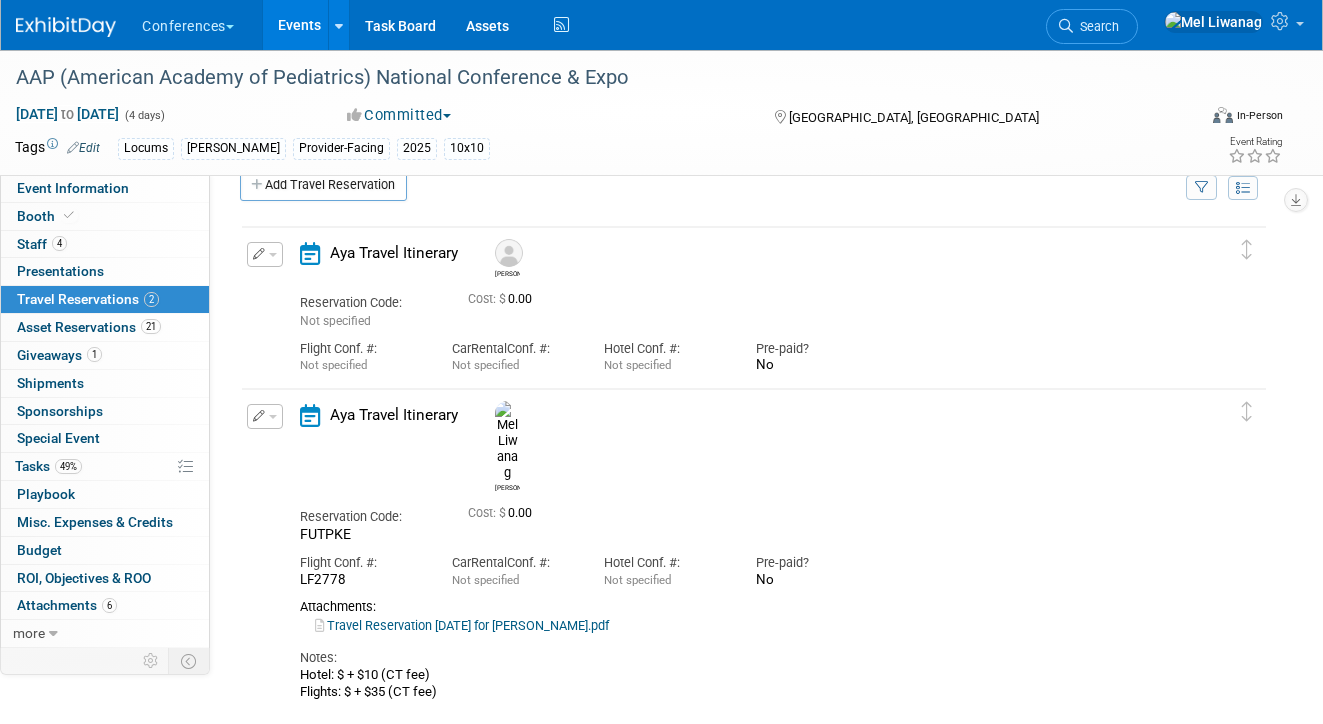 click on "Delete Reservation [PERSON_NAME] Reservation Code: FUTPKE
0.00 No" at bounding box center [739, 547] 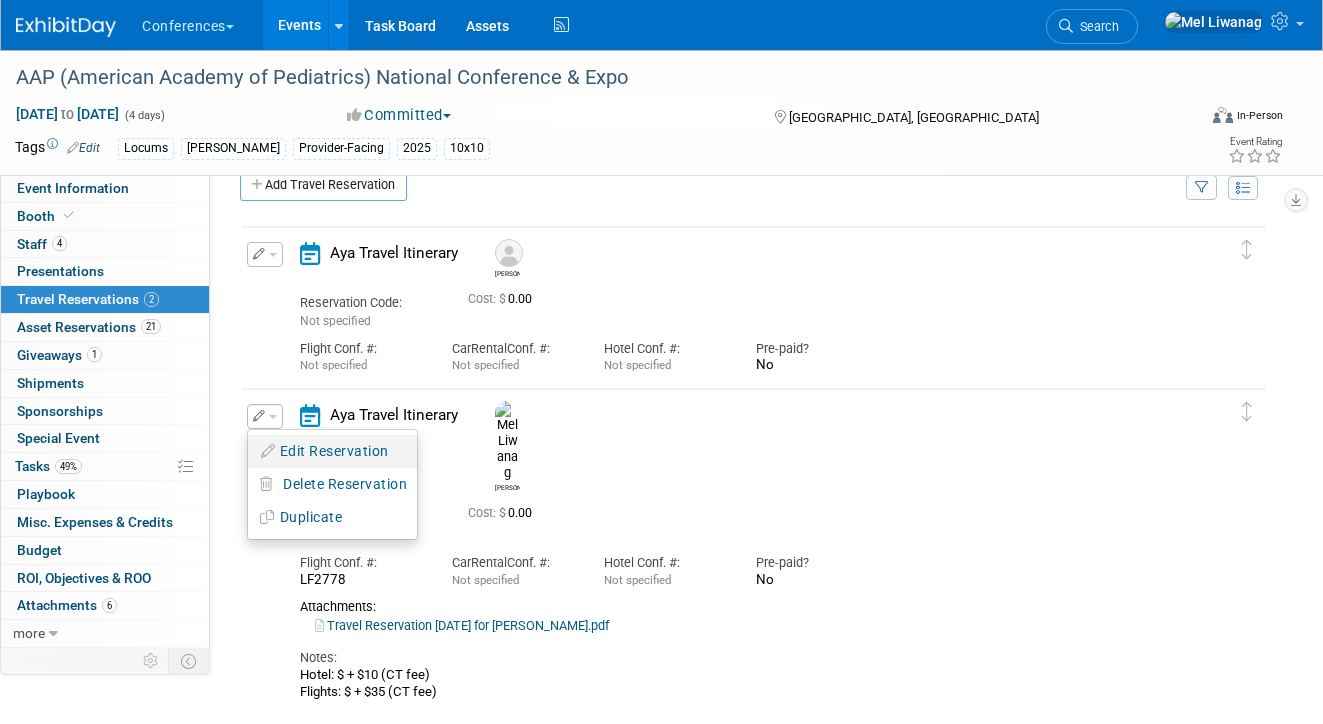 click on "Edit Reservation" at bounding box center [332, 451] 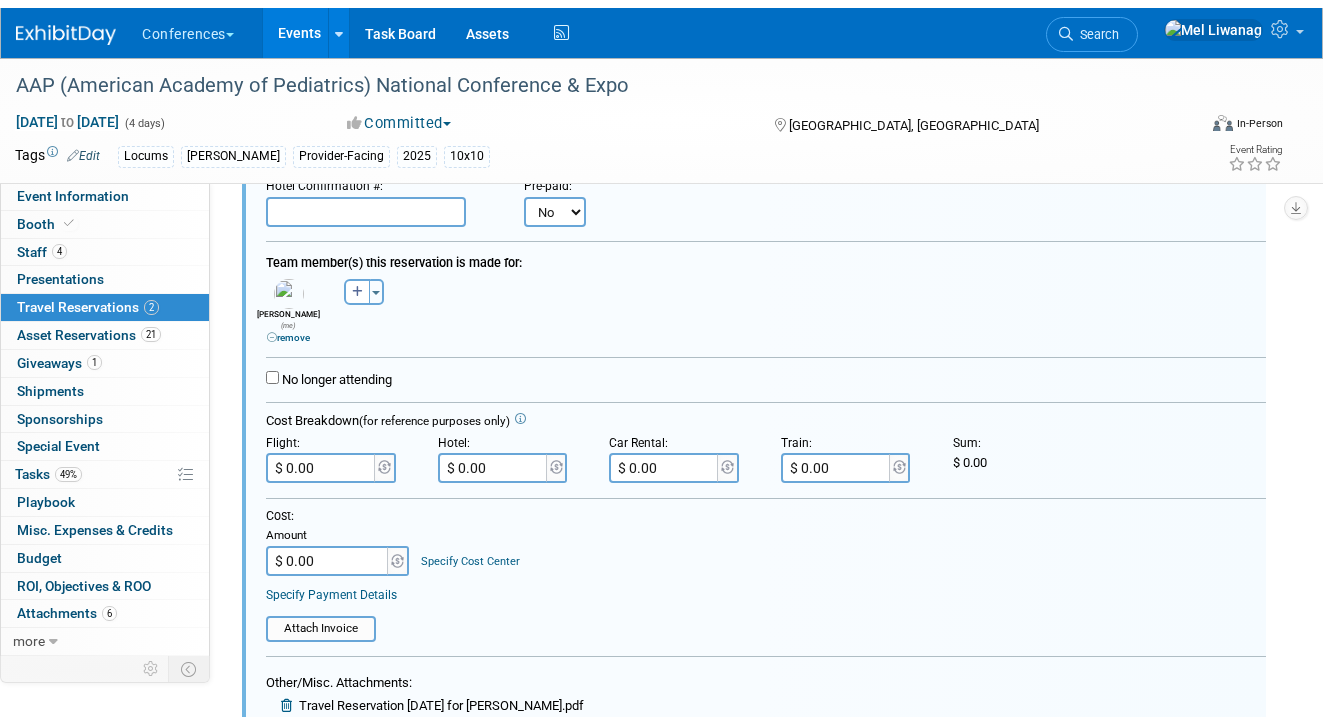 scroll, scrollTop: 751, scrollLeft: 0, axis: vertical 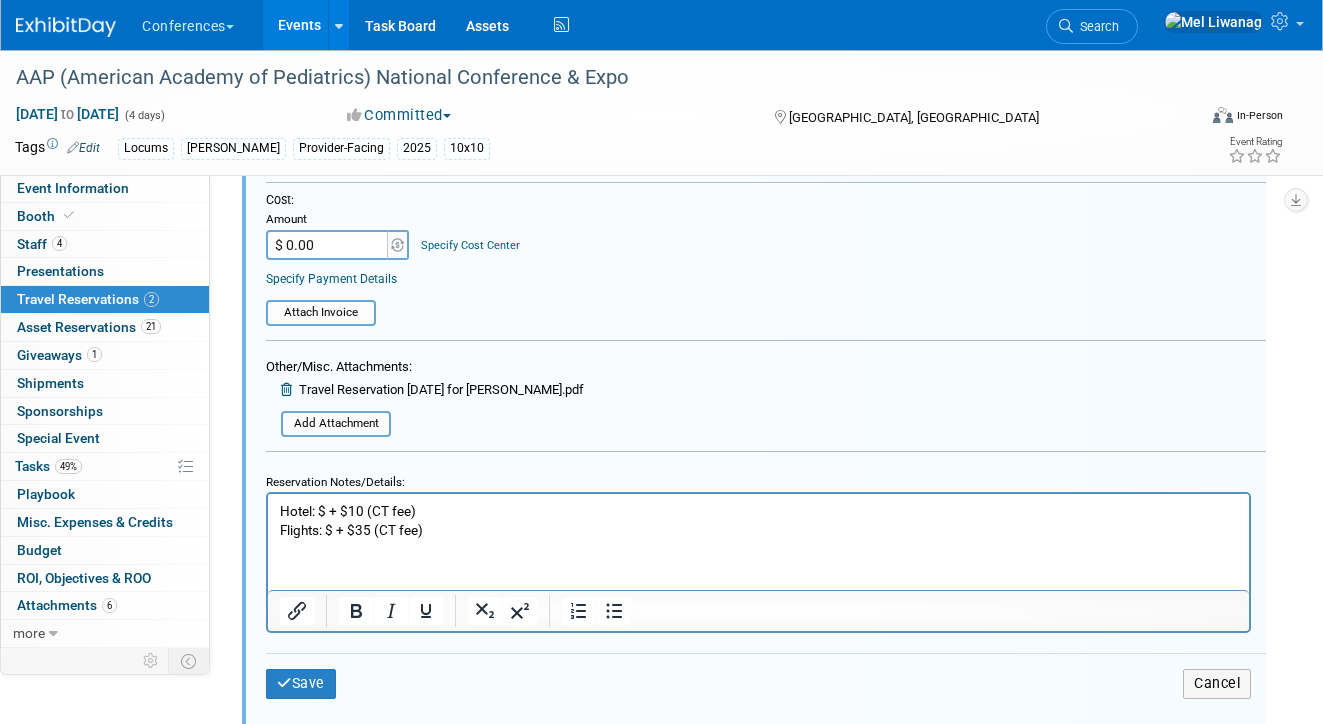 click on "Hotel: $ + $10 (CT fee) Flights: $ + $35 (CT fee)" at bounding box center [759, 521] 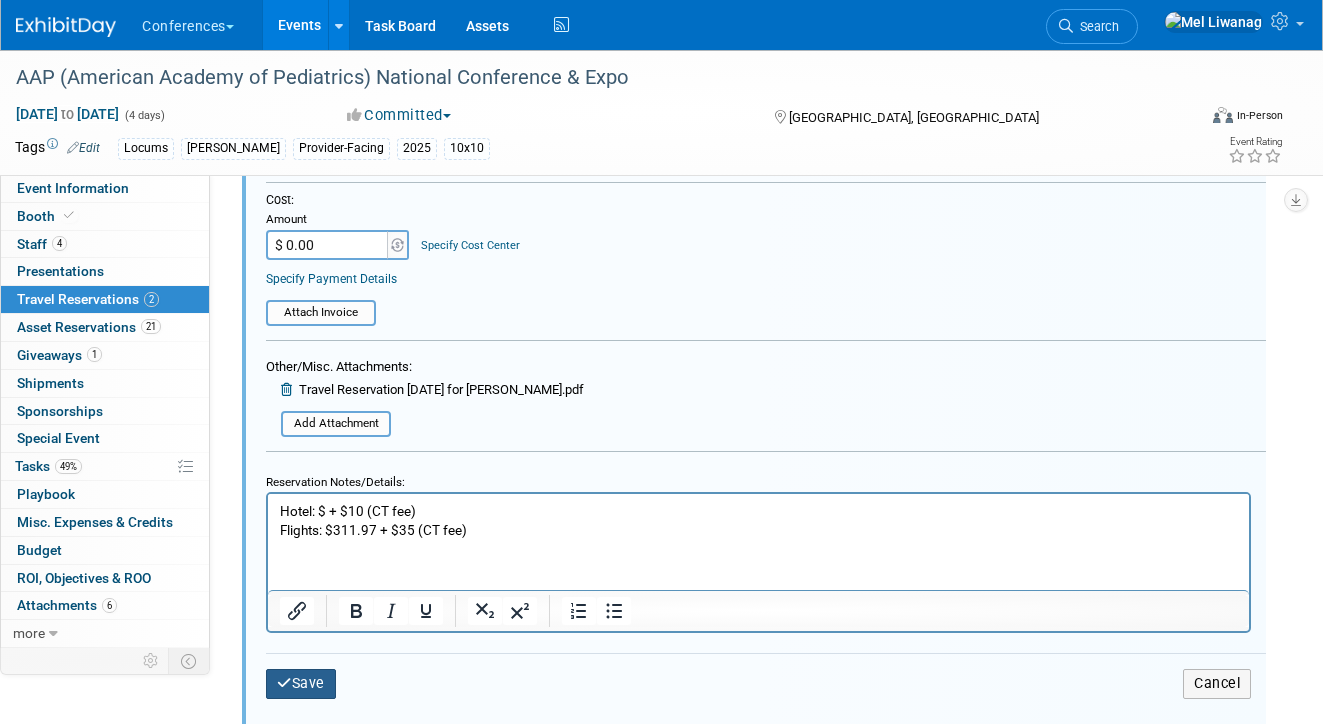 click at bounding box center [284, 683] 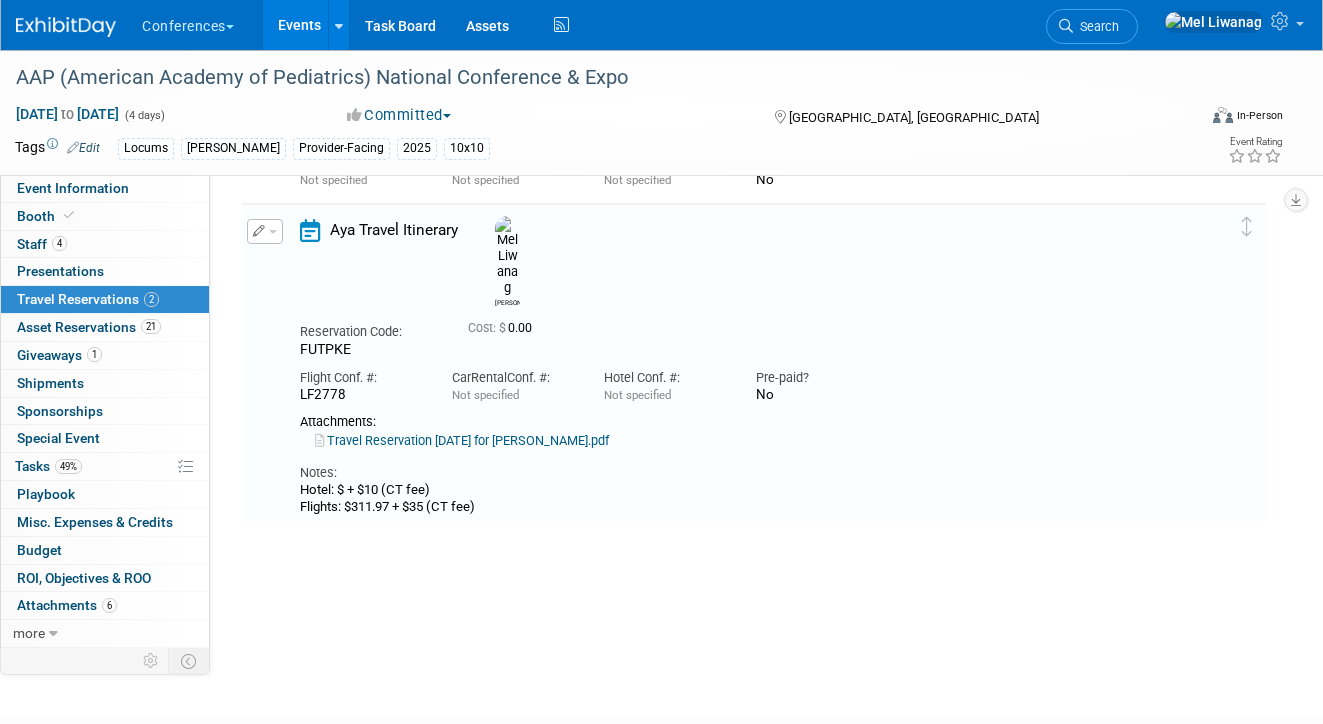 scroll, scrollTop: 196, scrollLeft: 0, axis: vertical 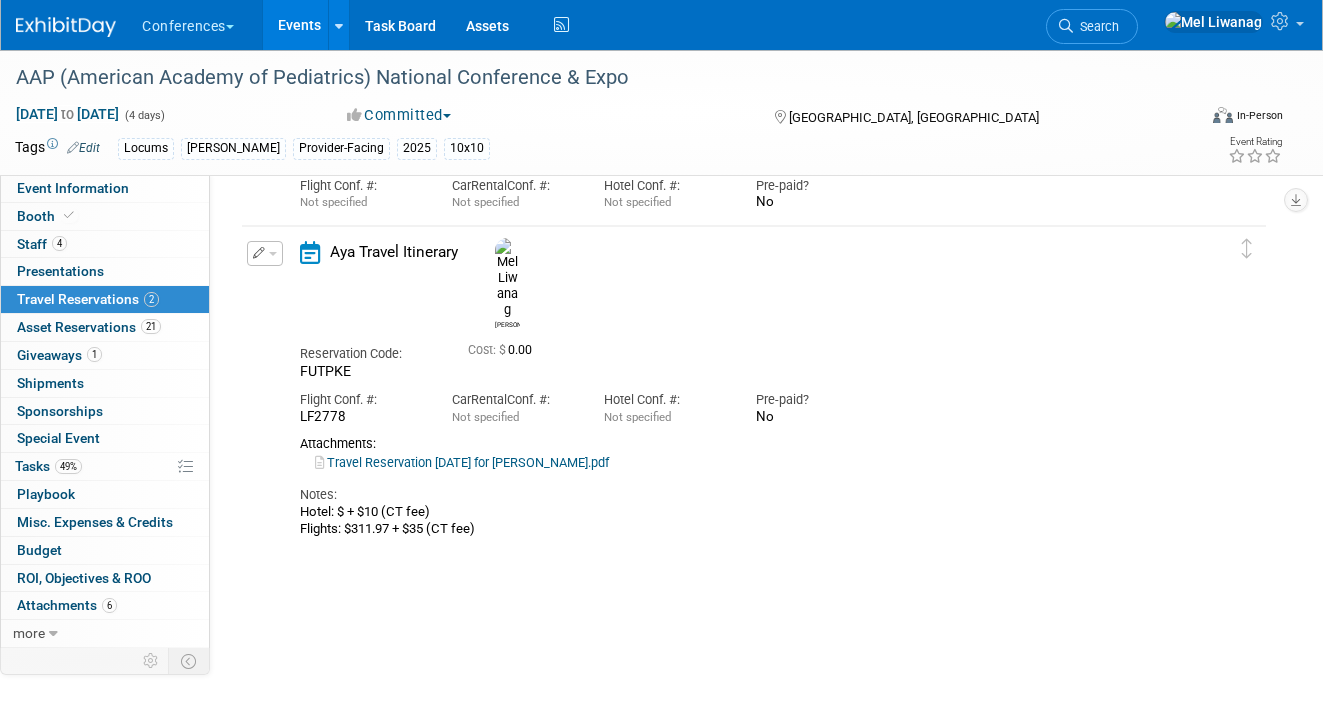 click on "Notes:" at bounding box center [740, 495] 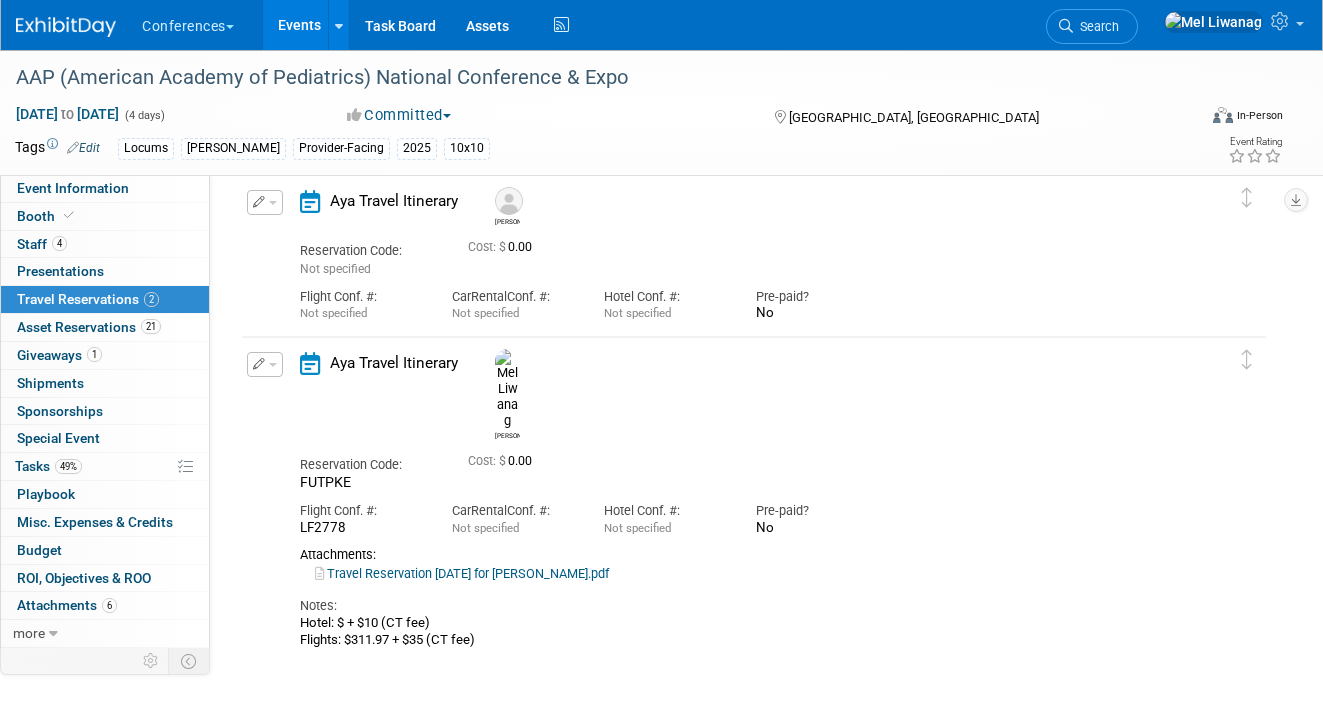 scroll, scrollTop: 208, scrollLeft: 0, axis: vertical 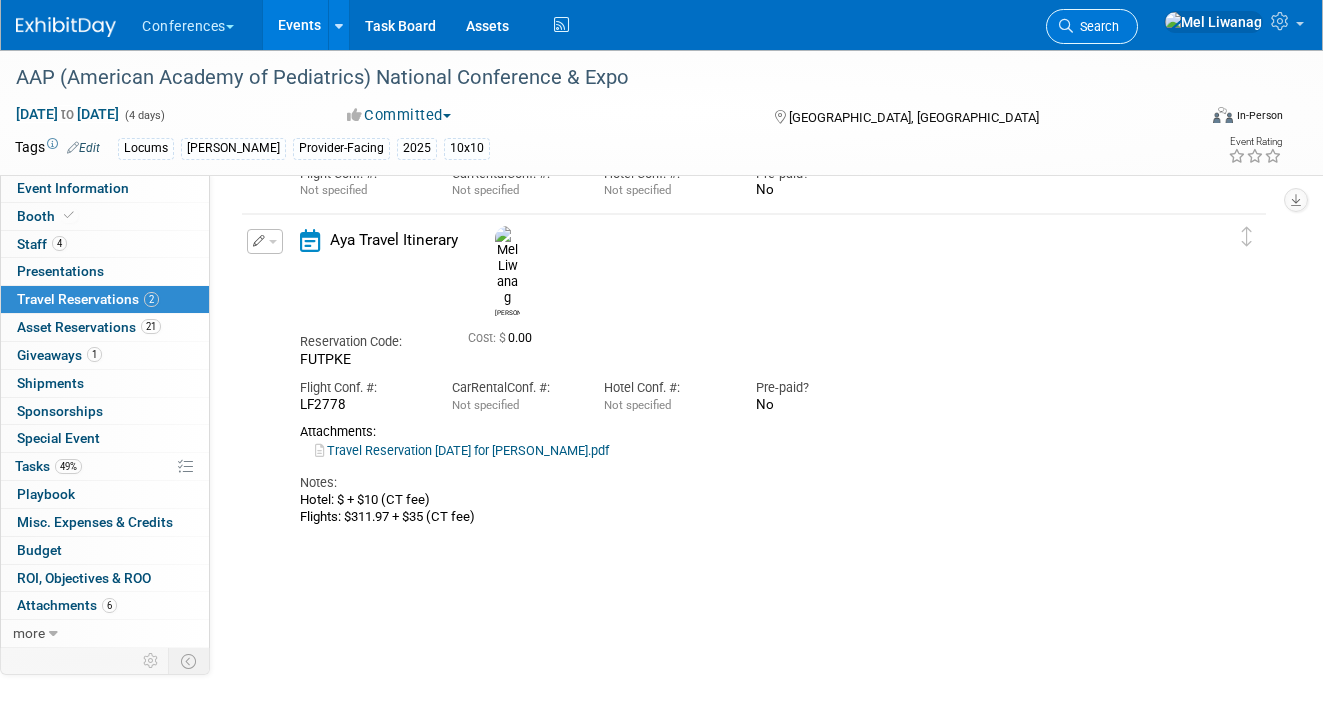 click at bounding box center [1066, 26] 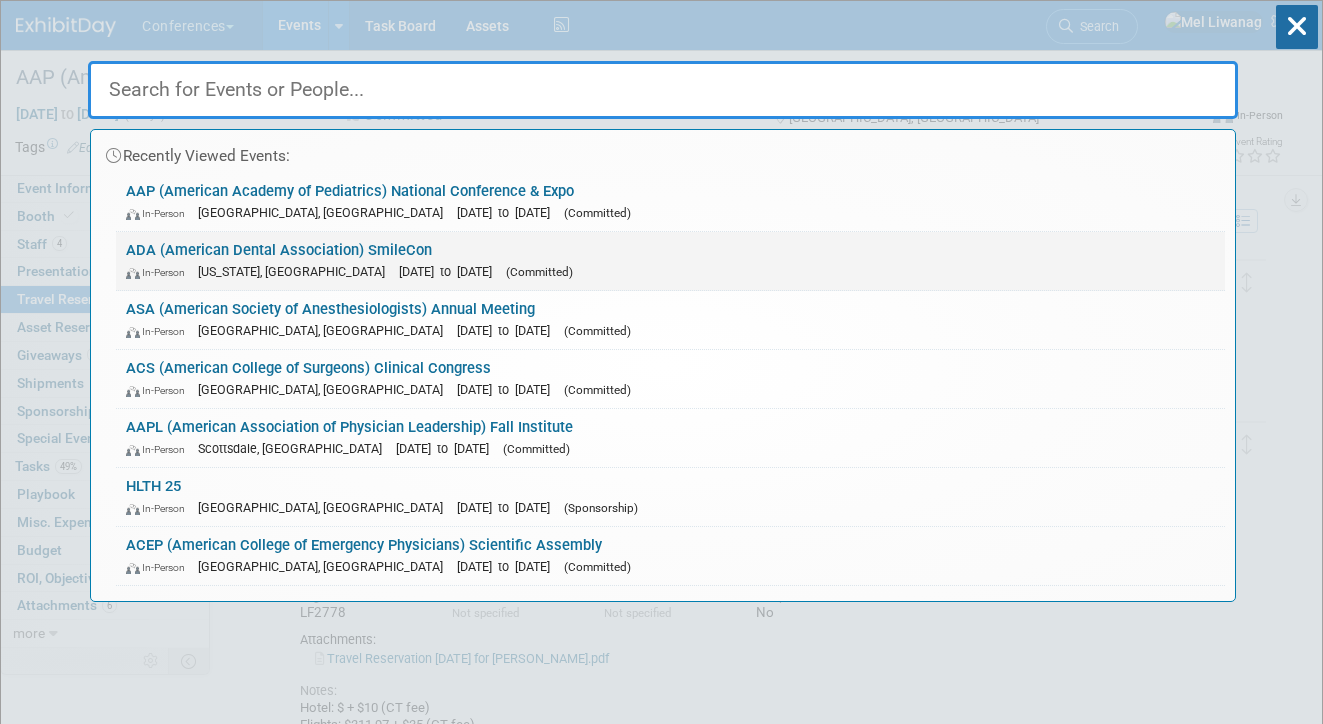 click on "ADA (American Dental Association) SmileCon
In-Person
[US_STATE], [GEOGRAPHIC_DATA]
[DATE]  to  [DATE]
(Committed)" at bounding box center (670, 261) 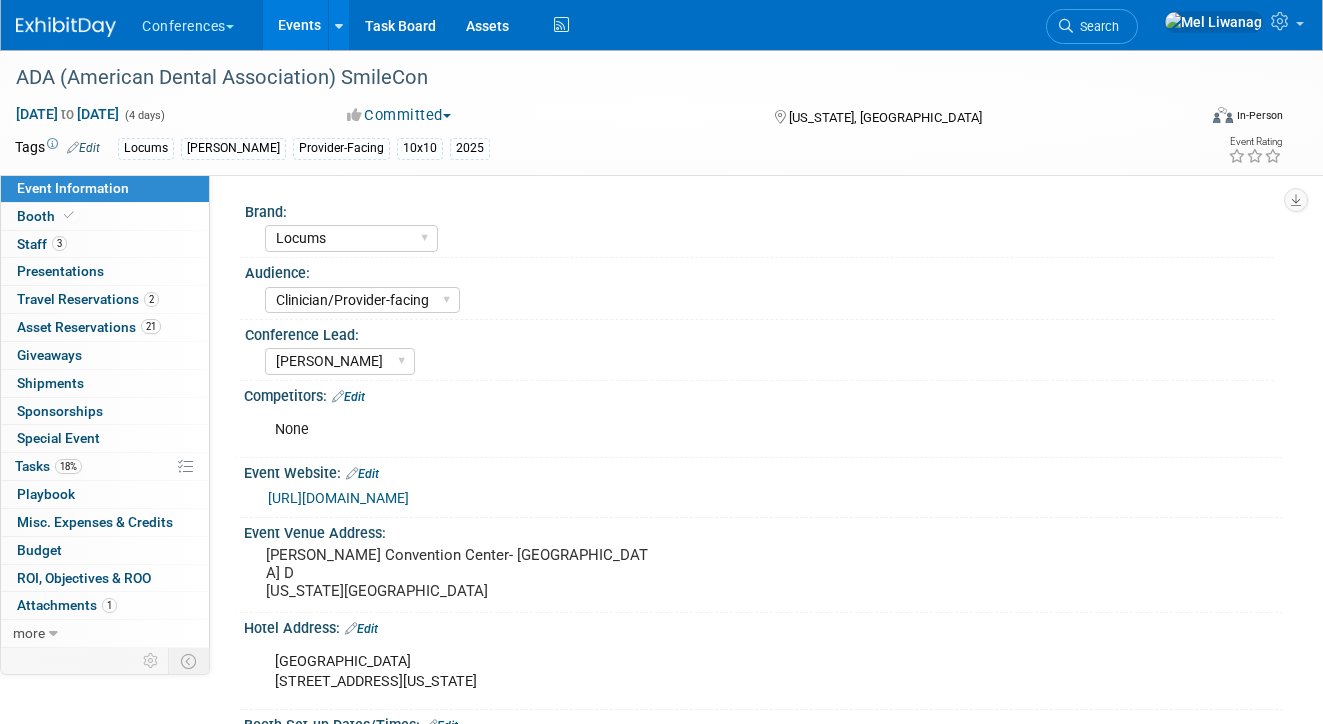 select on "Locums" 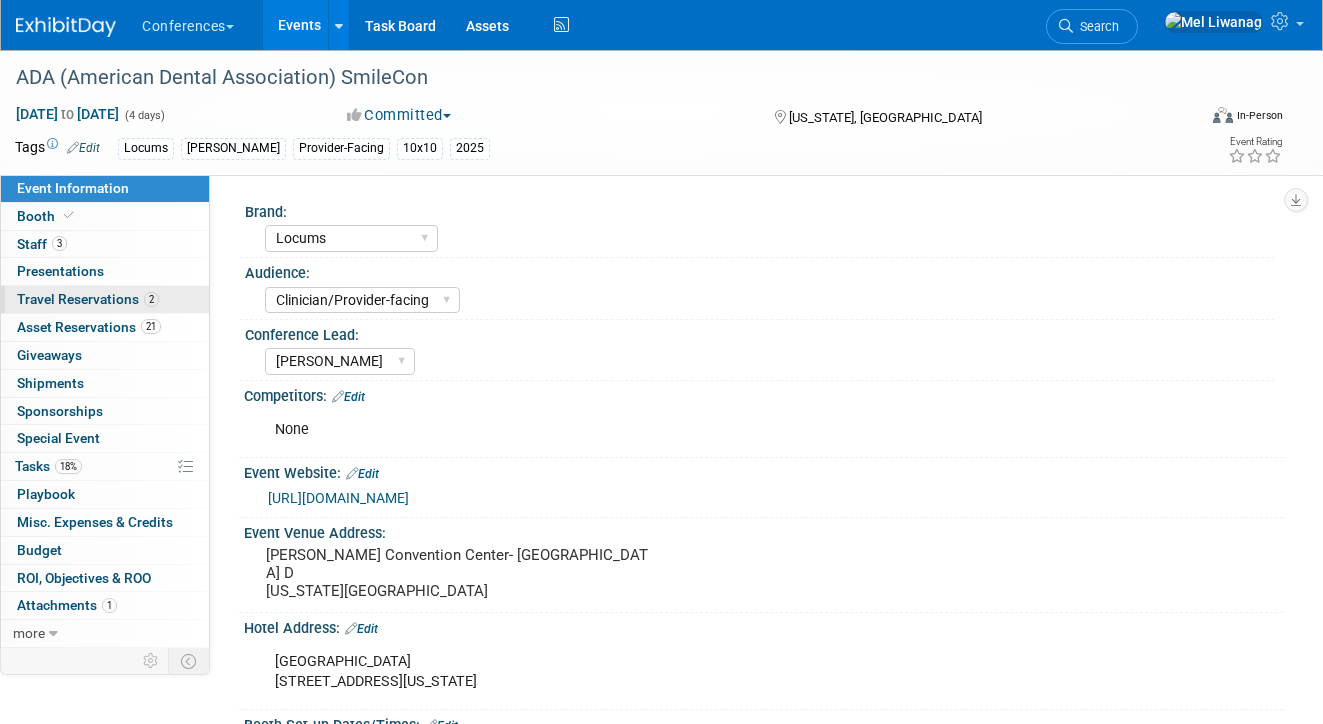 scroll, scrollTop: 4, scrollLeft: 0, axis: vertical 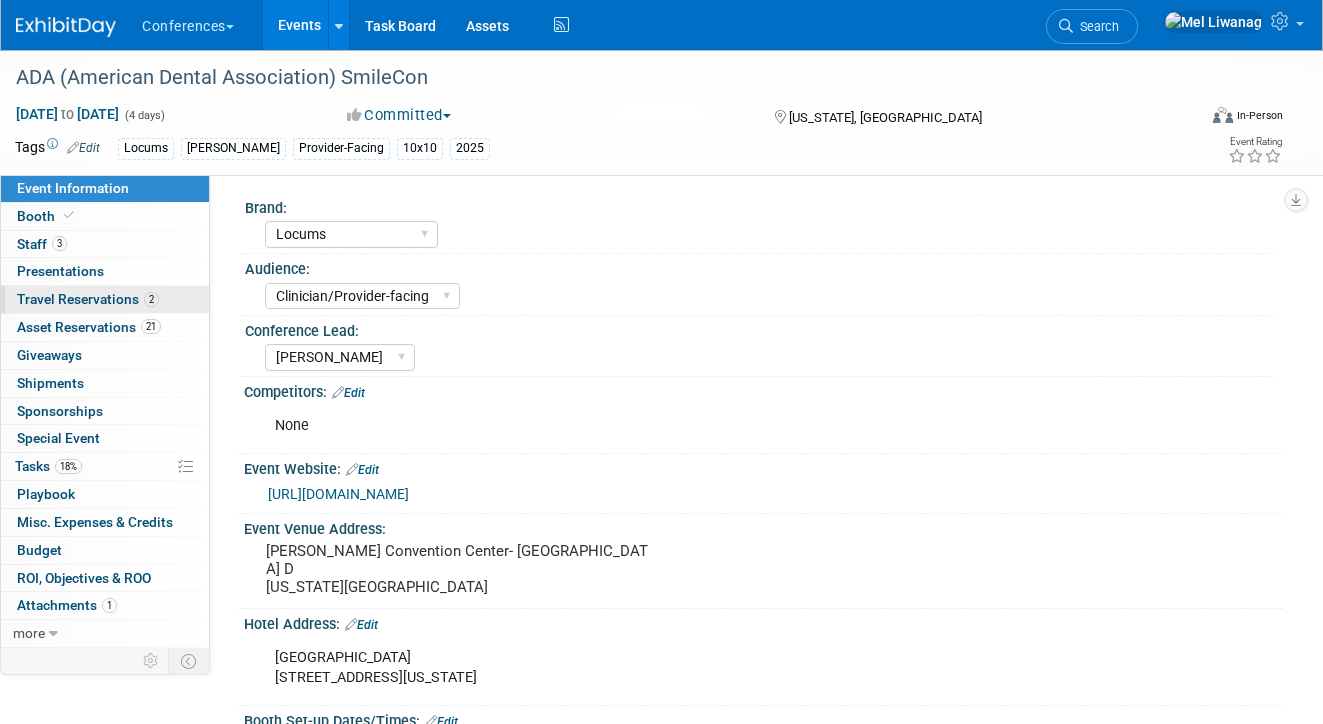 click on "Travel Reservations 2" at bounding box center (88, 299) 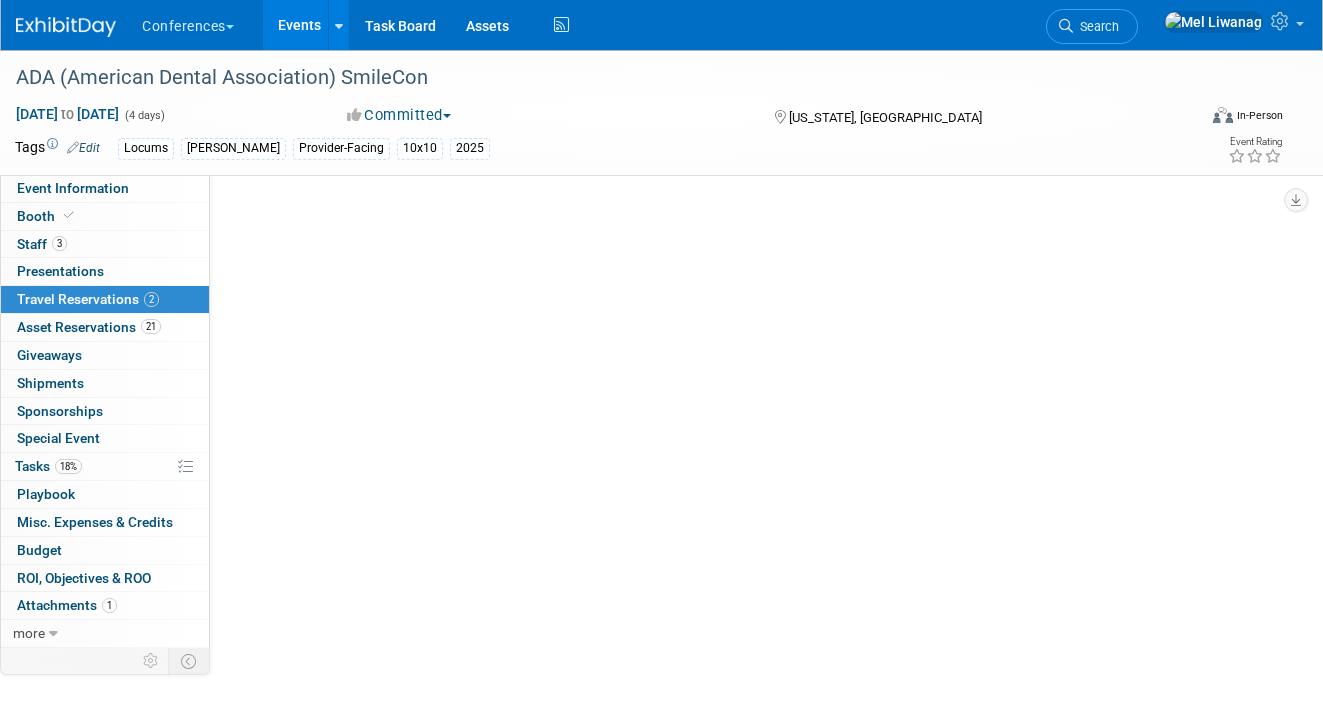 scroll, scrollTop: 0, scrollLeft: 0, axis: both 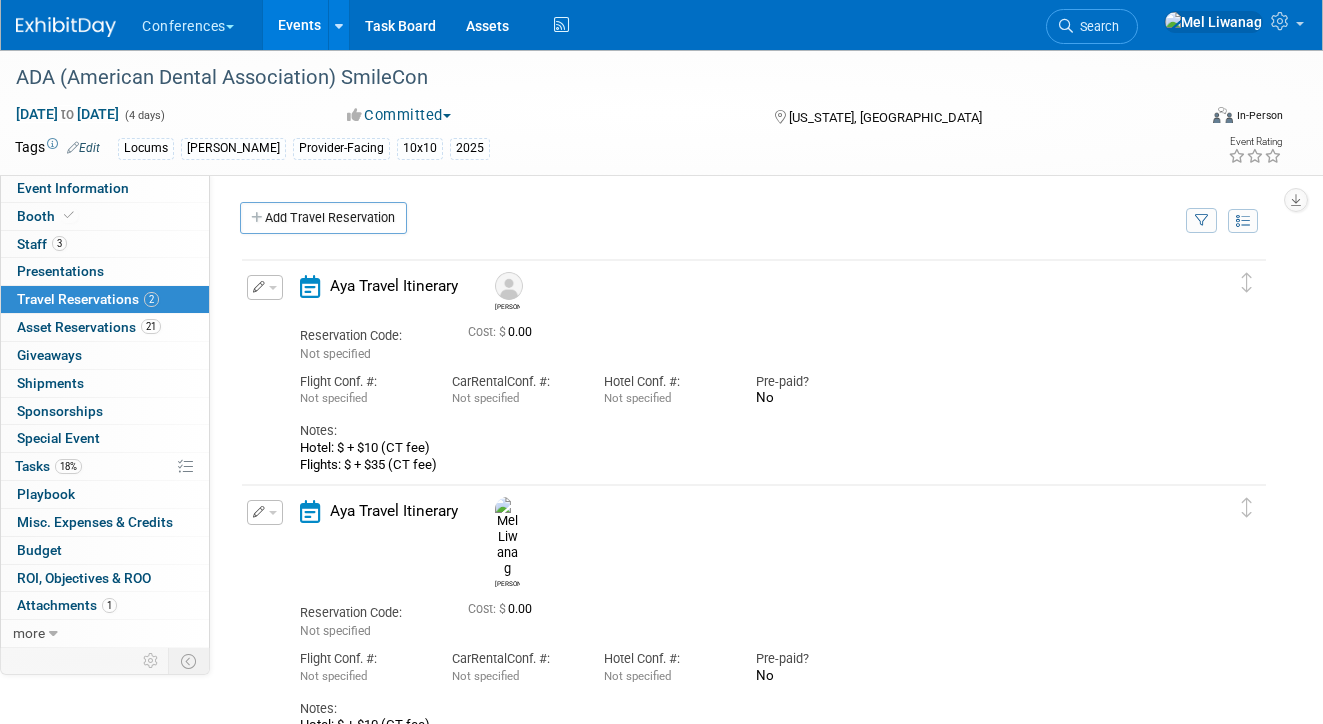 drag, startPoint x: 442, startPoint y: 462, endPoint x: 293, endPoint y: 444, distance: 150.08331 